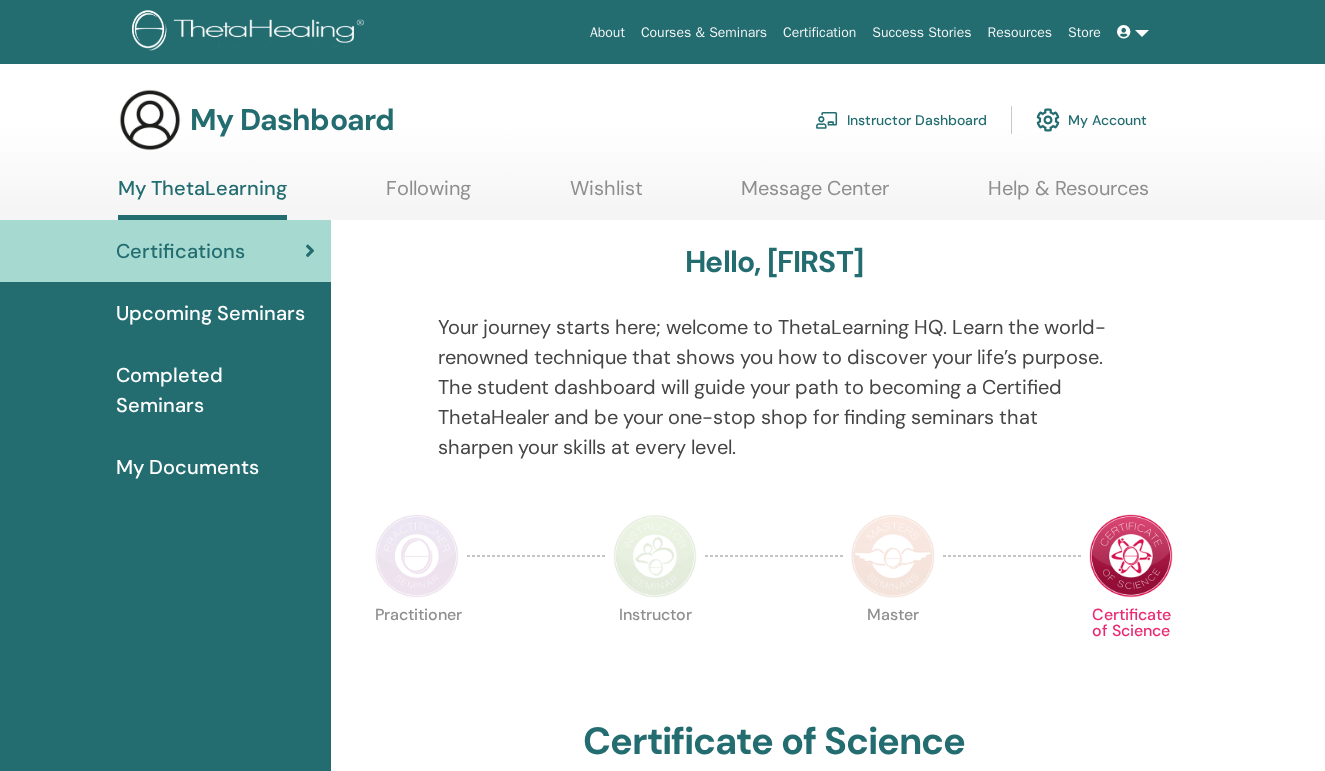 scroll, scrollTop: 0, scrollLeft: 0, axis: both 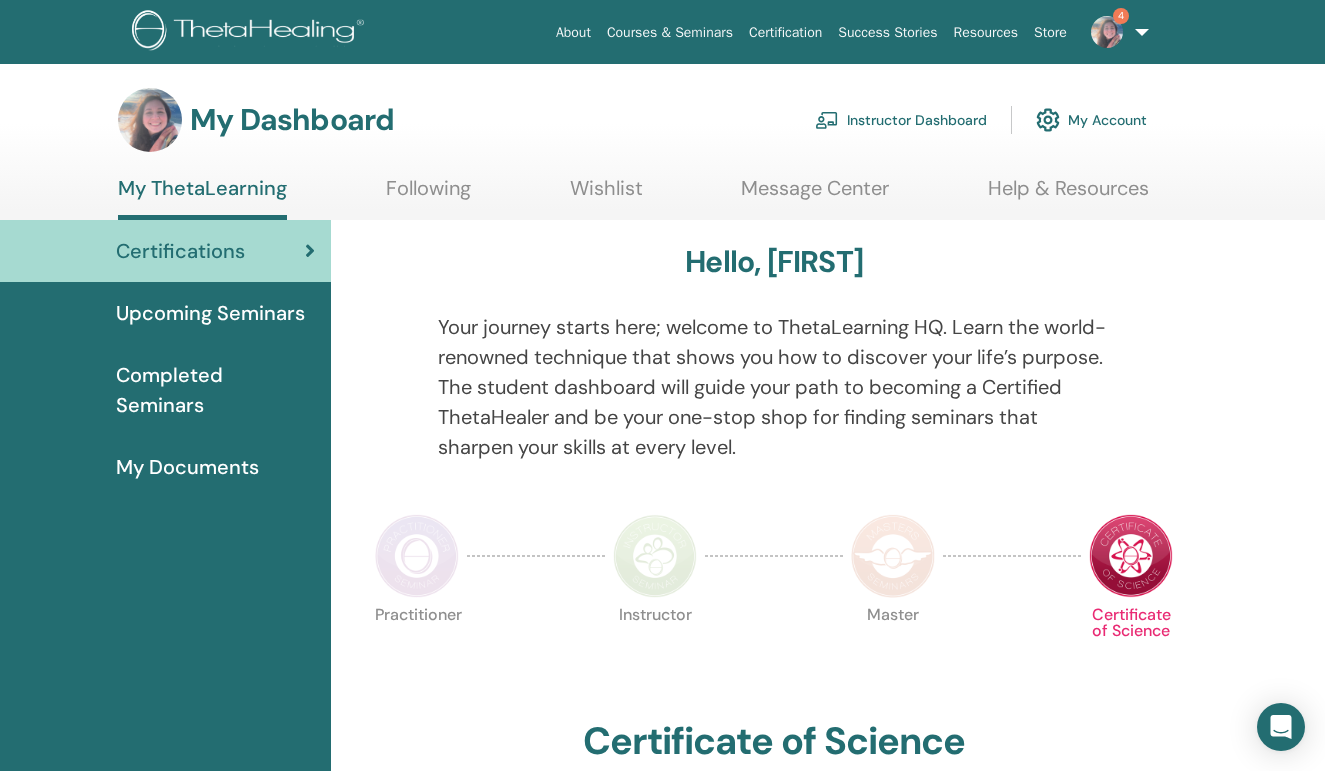 click on "Instructor Dashboard" at bounding box center [901, 120] 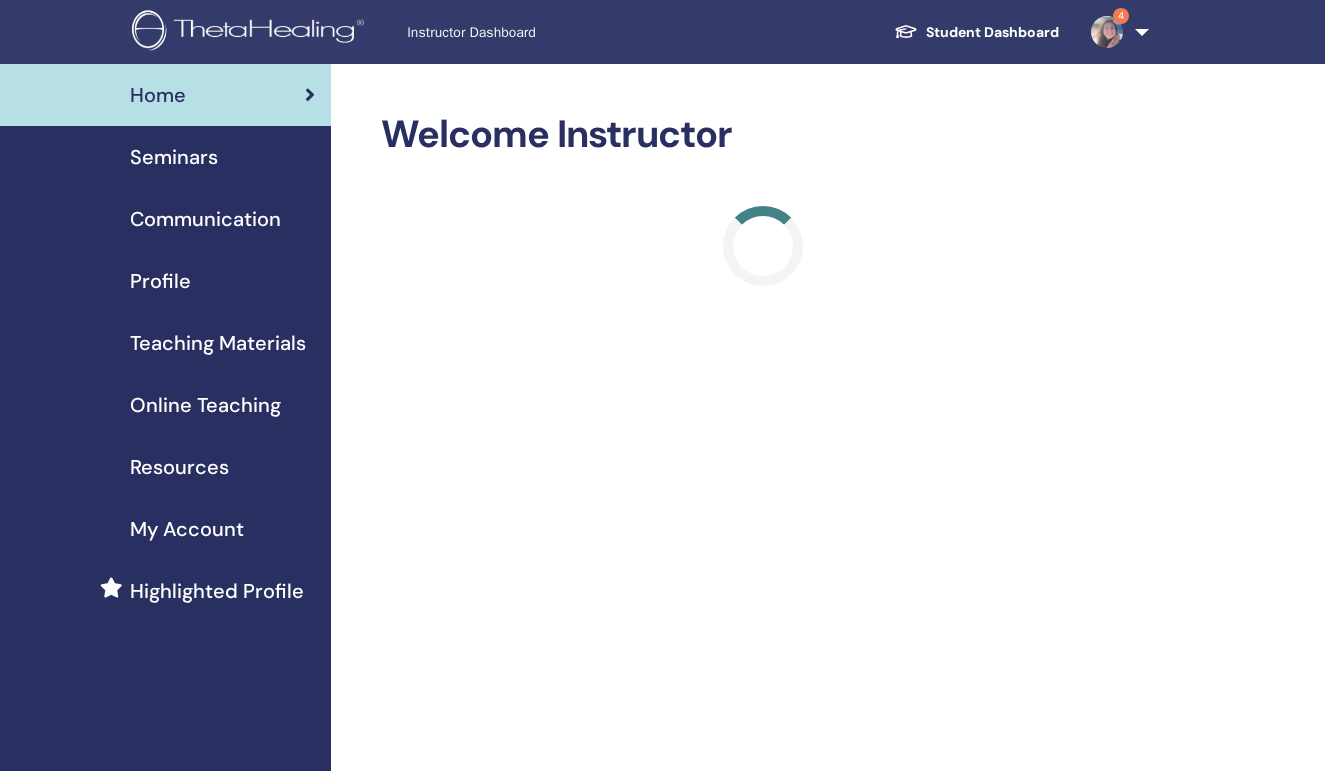 scroll, scrollTop: 0, scrollLeft: 0, axis: both 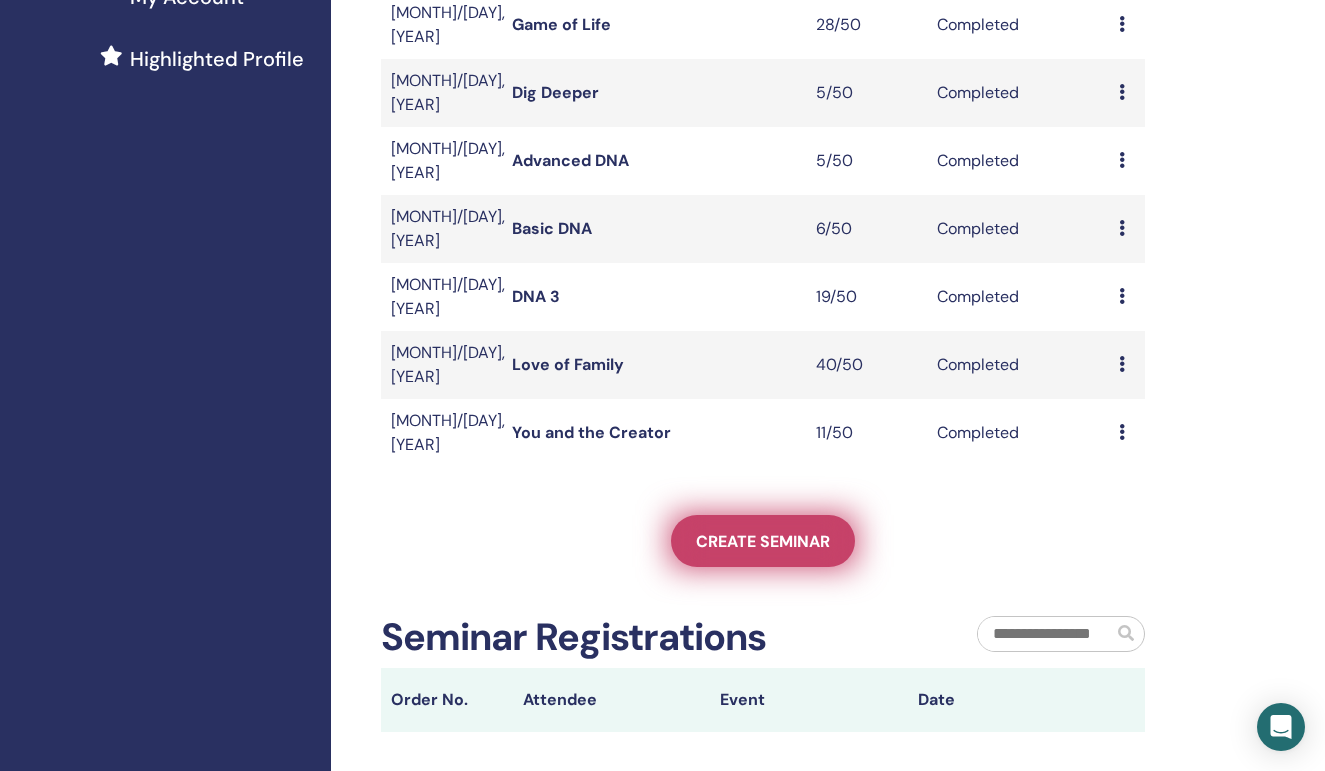click on "Create seminar" at bounding box center (763, 541) 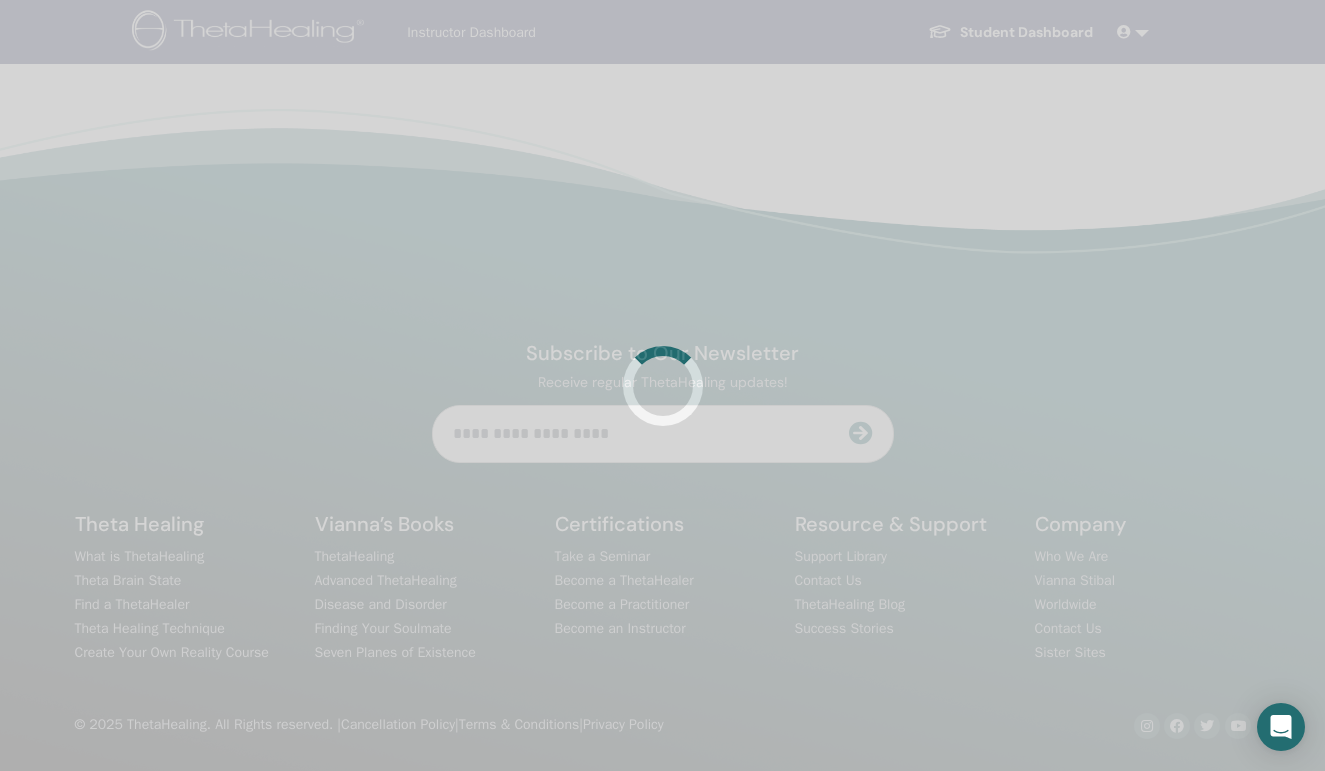 scroll, scrollTop: 0, scrollLeft: 0, axis: both 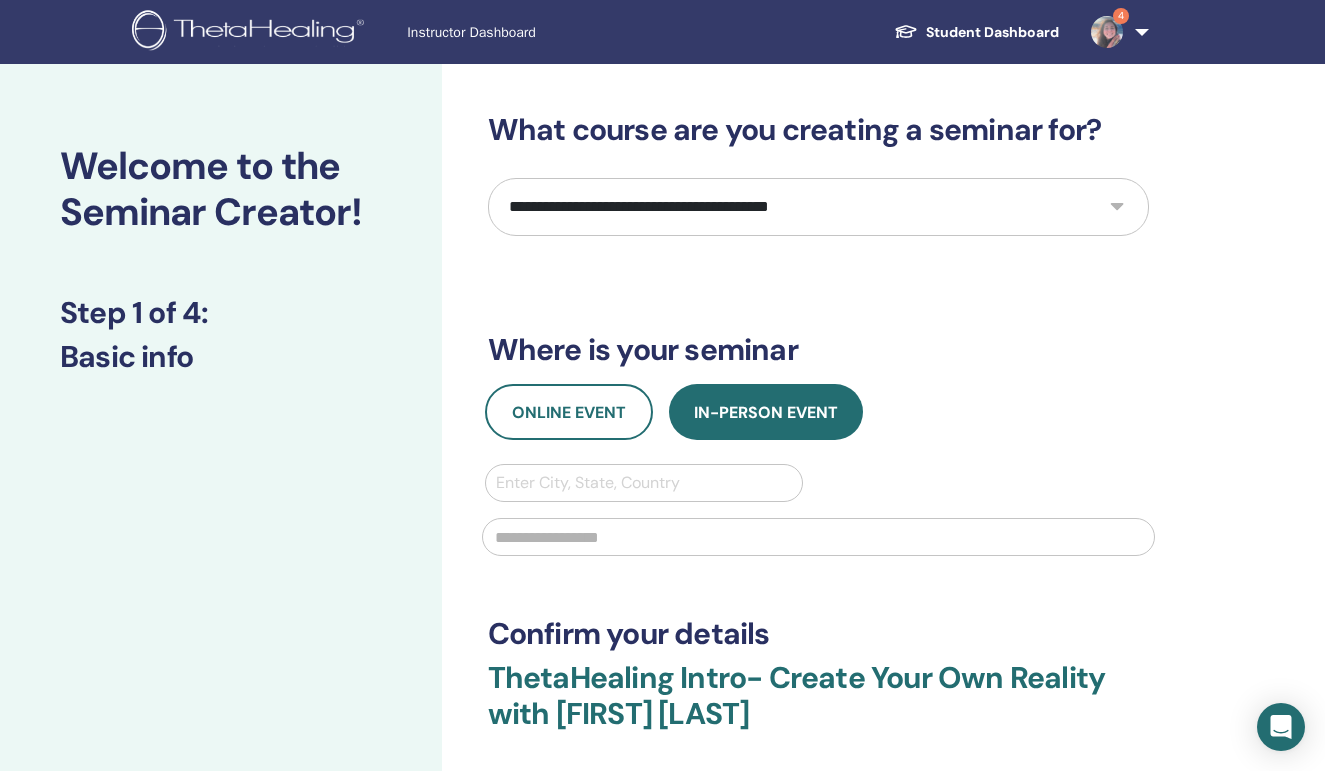 select on "**" 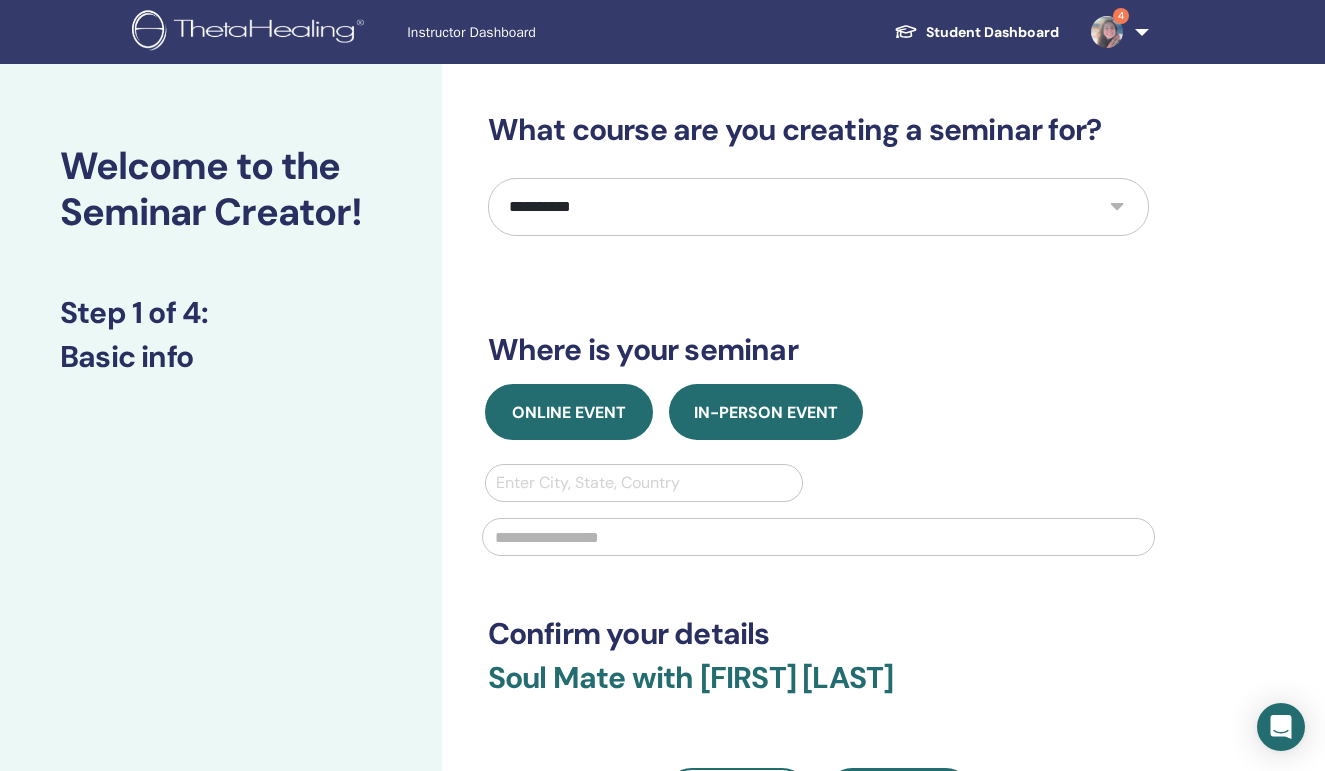 click on "Online Event" at bounding box center (569, 412) 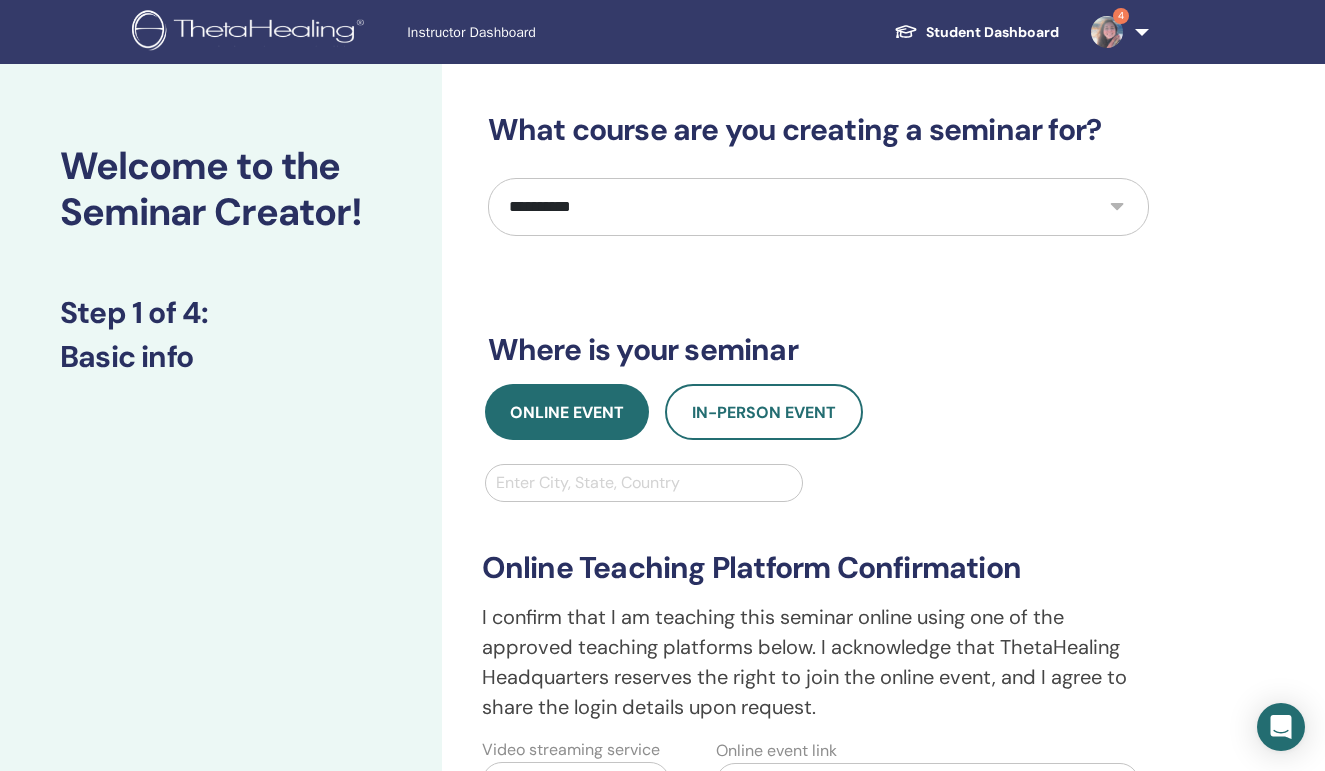 click at bounding box center [644, 483] 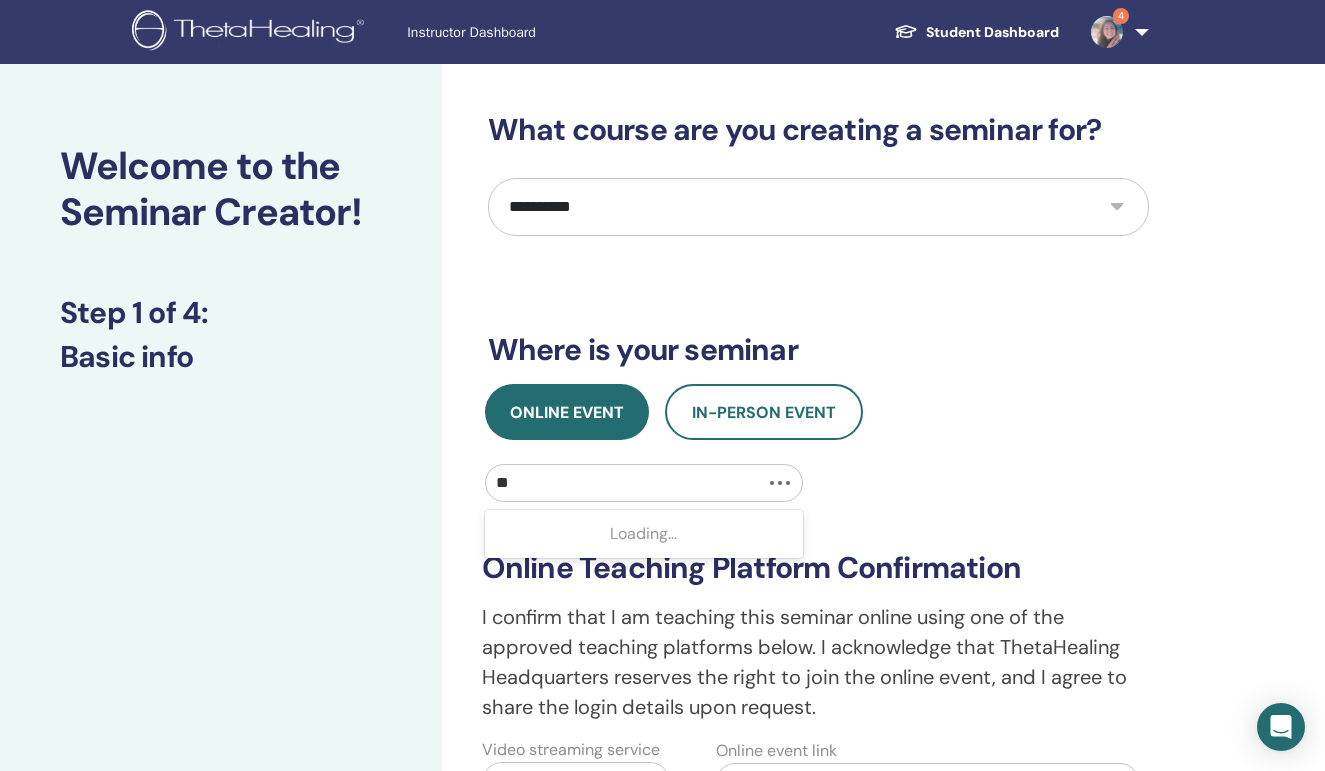 type on "***" 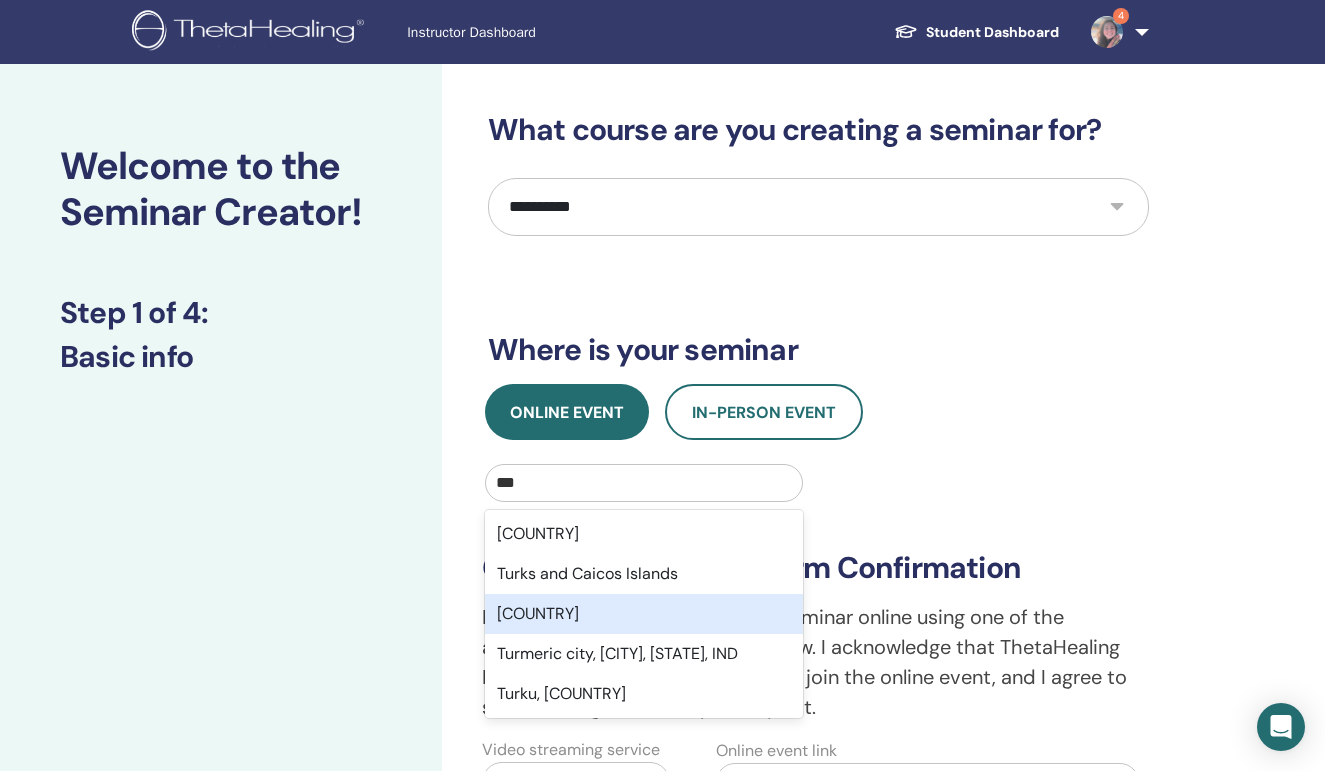 click on "TUR" at bounding box center [644, 614] 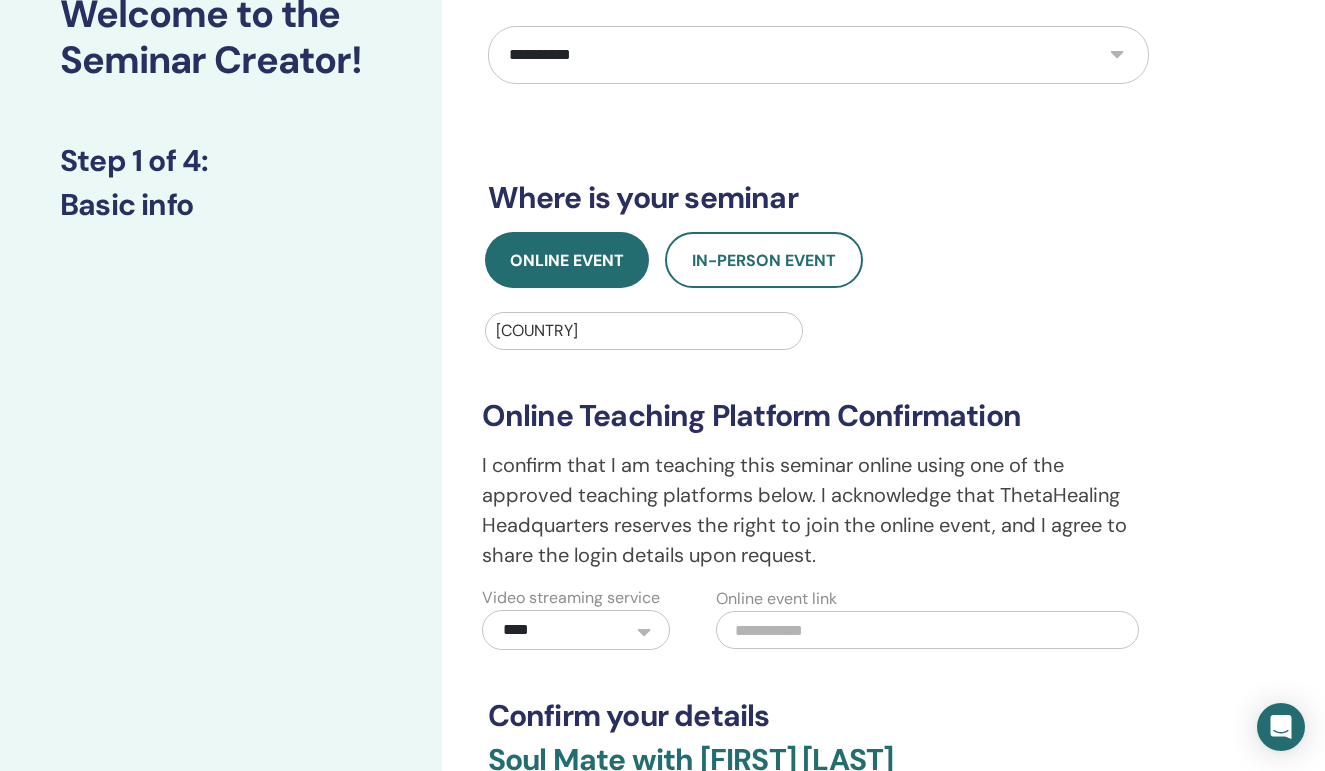 scroll, scrollTop: 157, scrollLeft: 0, axis: vertical 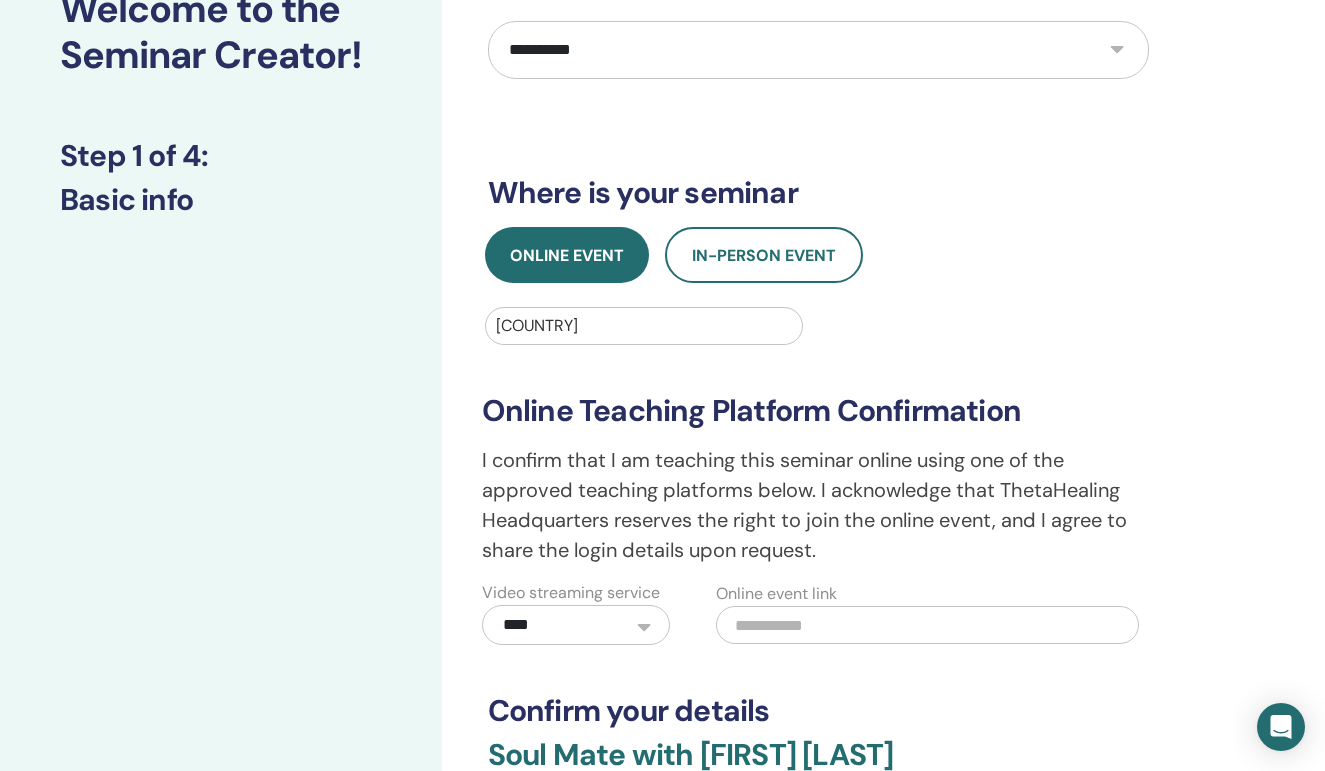 click at bounding box center [927, 625] 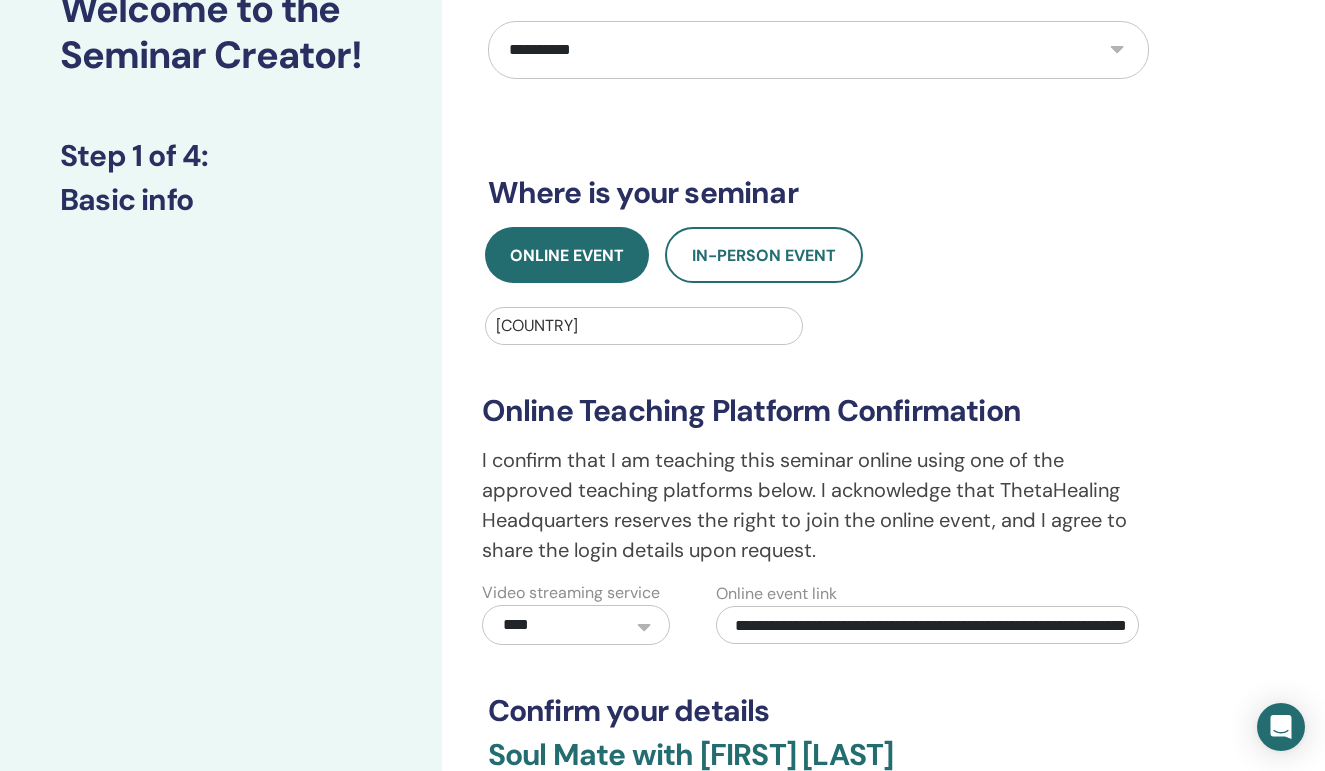 type on "**********" 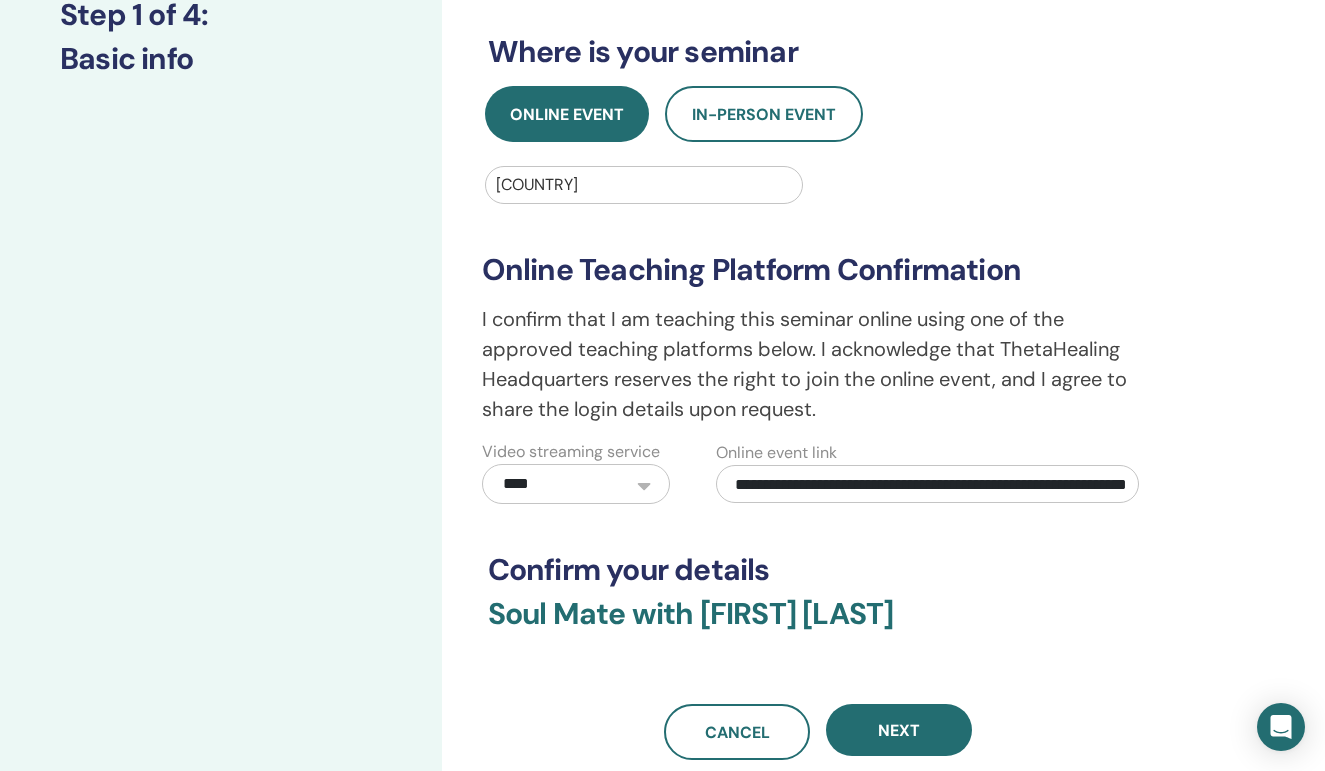 scroll, scrollTop: 1024, scrollLeft: 0, axis: vertical 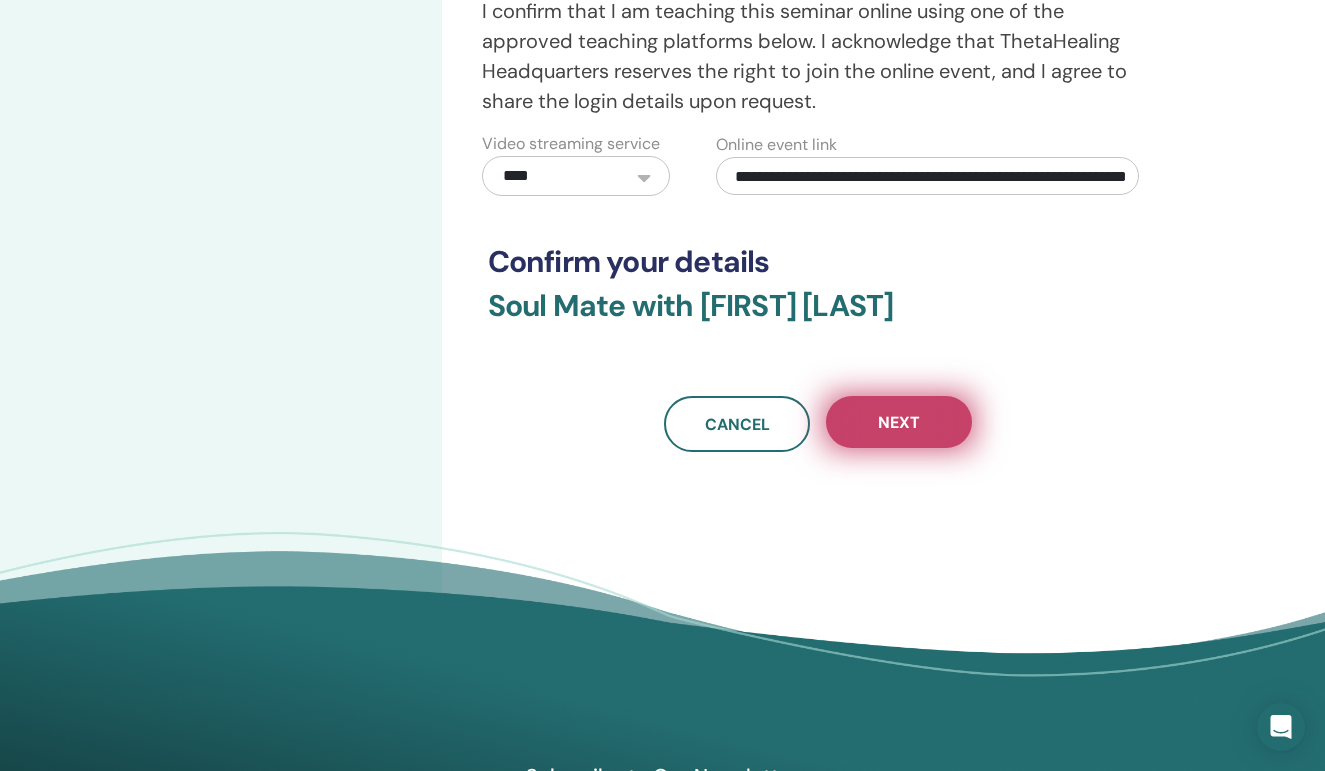 click on "Next" at bounding box center [899, 422] 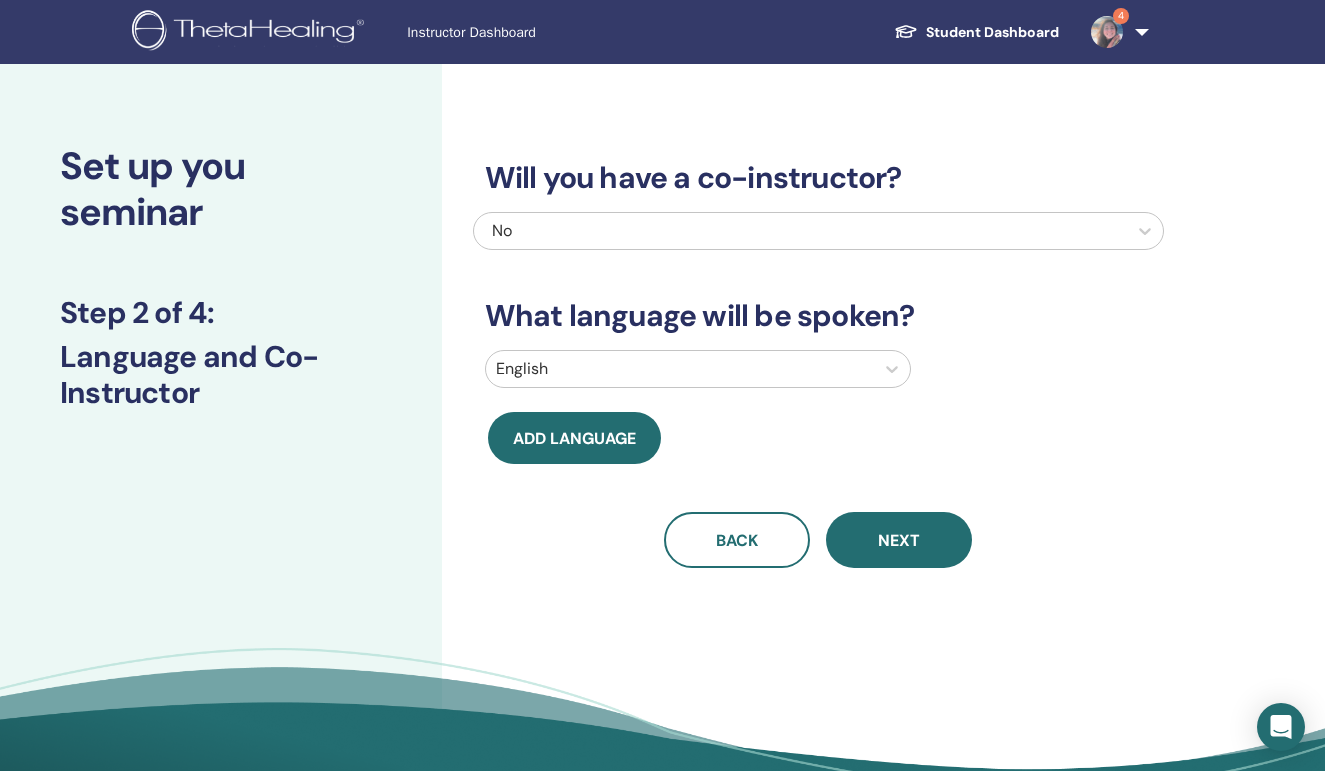 scroll, scrollTop: 0, scrollLeft: 0, axis: both 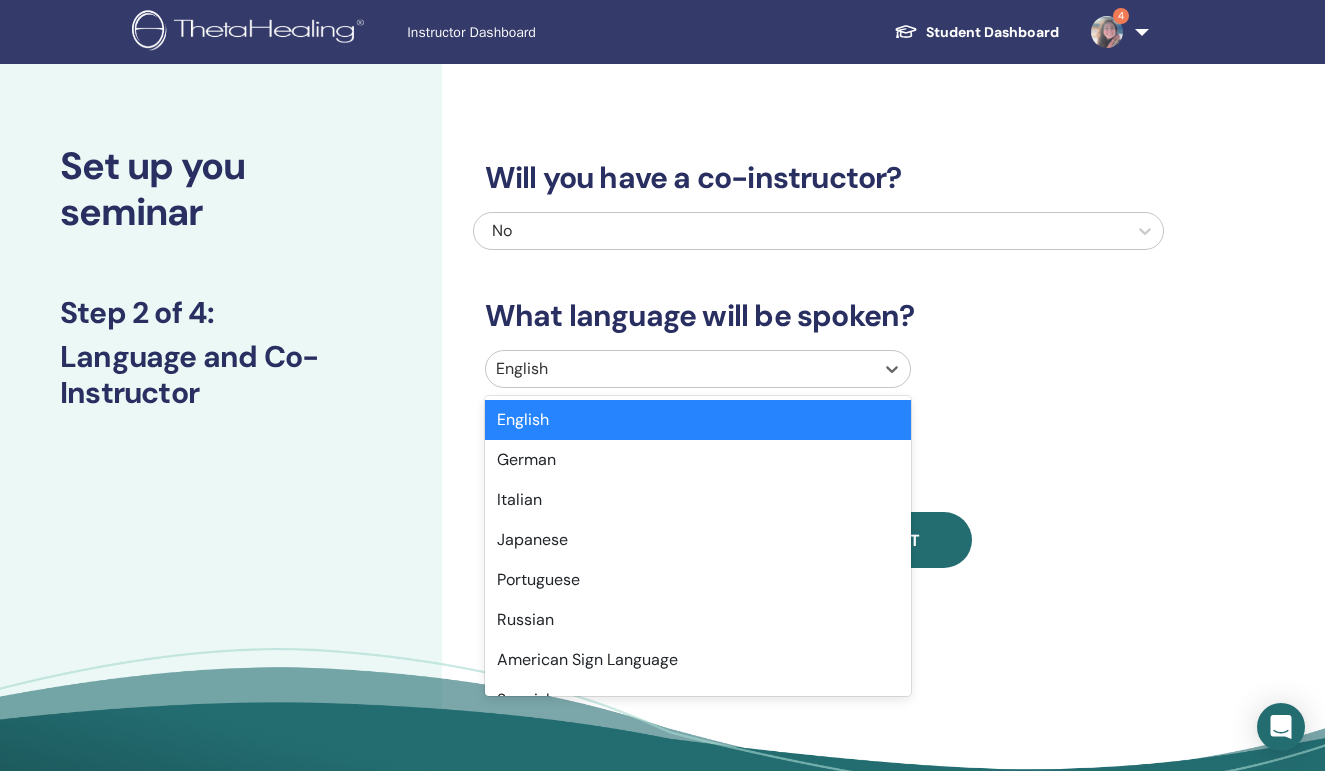 click at bounding box center [680, 369] 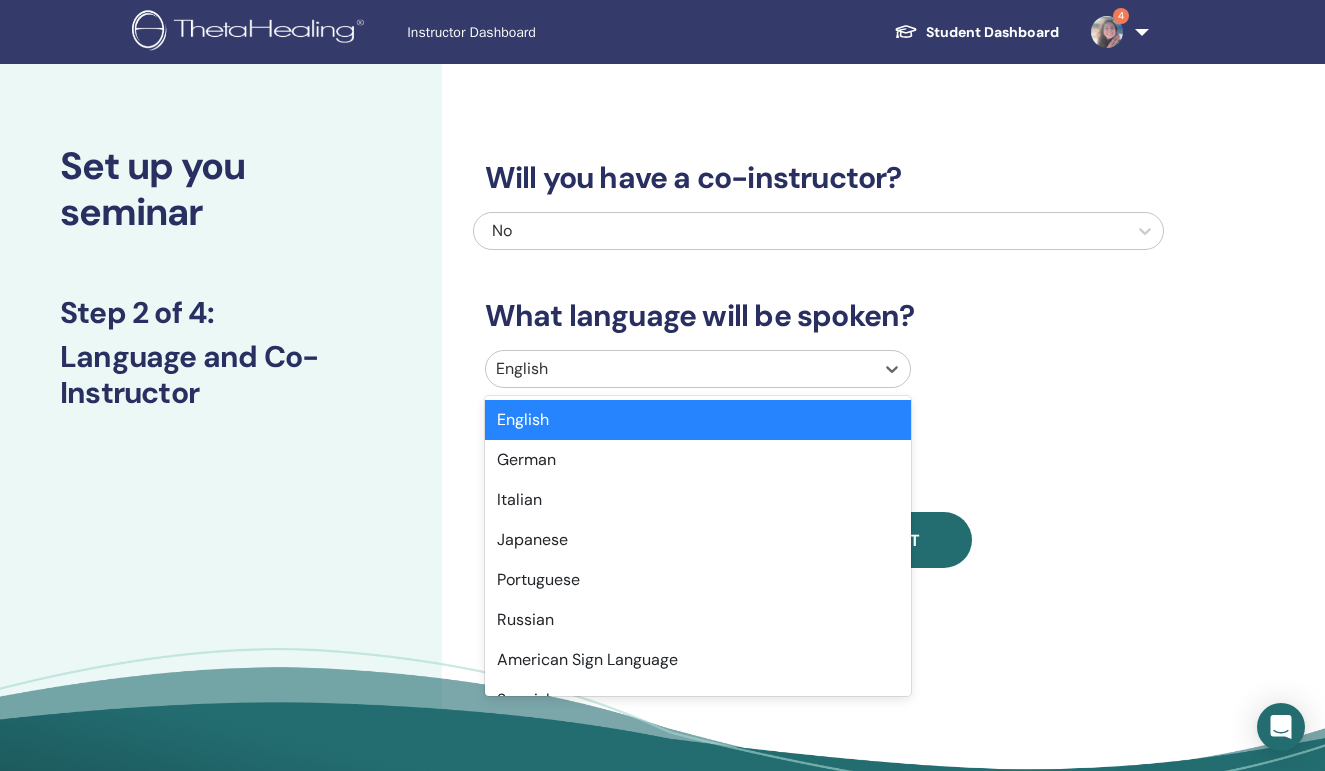 type on "*" 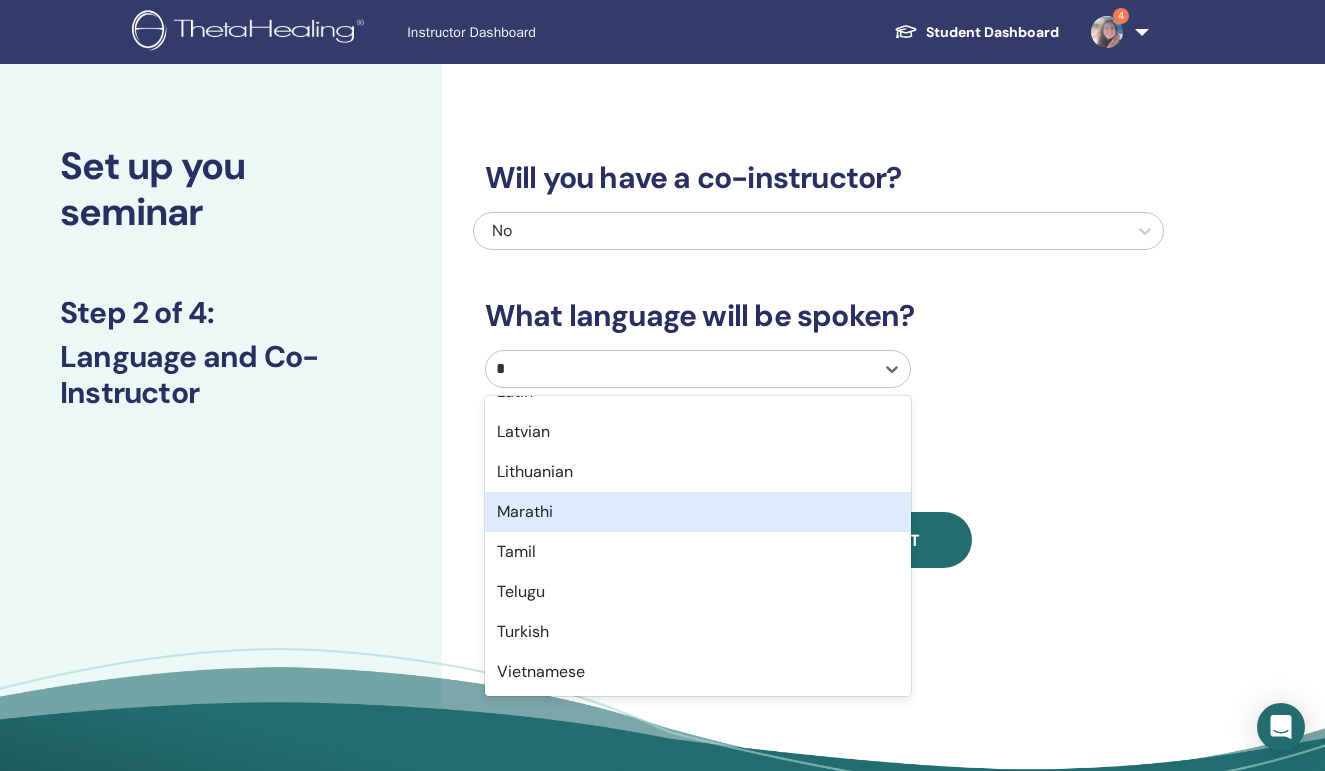 scroll, scrollTop: 268, scrollLeft: 0, axis: vertical 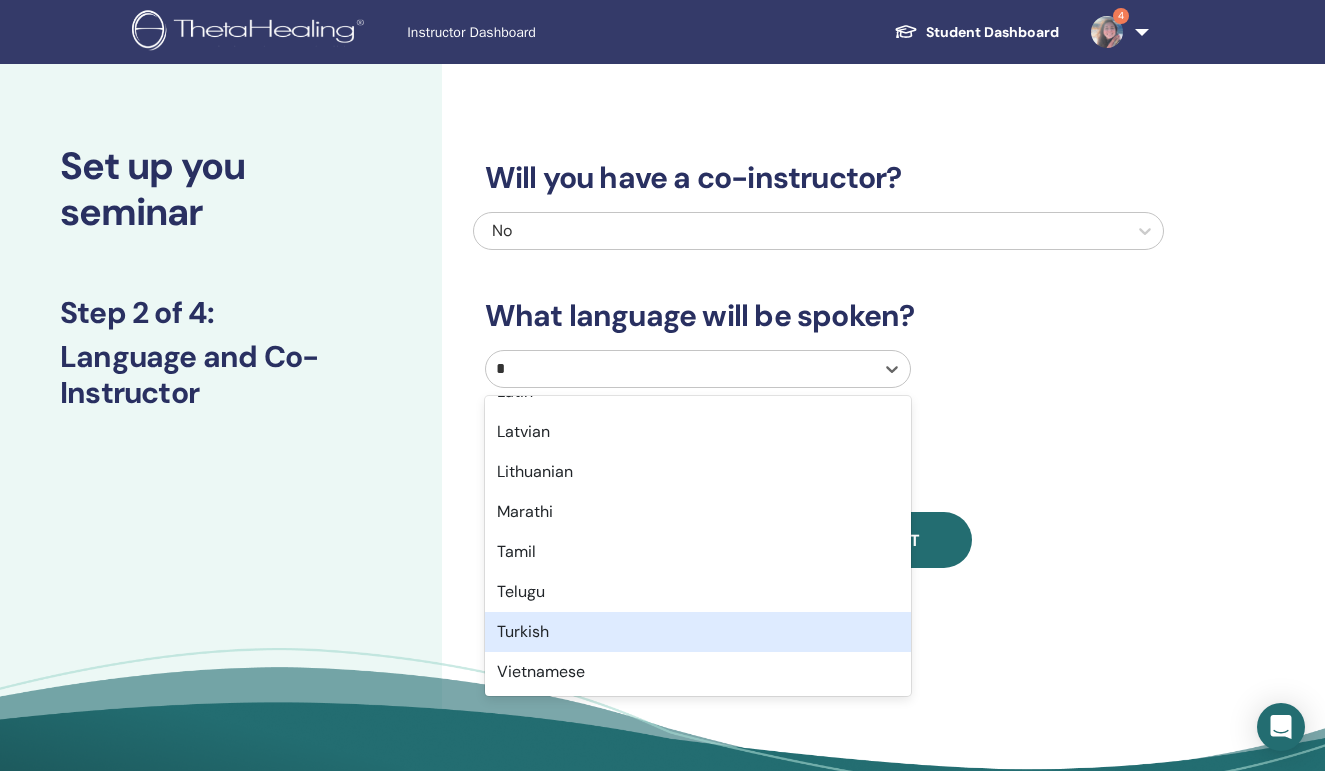 click on "Turkish" at bounding box center [698, 632] 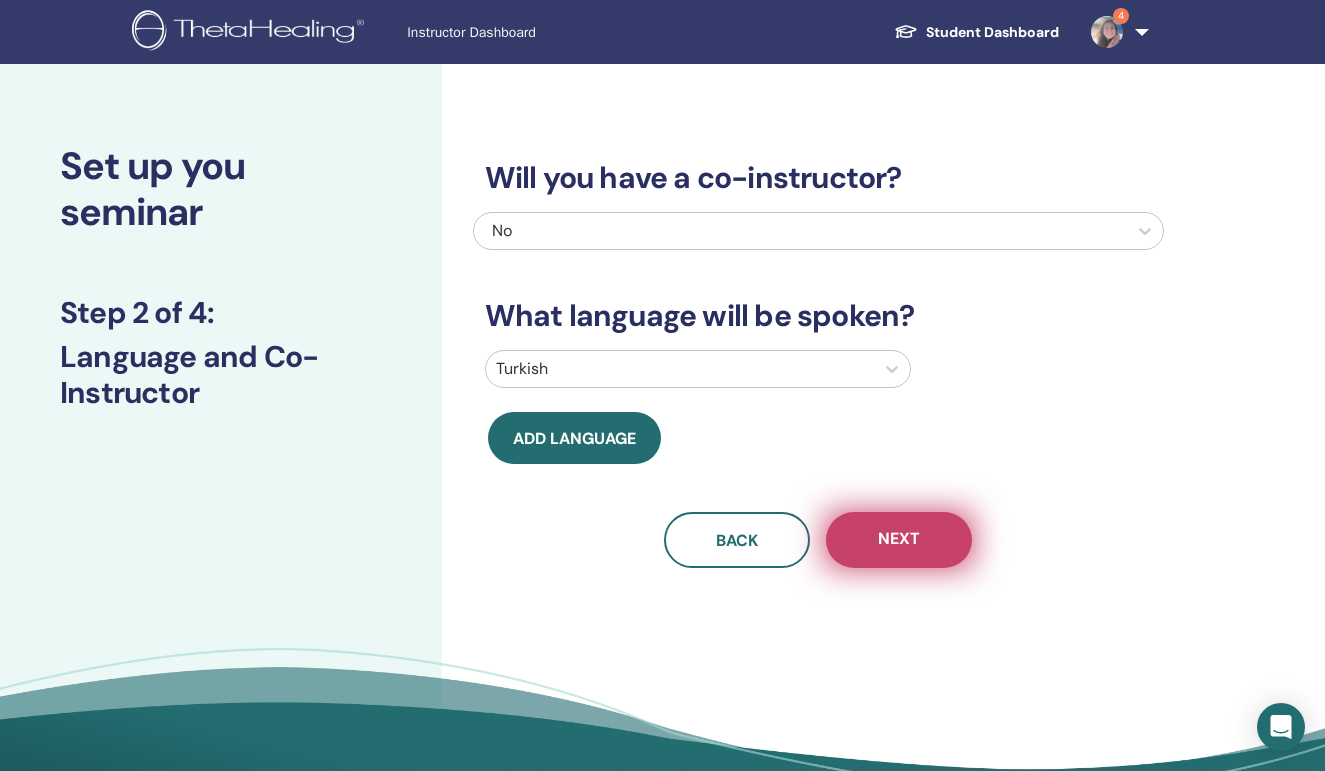 click on "Next" at bounding box center [899, 540] 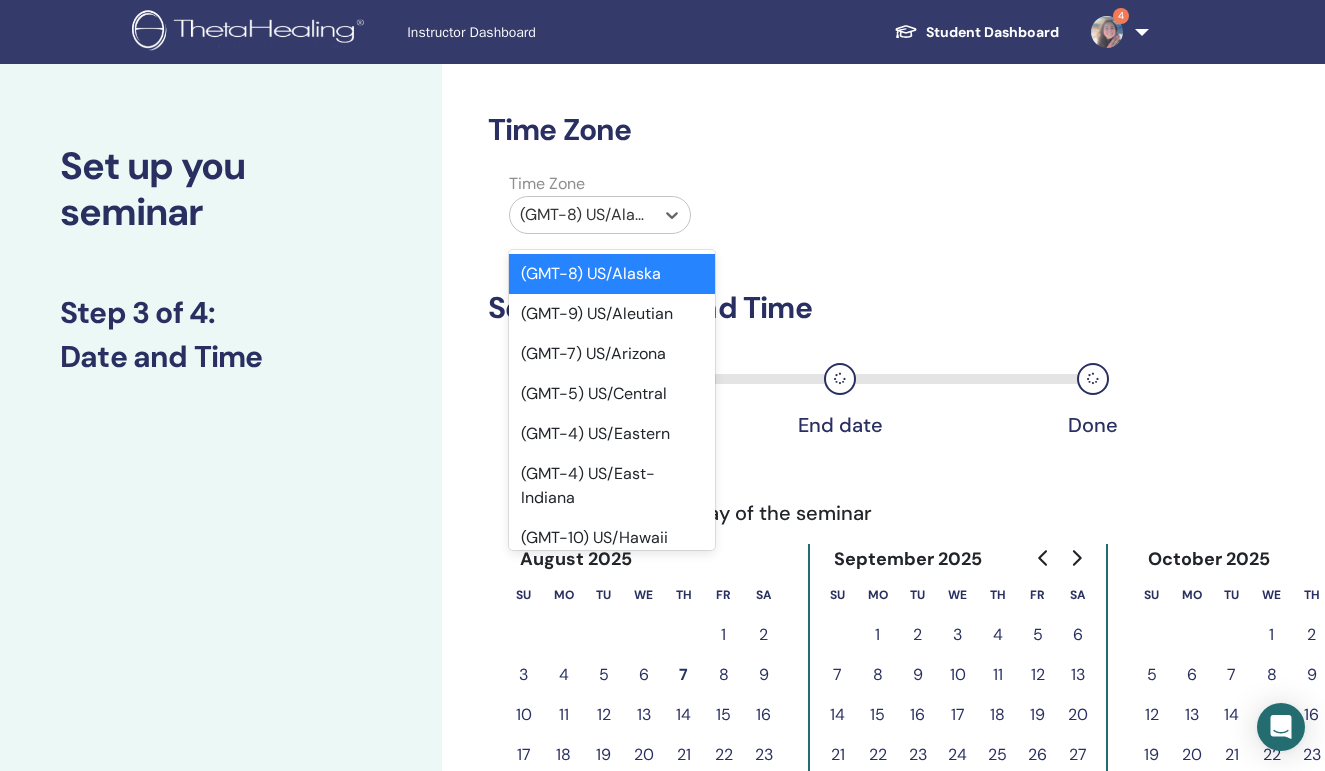 click on "(GMT-8) US/Alaska" at bounding box center [582, 215] 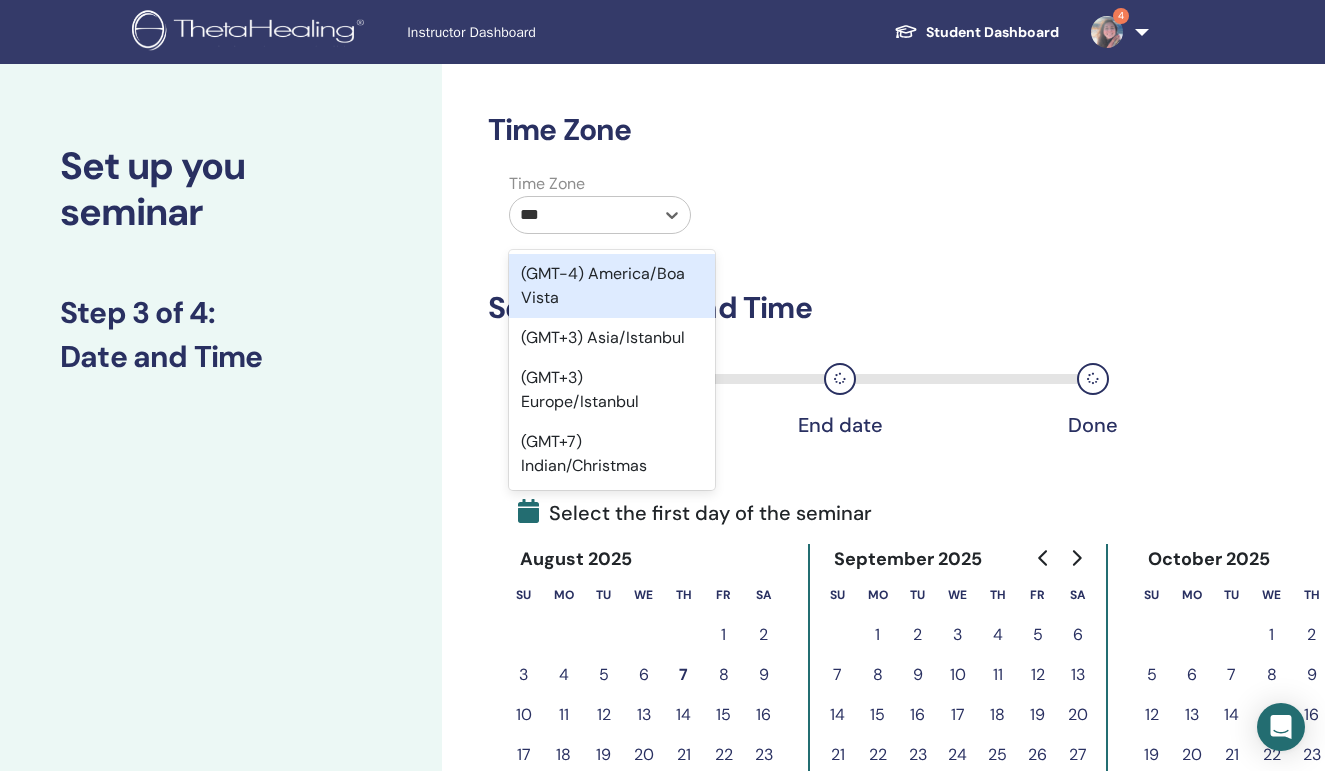 type on "****" 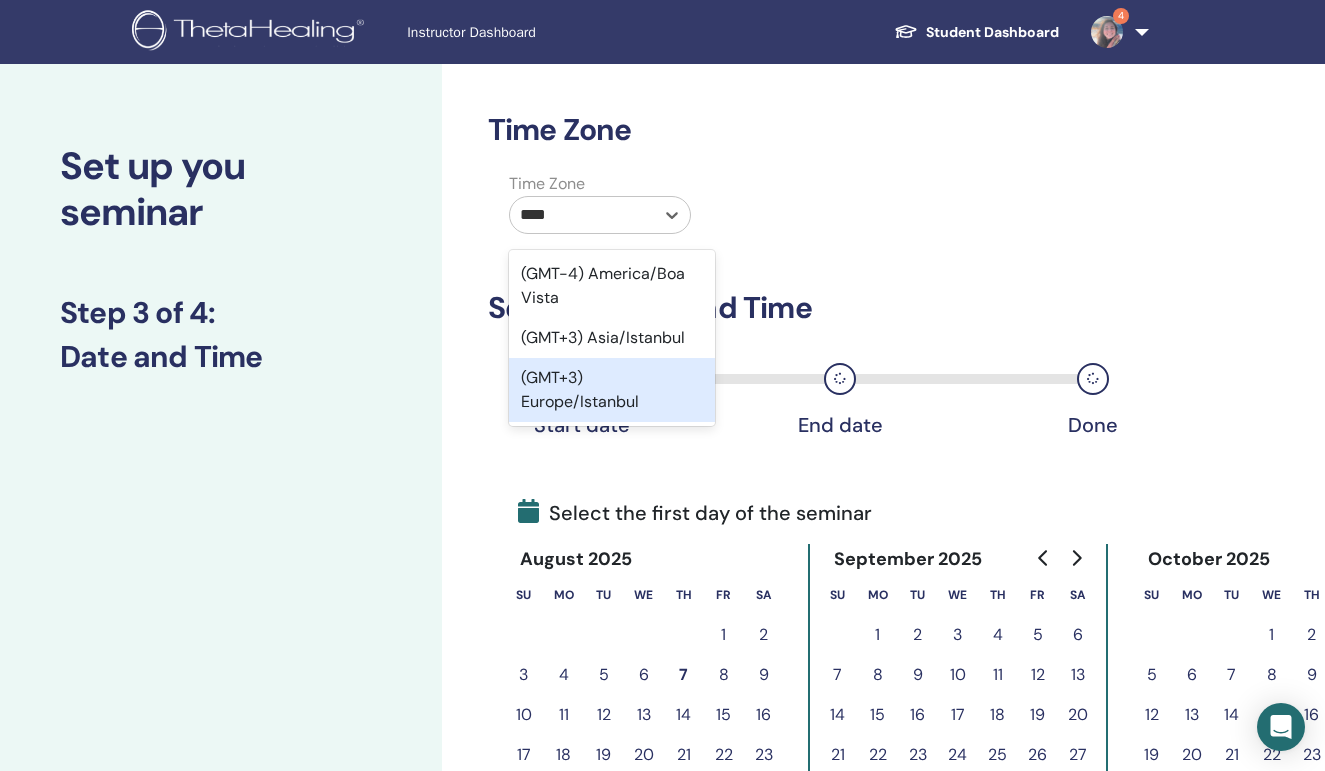 click on "(GMT+3) Europe/Istanbul" at bounding box center [612, 390] 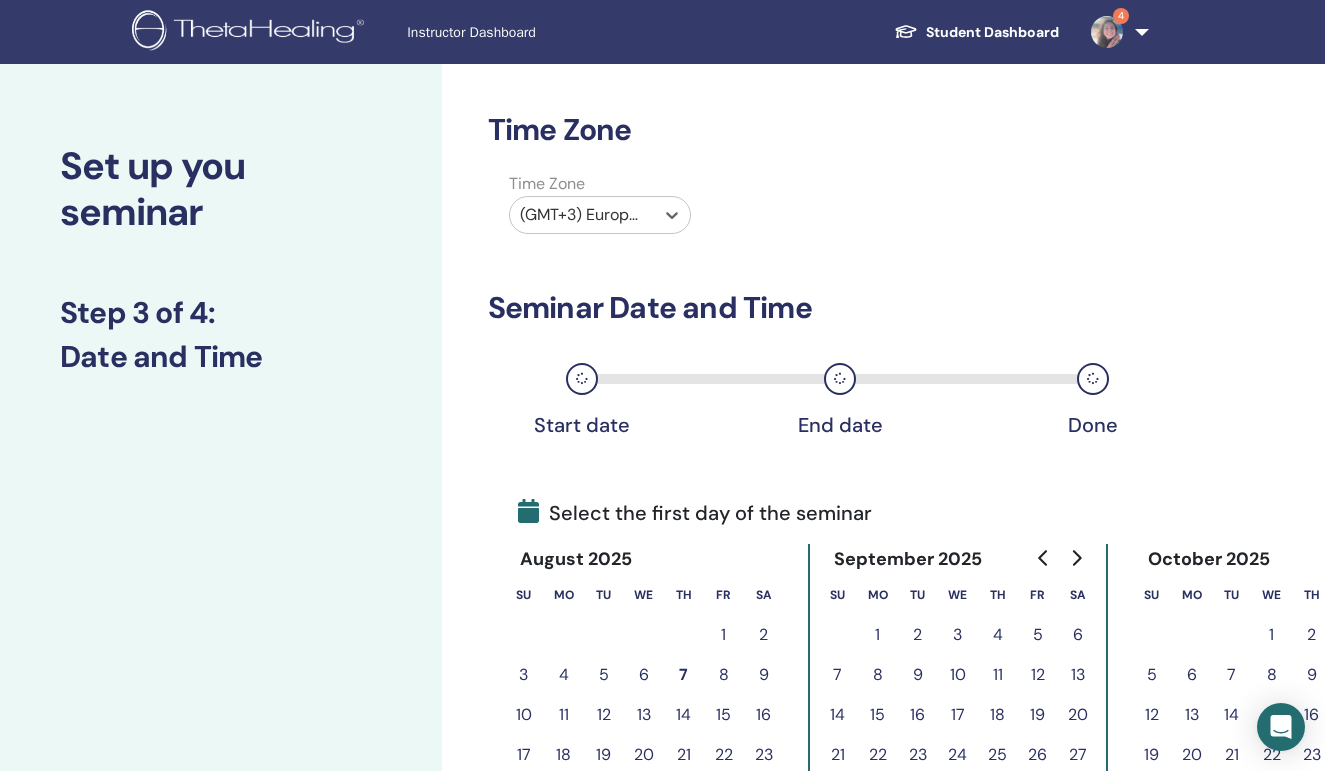 click on "Time Zone Time Zone option (GMT+3) Europe/Istanbul, selected.   Select is focused ,type to refine list, press Down to open the menu,  (GMT+3) Europe/Istanbul Seminar Date and Time Start date End date Done Select the first day of the seminar August 2025 Su Mo Tu We Th Fr Sa 1 2 3 4 5 6 7 8 9 10 11 12 13 14 15 16 17 18 19 20 21 22 23 24 25 26 27 28 29 30 31 September 2025 Su Mo Tu We Th Fr Sa 1 2 3 4 5 6 7 8 9 10 11 12 13 14 15 16 17 18 19 20 21 22 23 24 25 26 27 28 29 30 October 2025 Su Mo Tu We Th Fr Sa 1 2 3 4 5 6 7 8 9 10 11 12 13 14 15 16 17 18 19 20 21 22 23 24 25 26 27 28 29 30 31 Back Next" at bounding box center (883, 659) 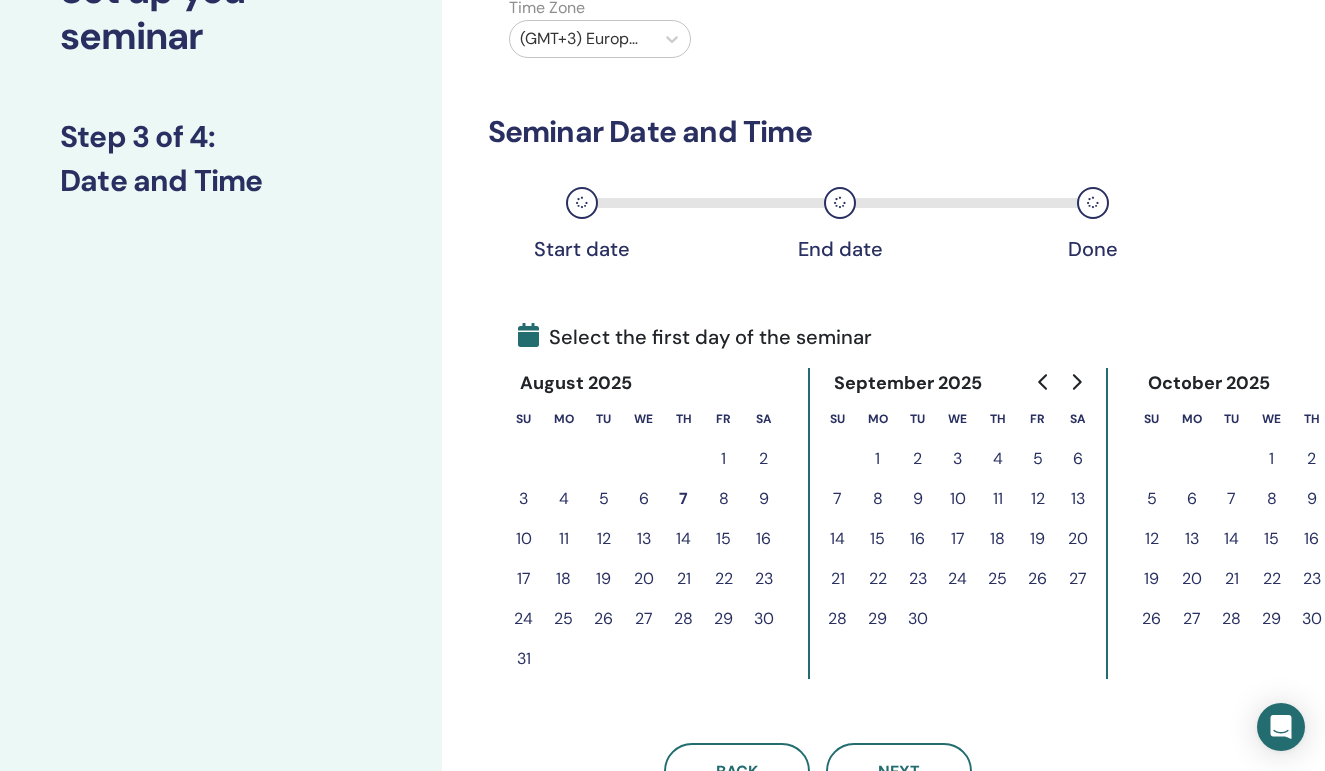 scroll, scrollTop: 186, scrollLeft: 0, axis: vertical 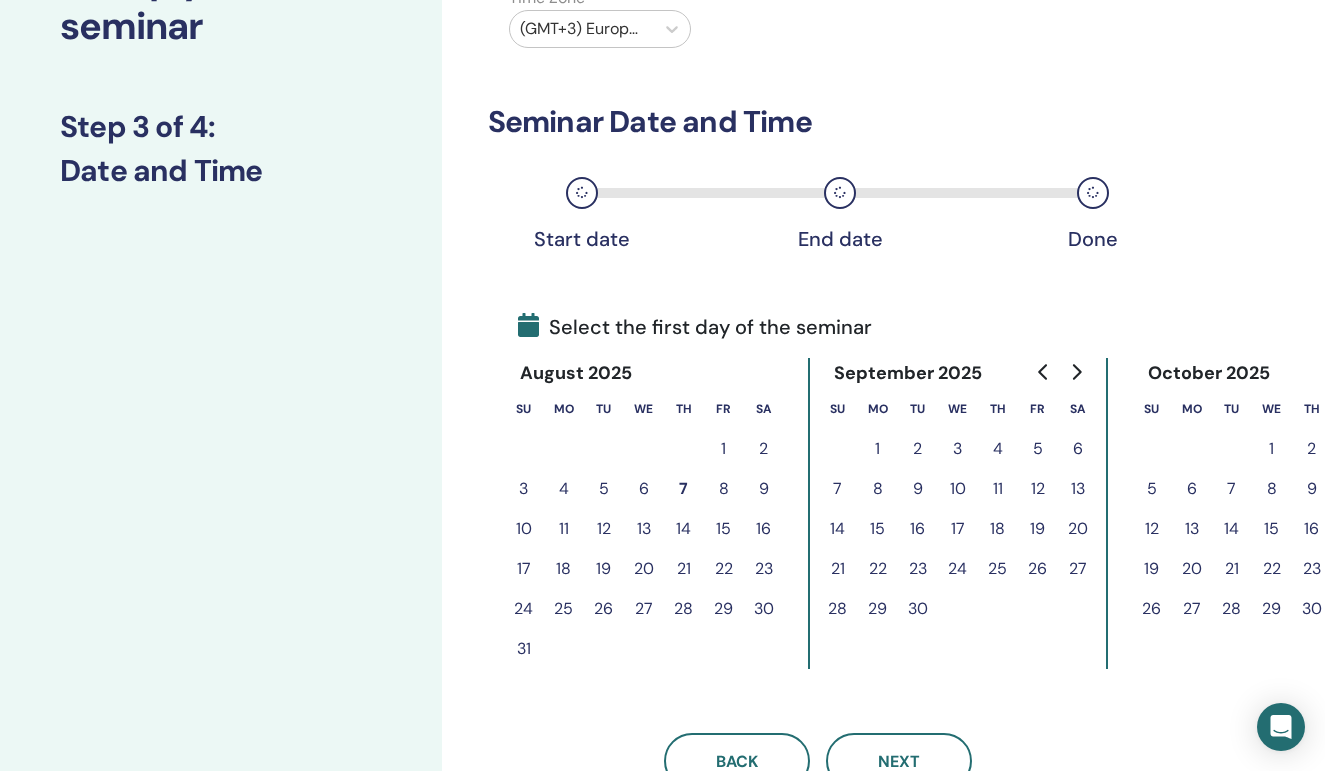 click on "16" at bounding box center (764, 529) 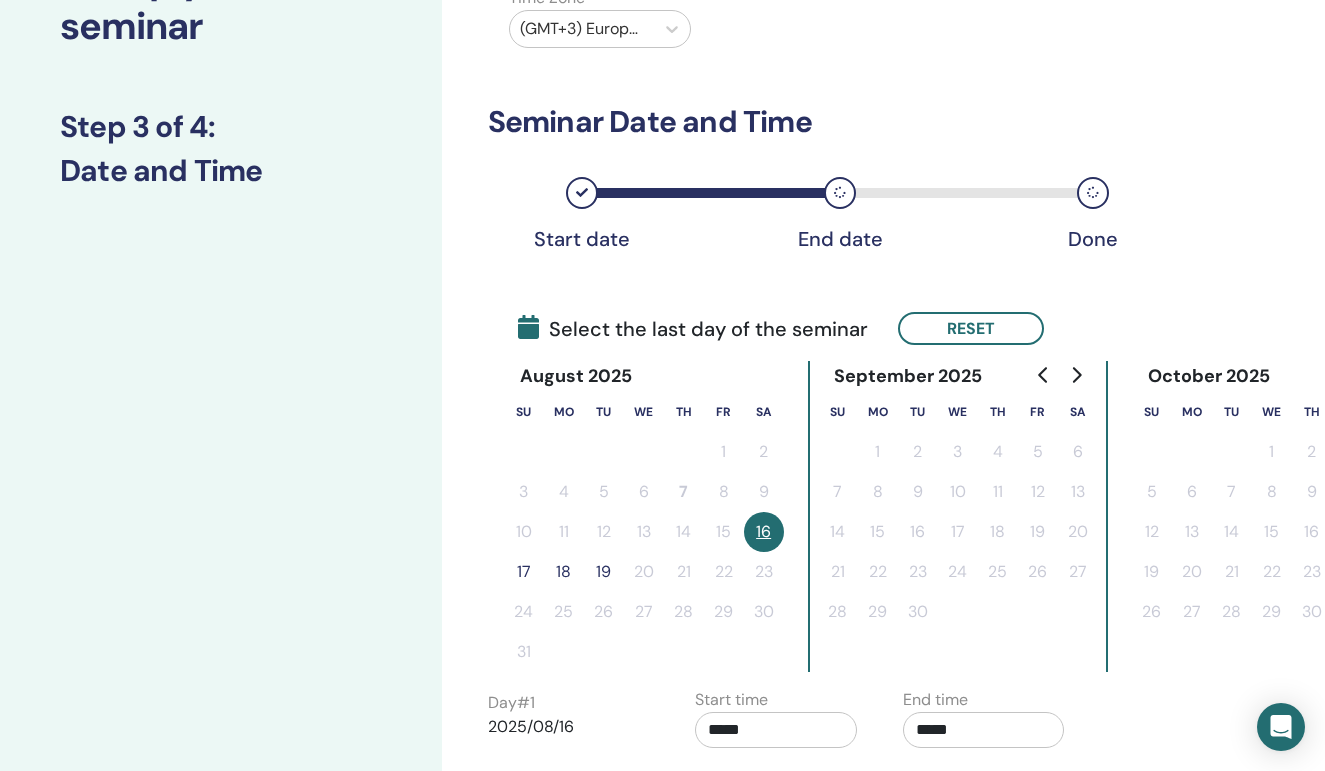 click on "17" at bounding box center (524, 572) 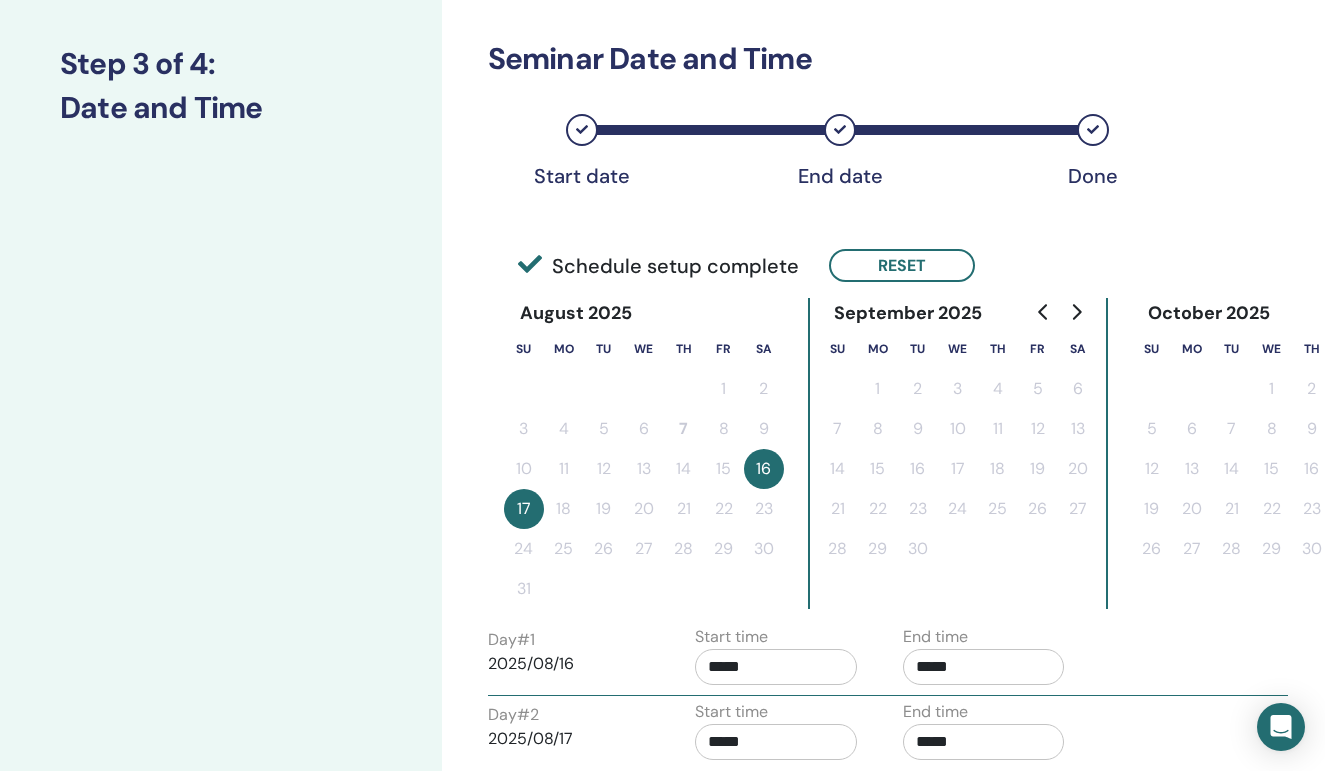 scroll, scrollTop: 275, scrollLeft: 0, axis: vertical 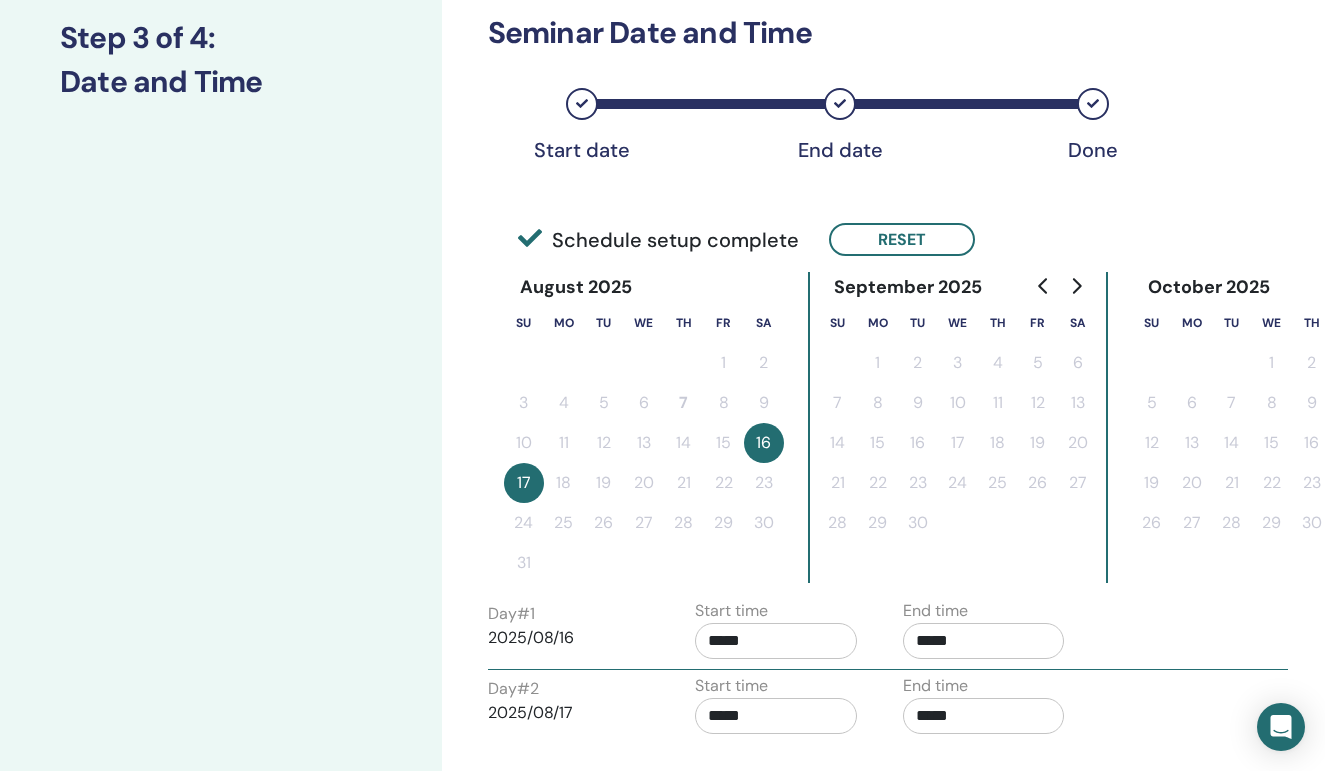 click on "*****" at bounding box center (776, 641) 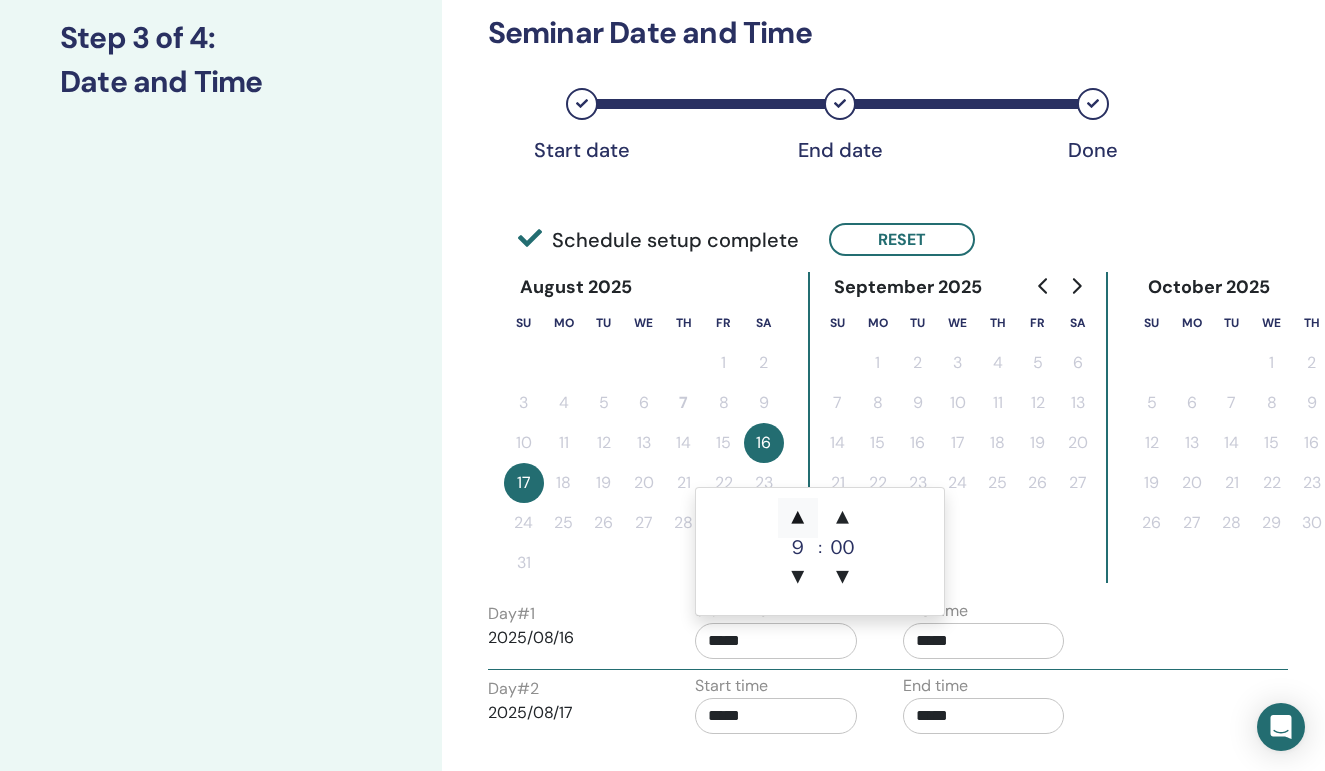 click on "▲" at bounding box center [798, 518] 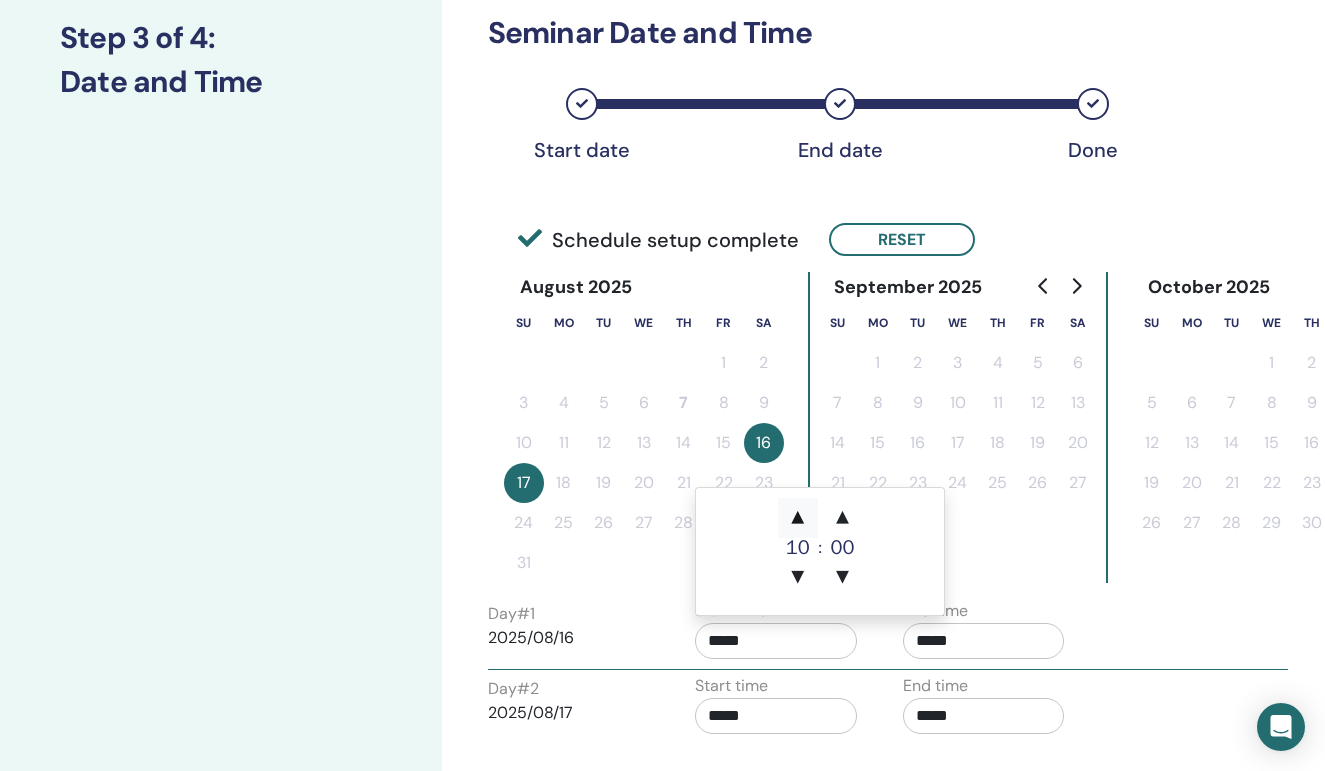 click on "▲" at bounding box center (798, 518) 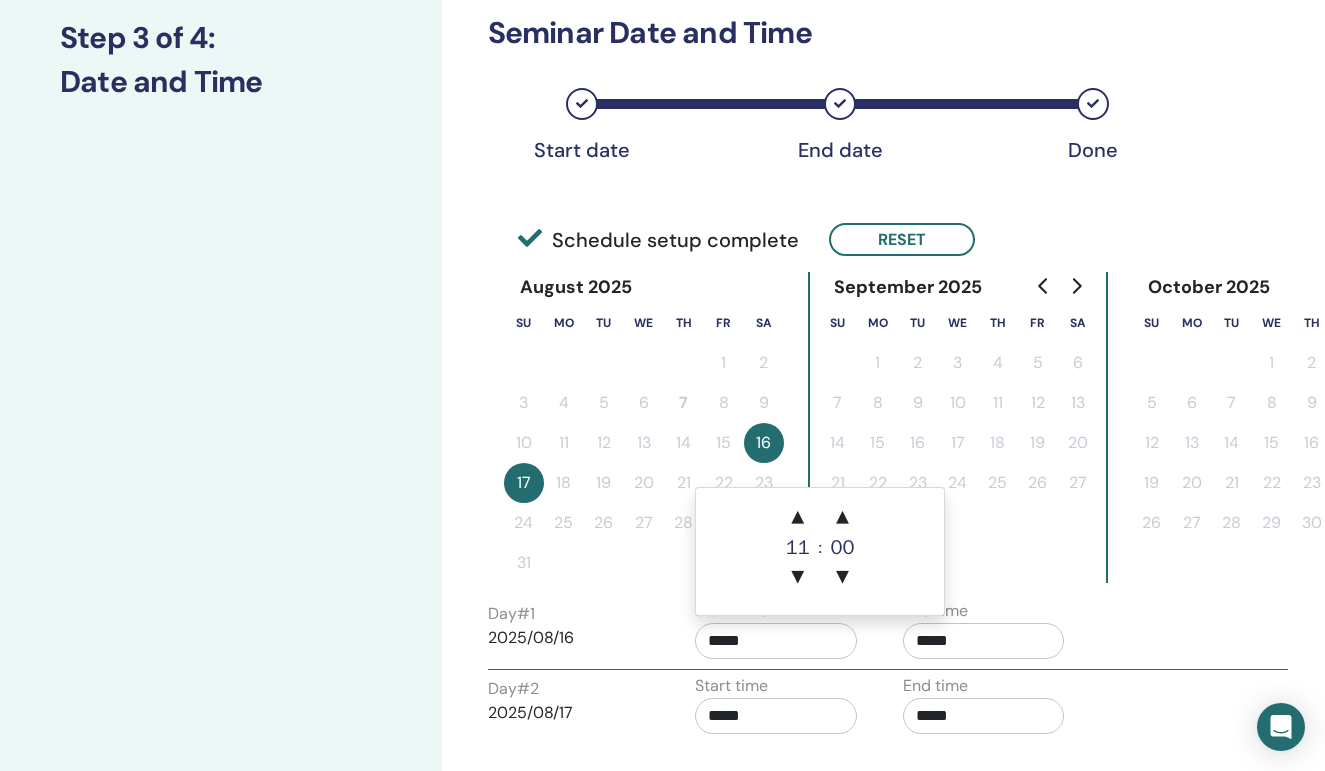click on "*****" at bounding box center (984, 641) 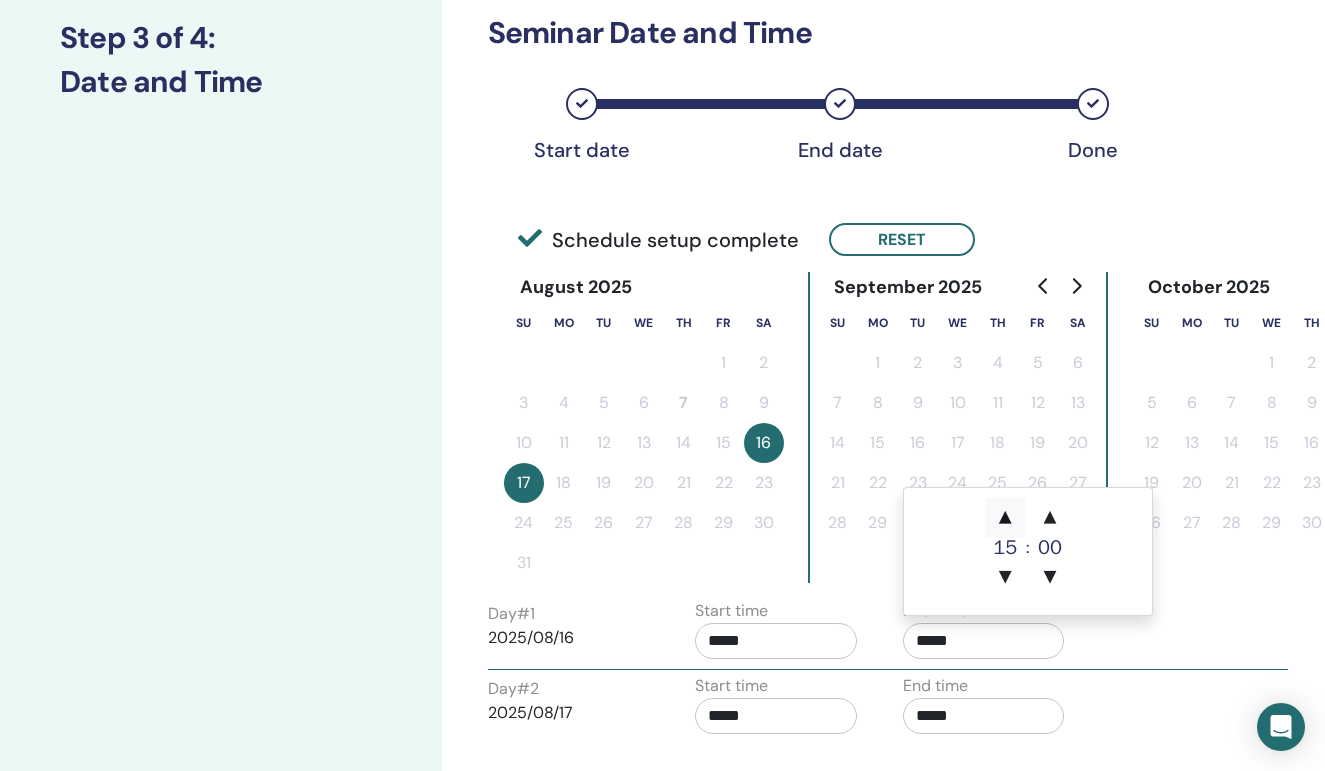 click on "▲" at bounding box center (1005, 518) 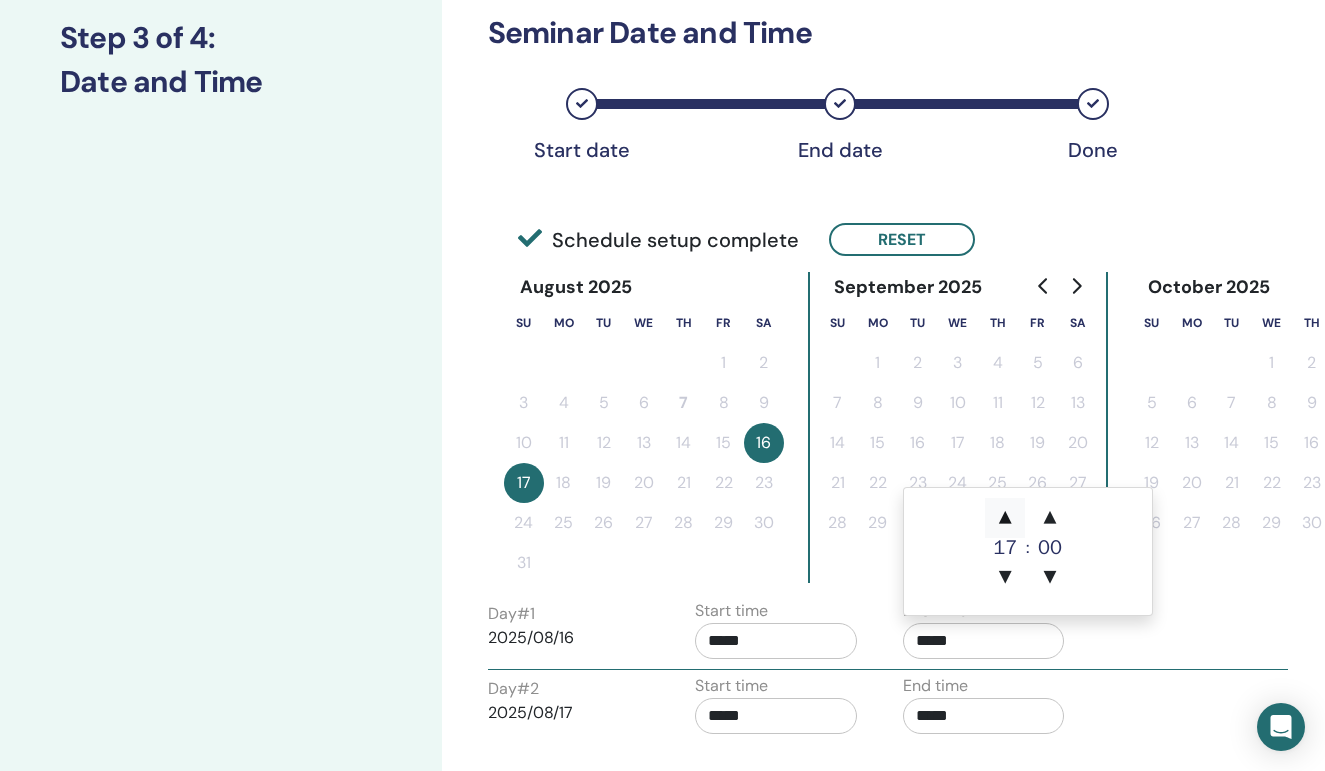 click on "▲" at bounding box center (1005, 518) 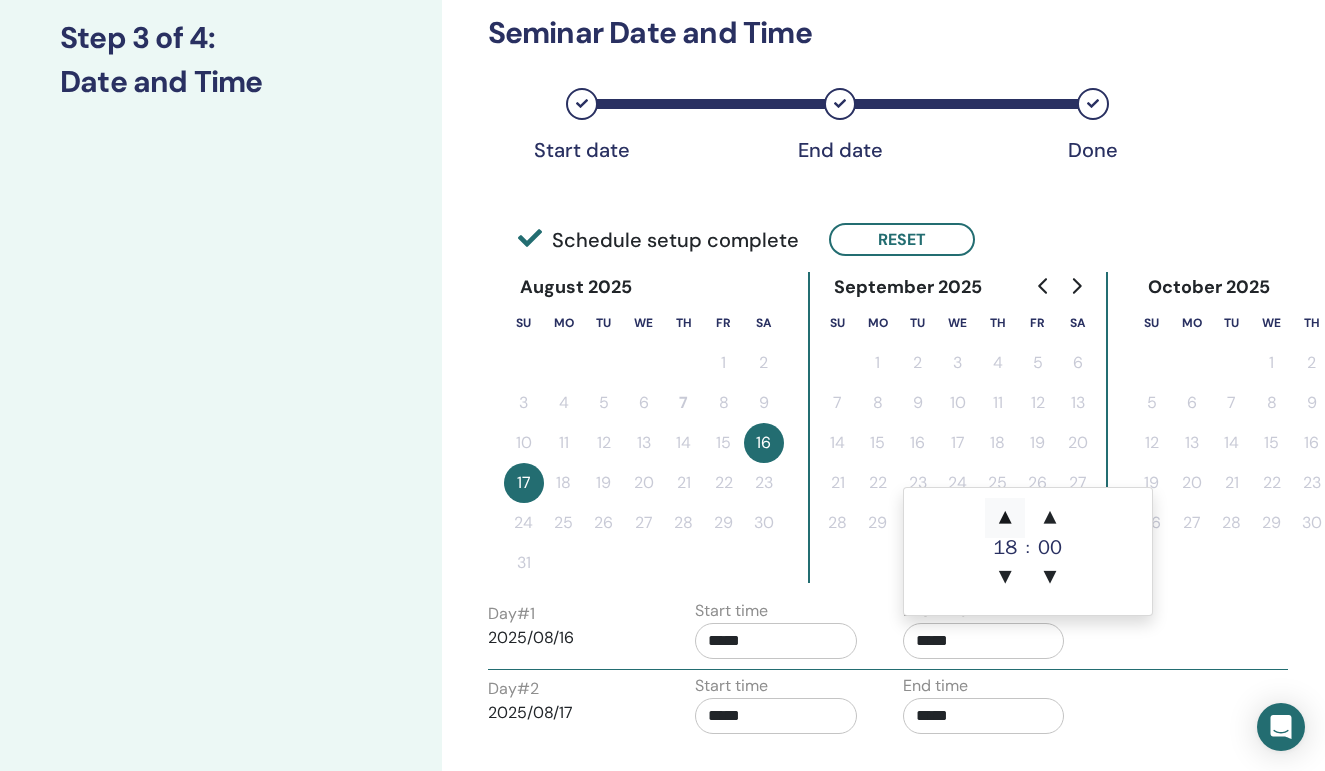 click on "▲" at bounding box center [1005, 518] 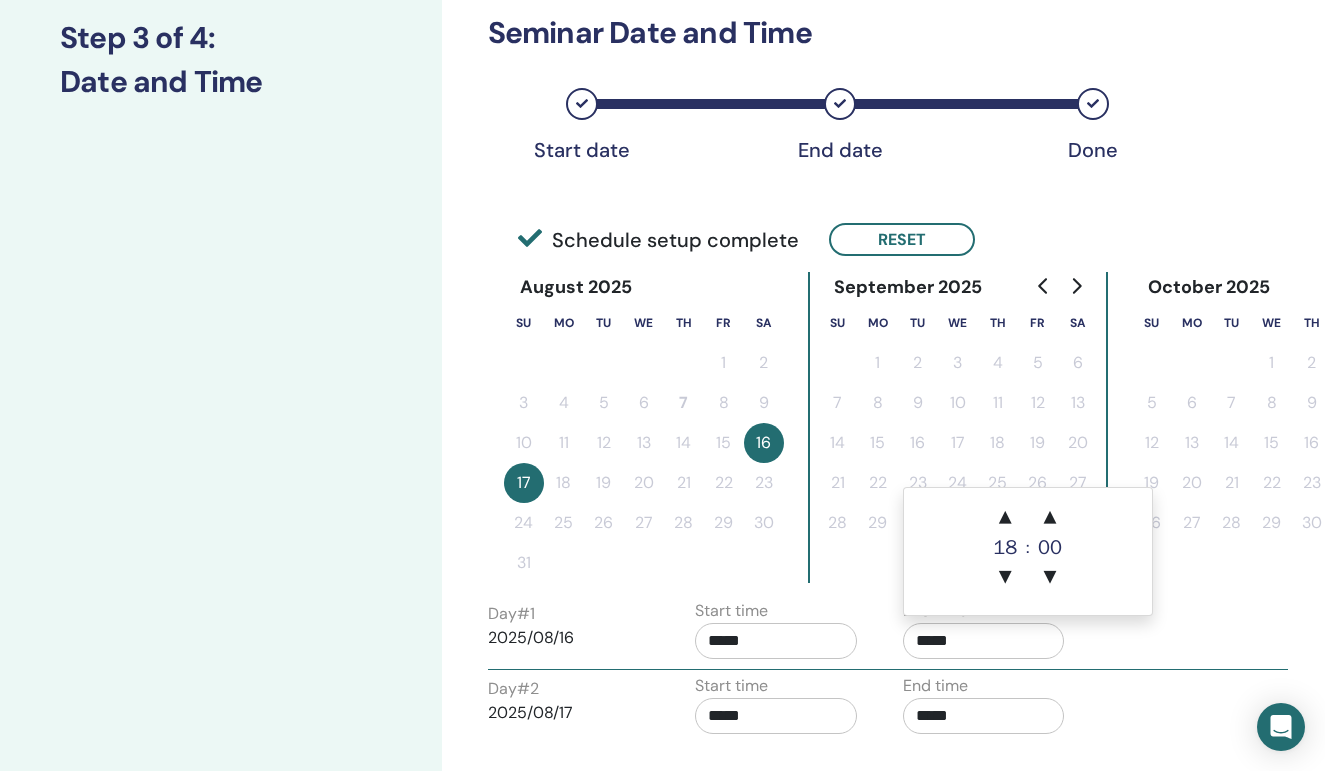 click on "*****" at bounding box center [776, 716] 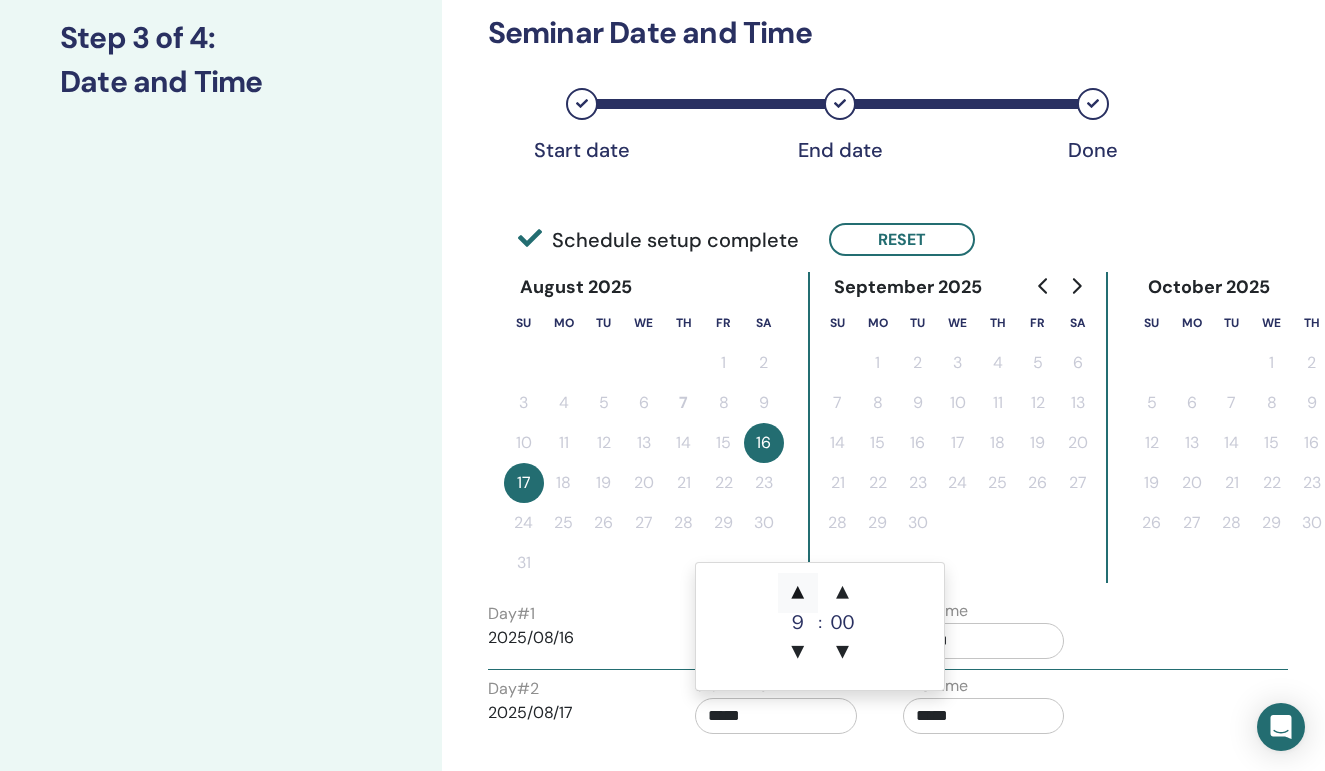 click on "▲" at bounding box center [798, 593] 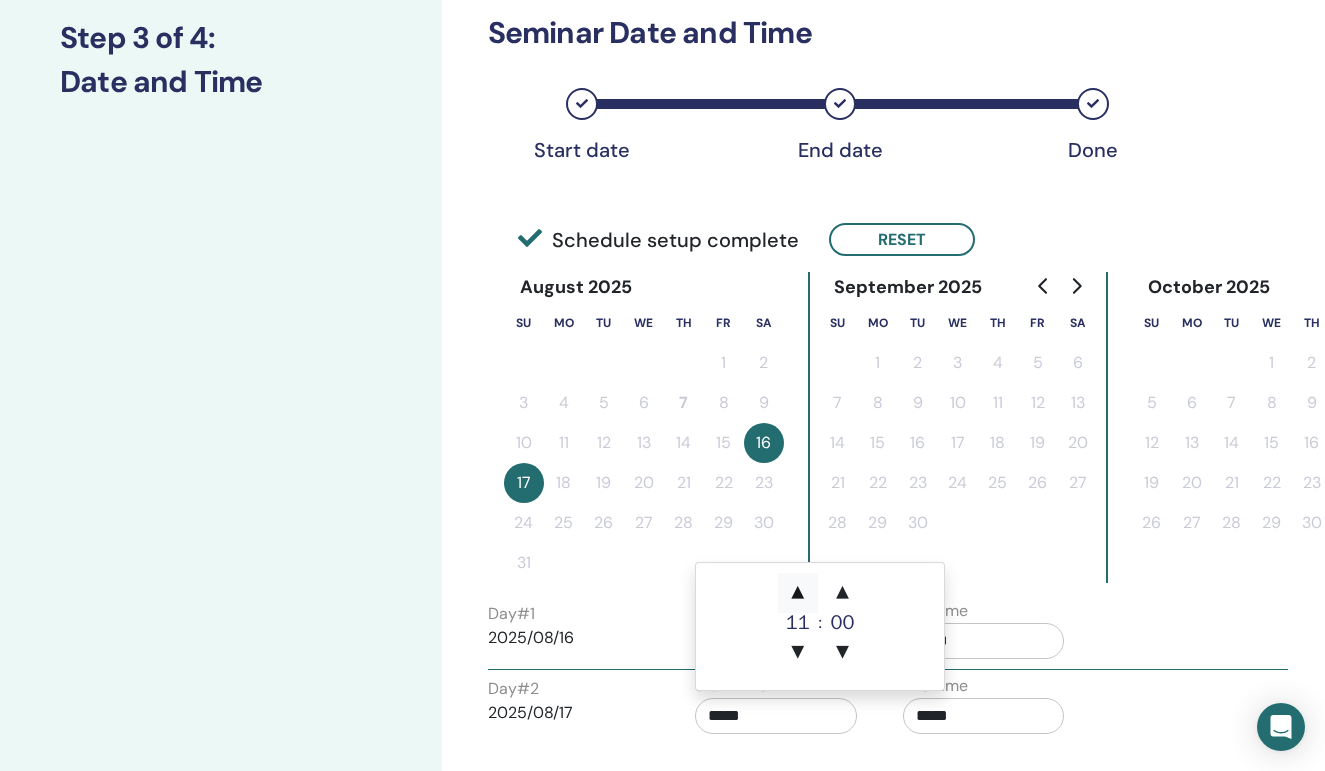 click on "▲" at bounding box center [798, 593] 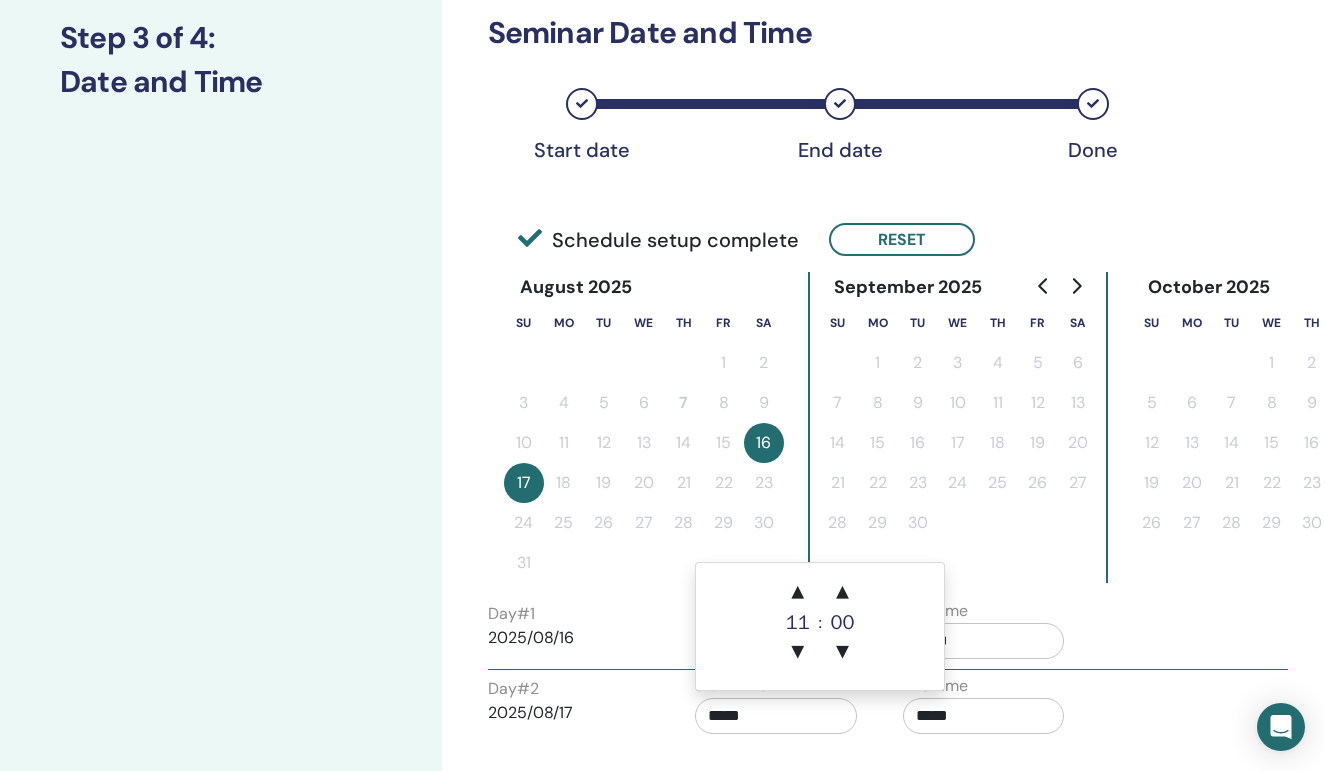click on "*****" at bounding box center (984, 716) 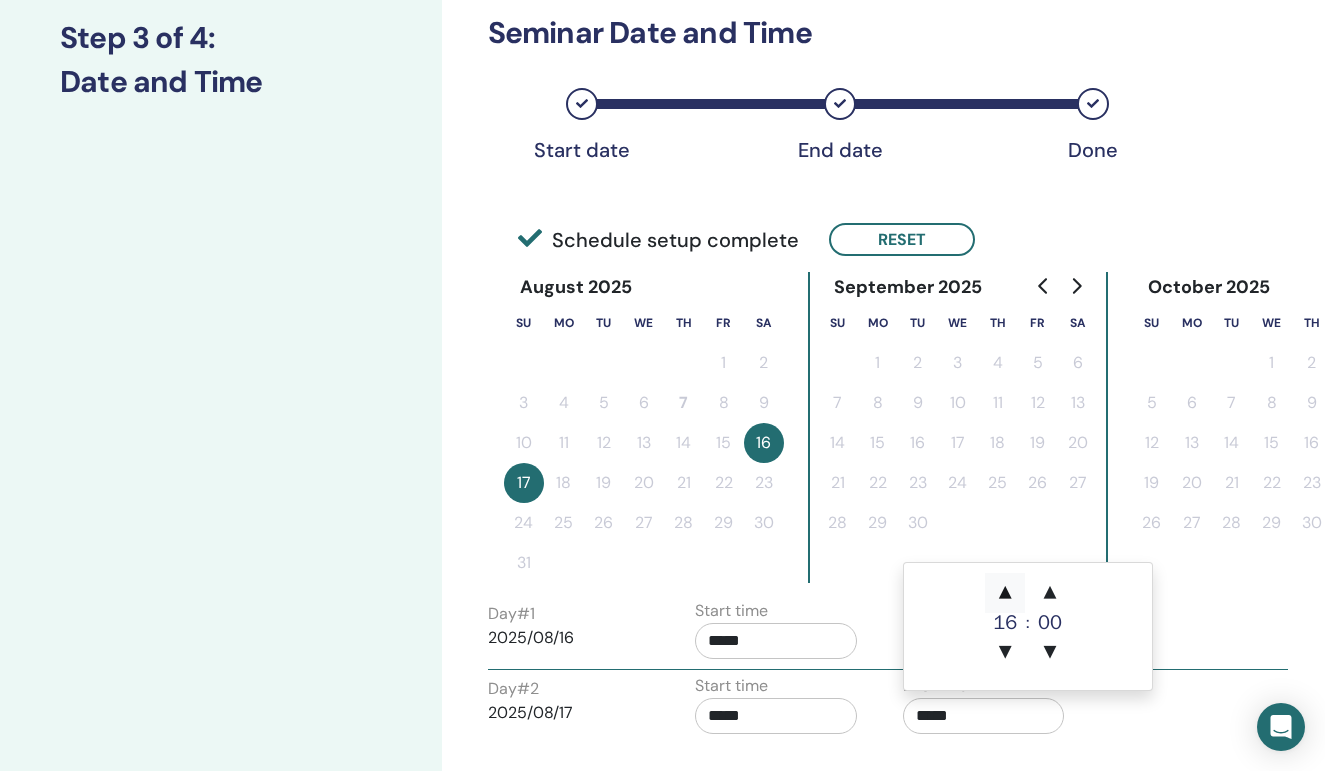 click on "▲" at bounding box center (1005, 593) 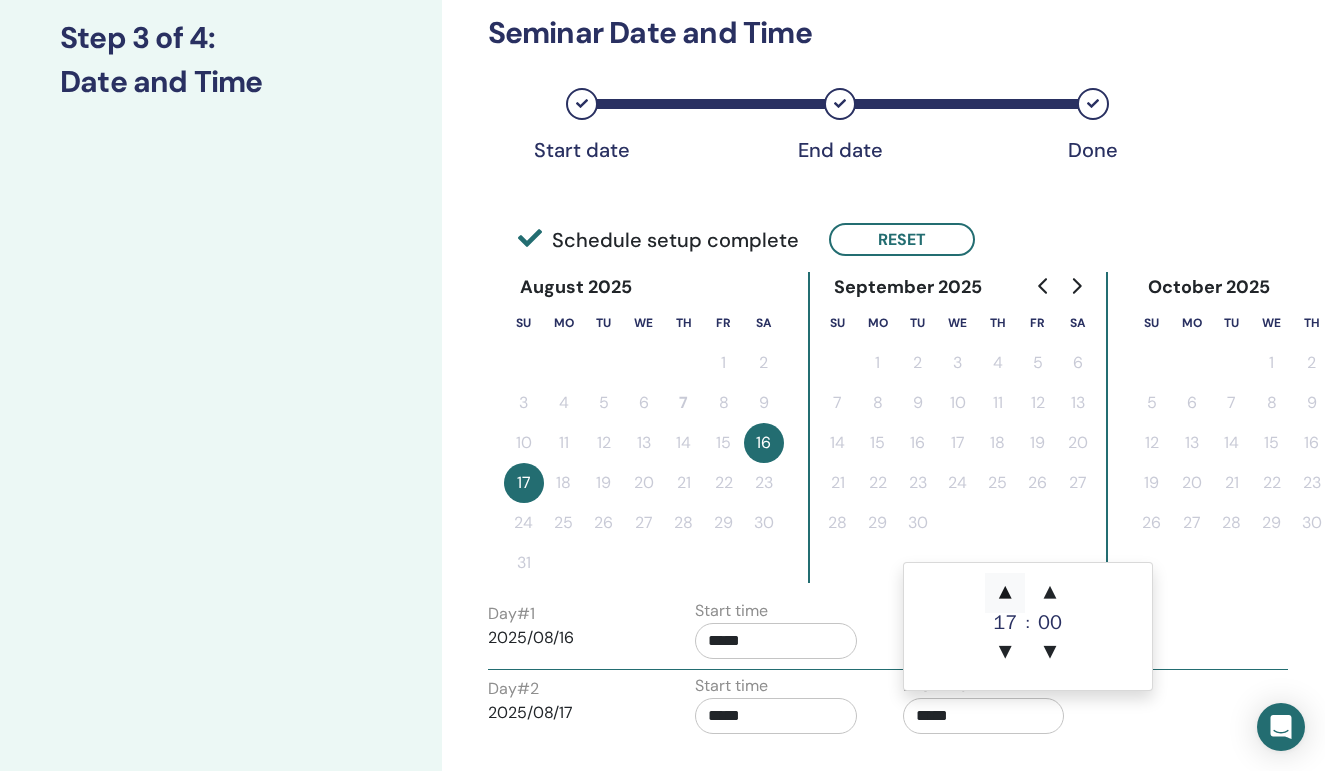 click on "▲" at bounding box center (1005, 593) 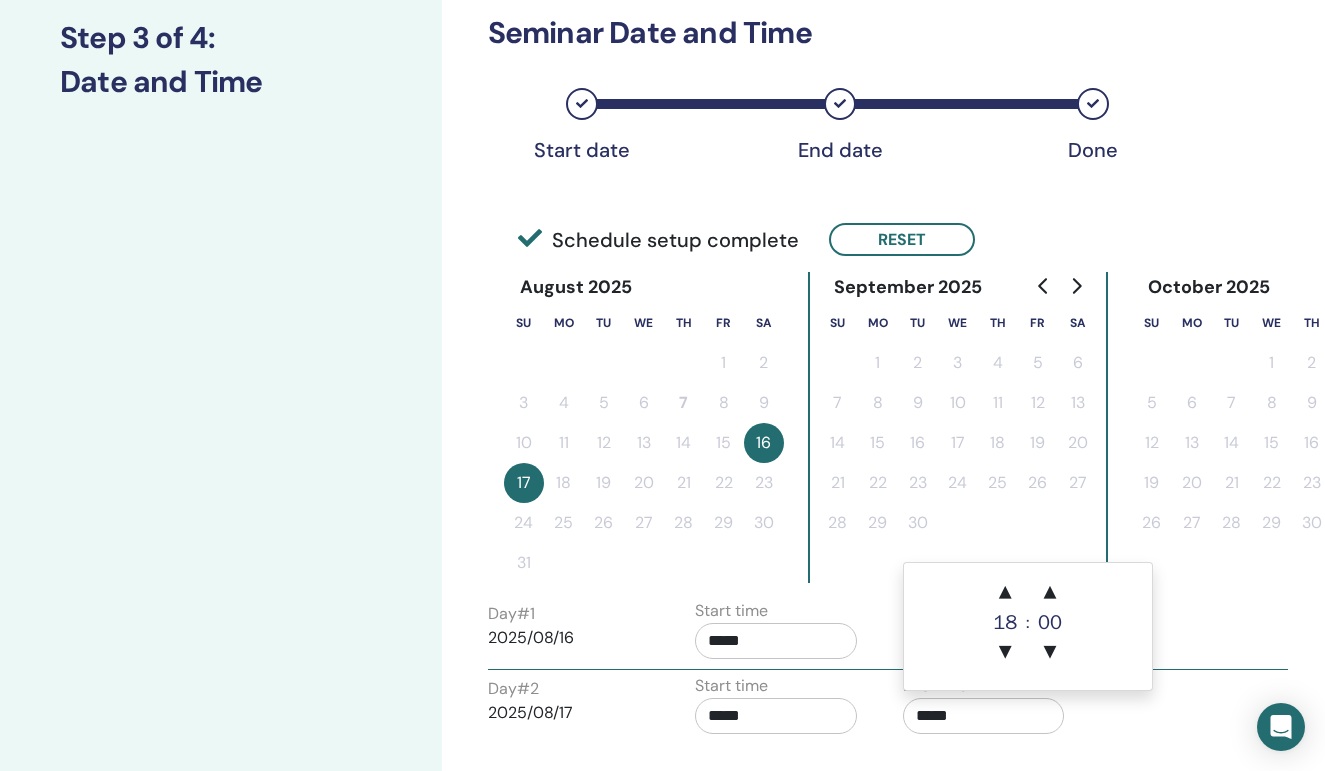 click on "Start time *****" at bounding box center (784, 634) 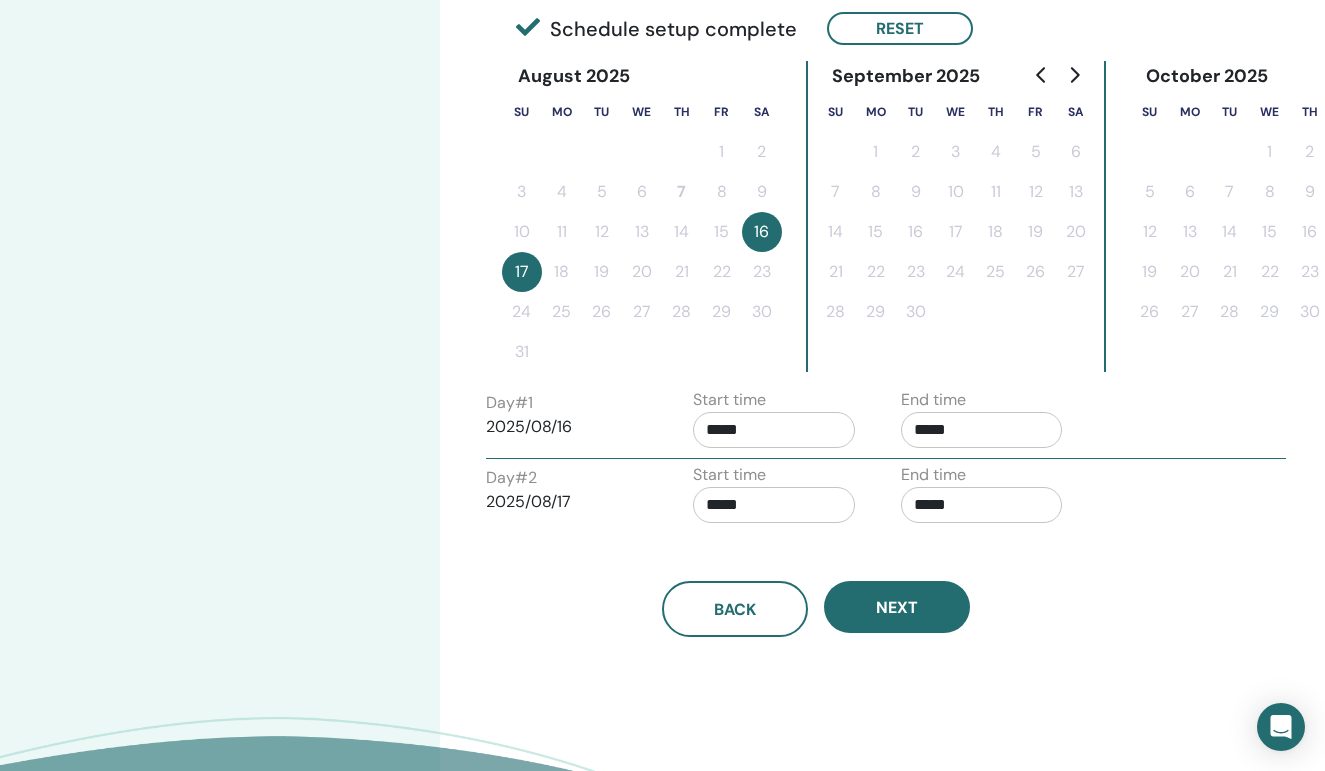 scroll, scrollTop: 487, scrollLeft: 2, axis: both 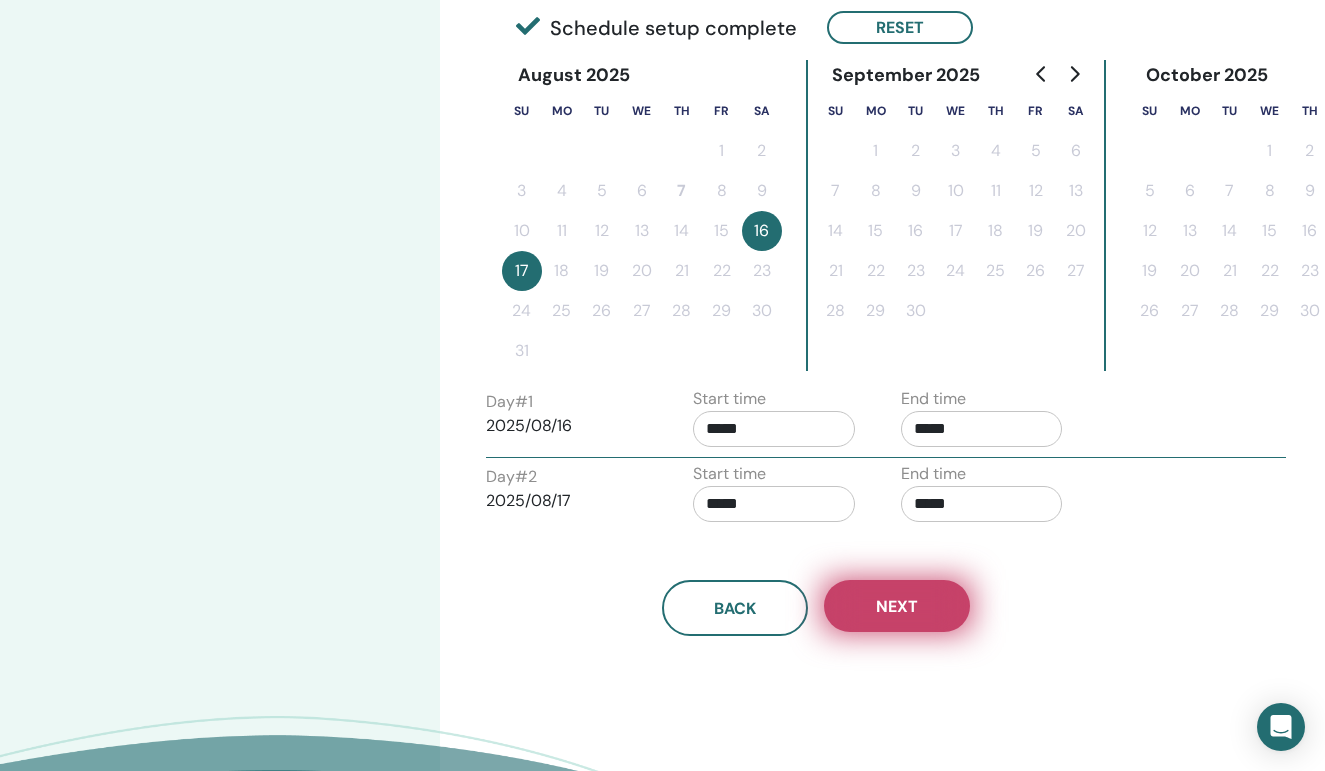 click on "Next" at bounding box center [897, 606] 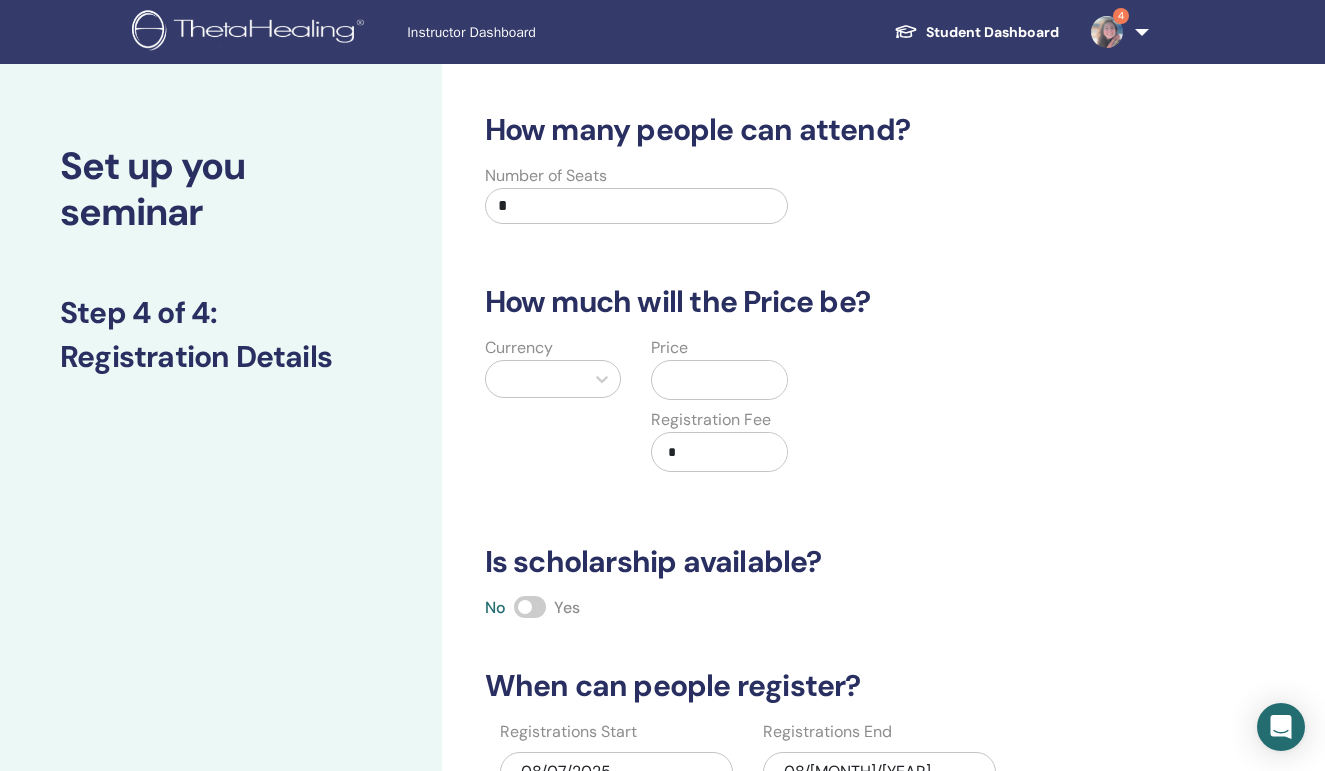 scroll, scrollTop: 0, scrollLeft: 0, axis: both 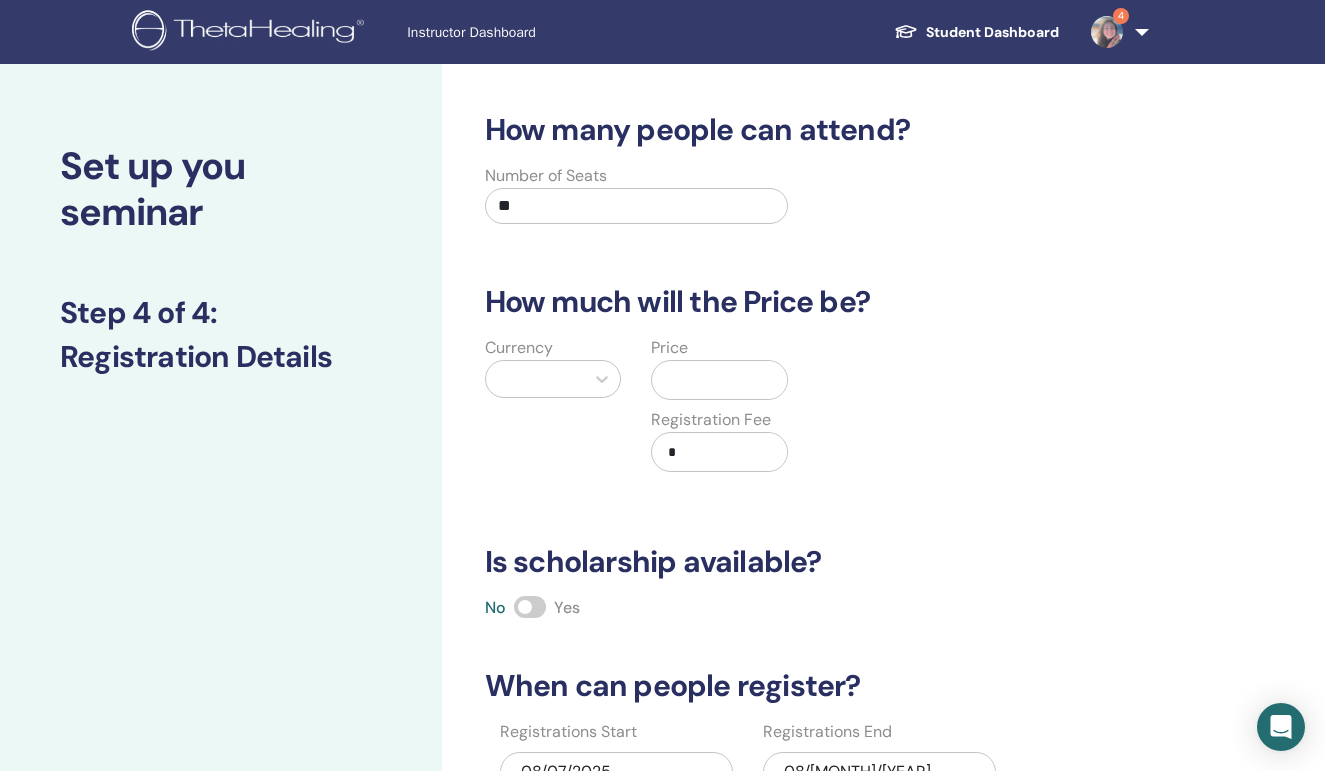 type on "**" 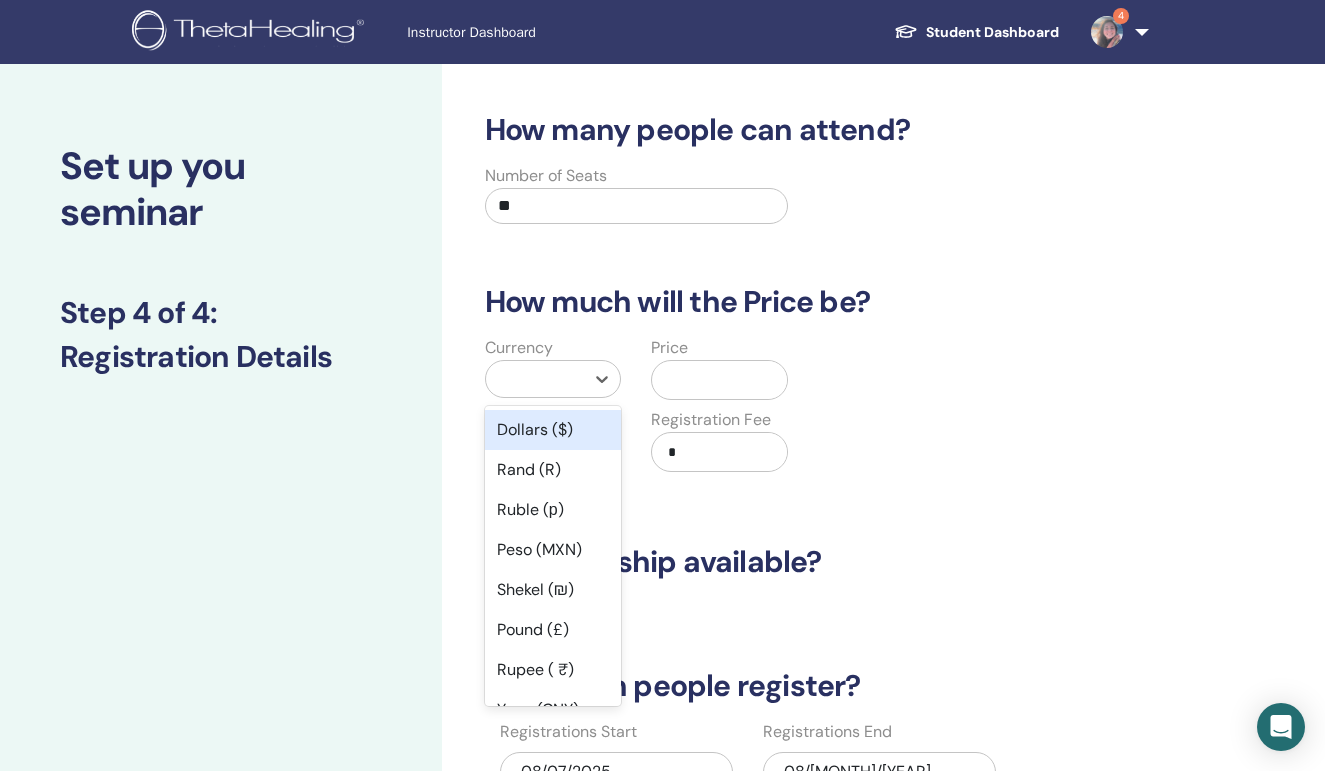 click at bounding box center [535, 379] 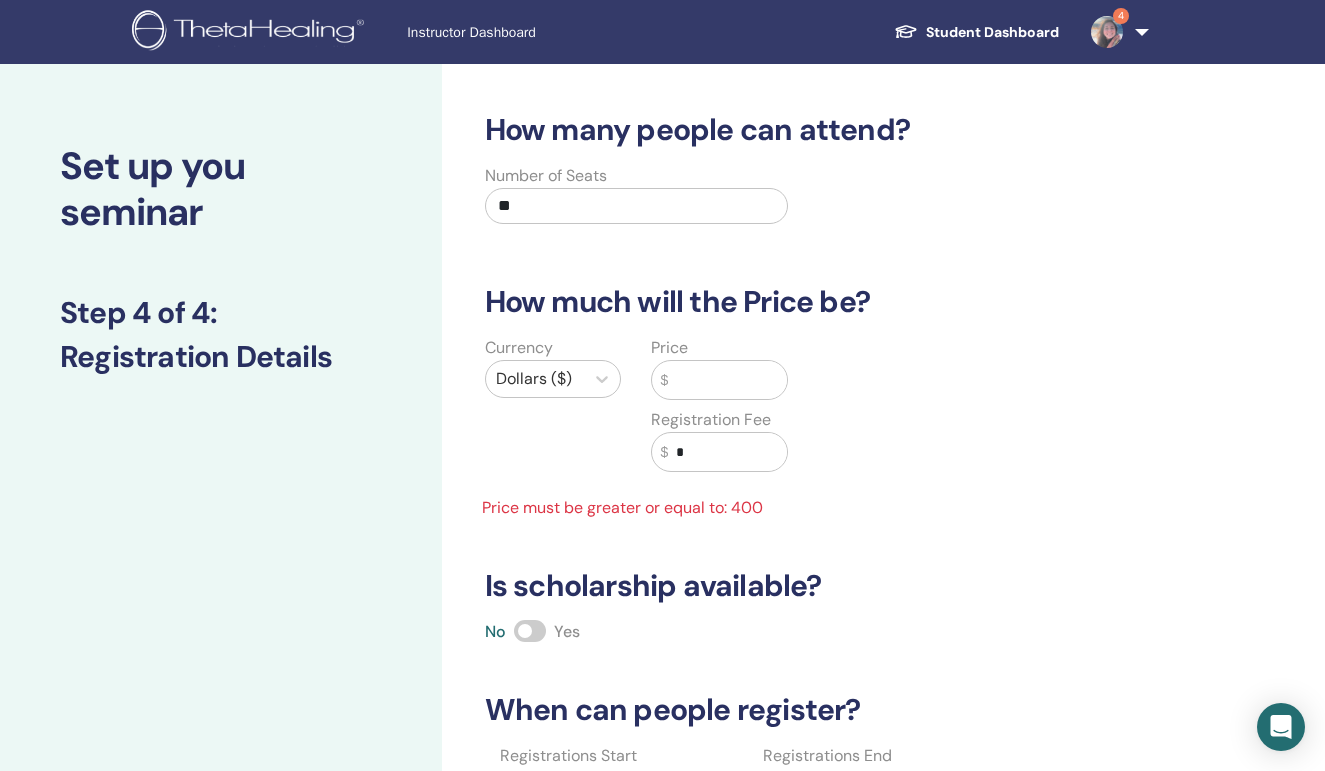click at bounding box center (727, 380) 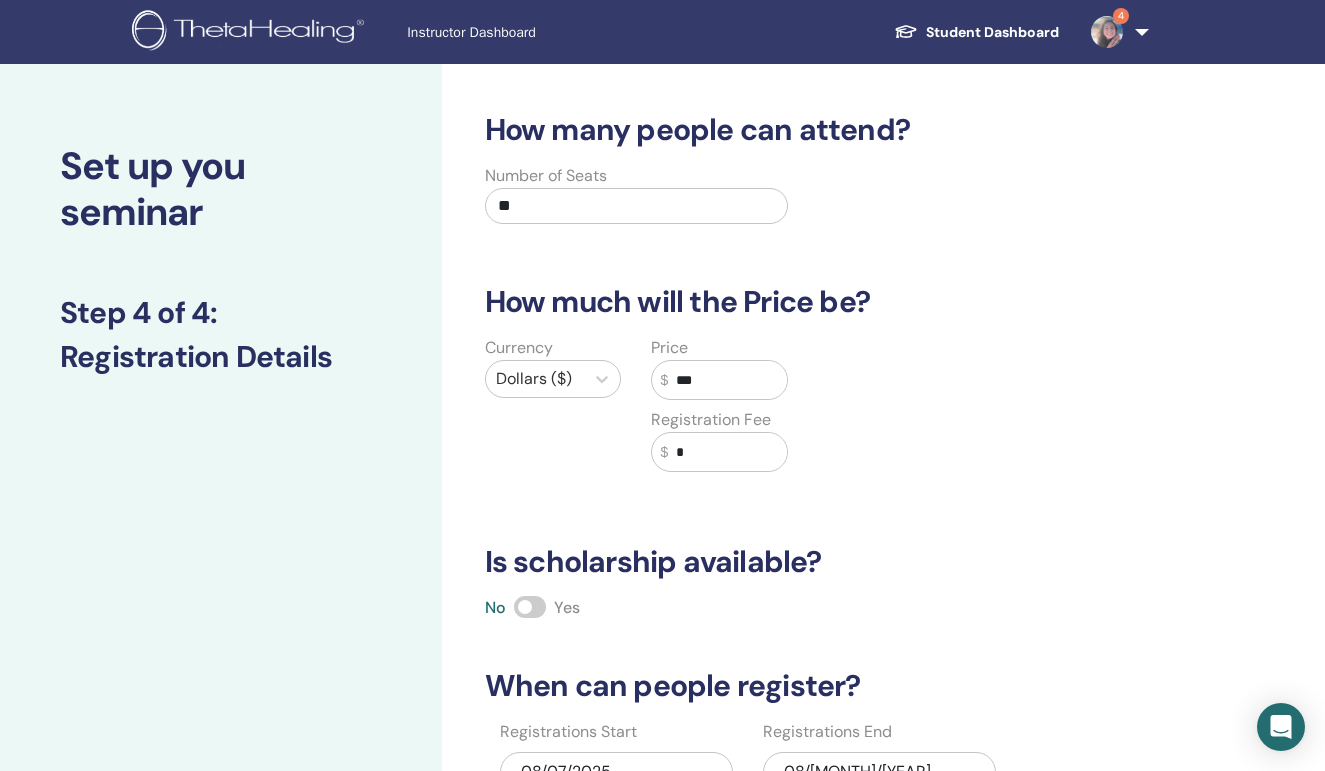 type on "***" 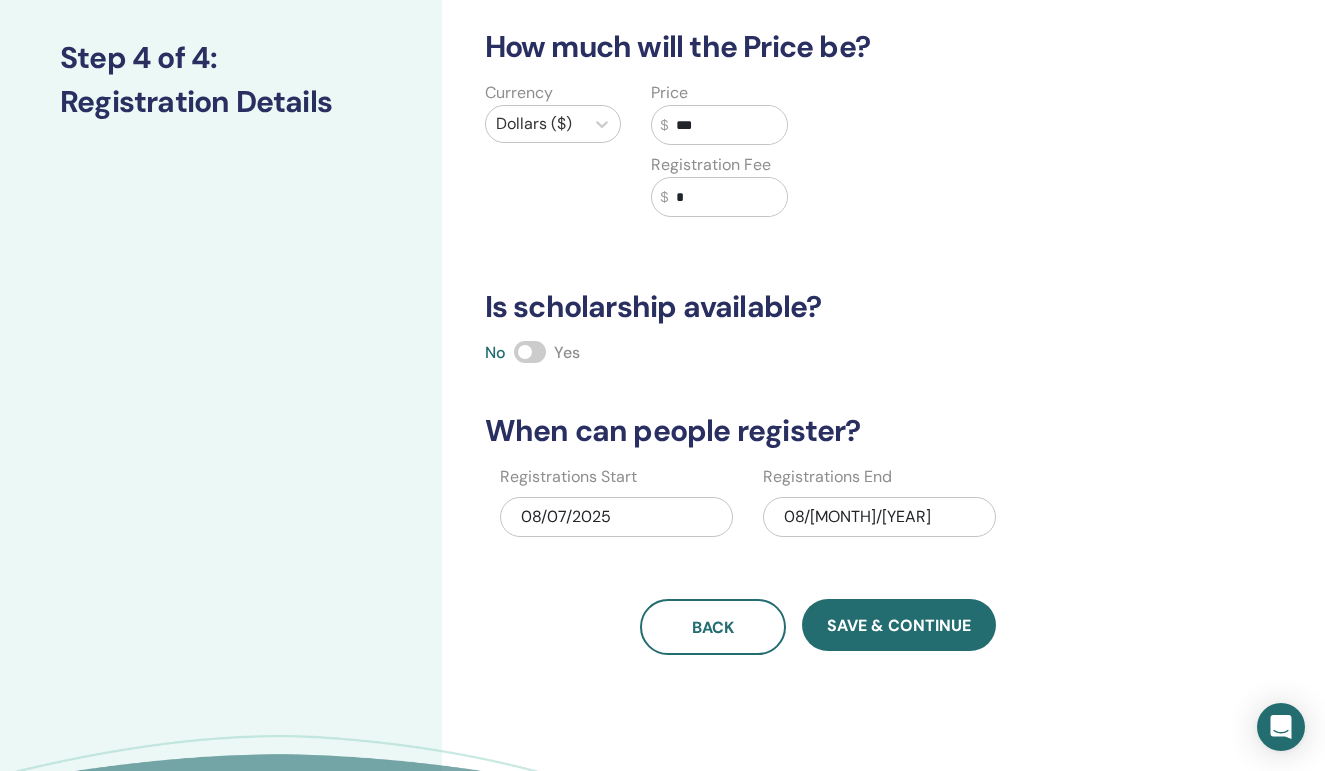 scroll, scrollTop: 266, scrollLeft: 0, axis: vertical 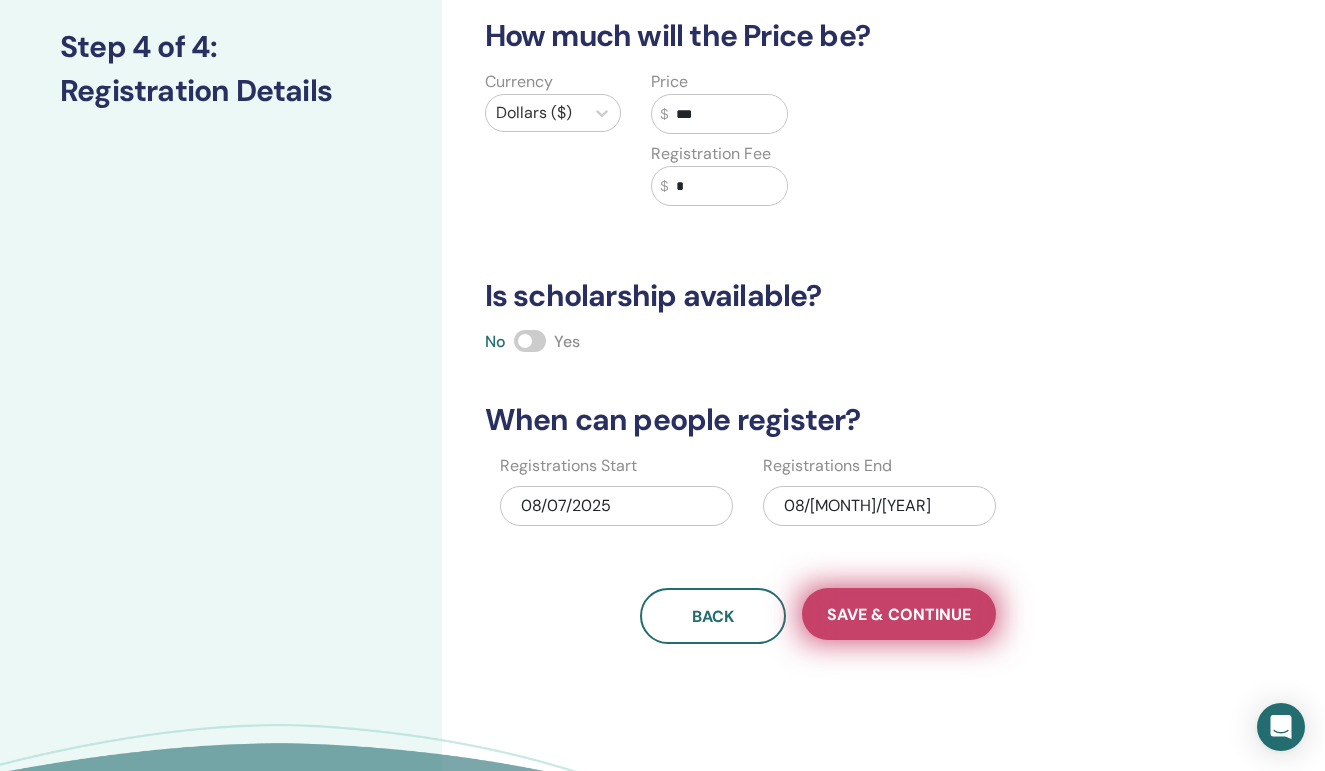 click on "Save & Continue" at bounding box center (899, 614) 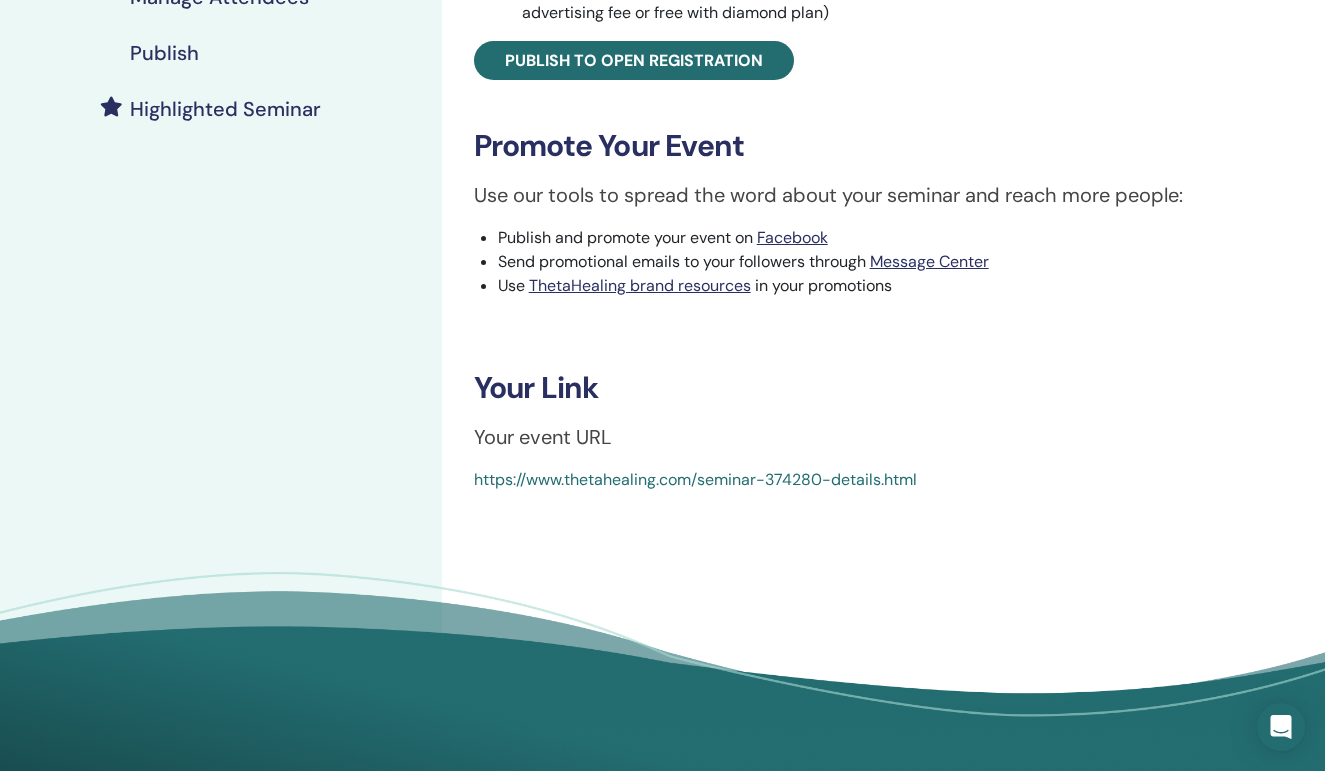 scroll, scrollTop: 491, scrollLeft: 0, axis: vertical 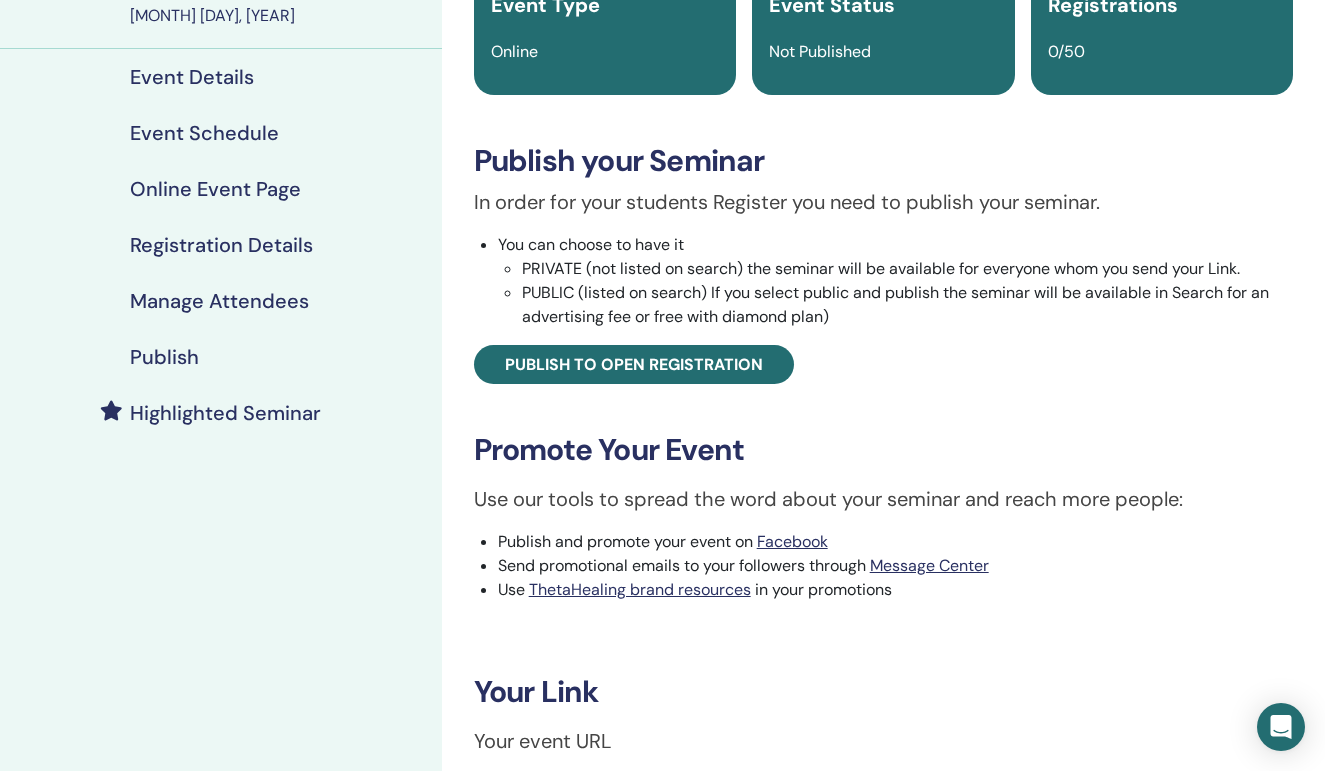 click on "Publish" at bounding box center (221, 357) 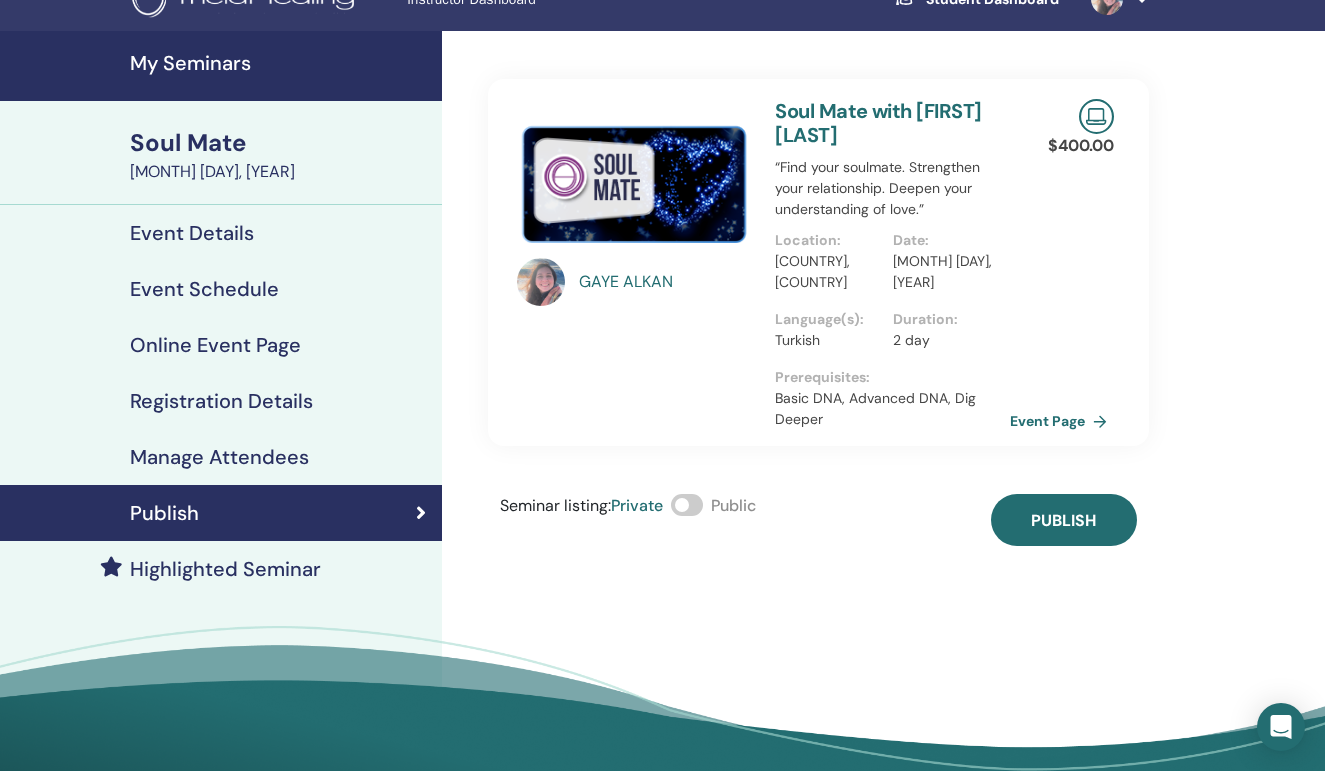 scroll, scrollTop: 35, scrollLeft: 0, axis: vertical 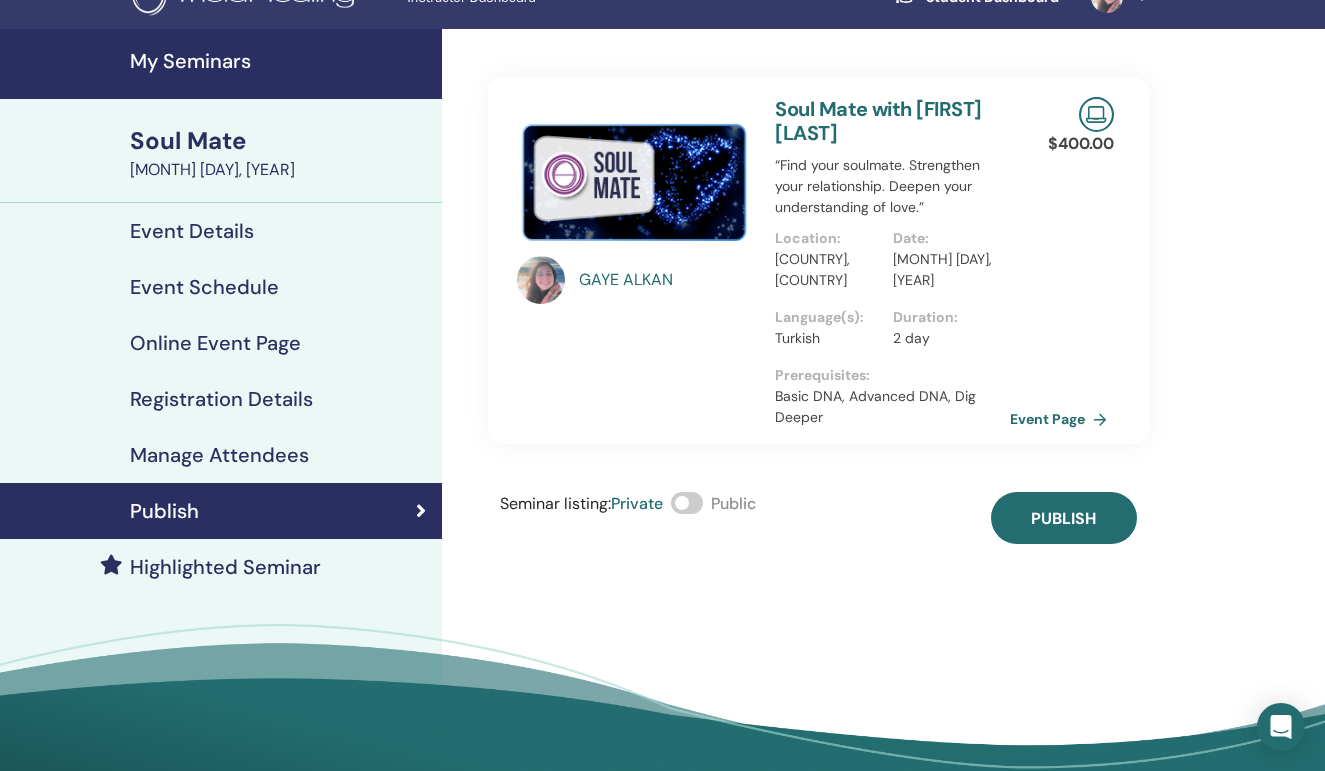click at bounding box center [687, 503] 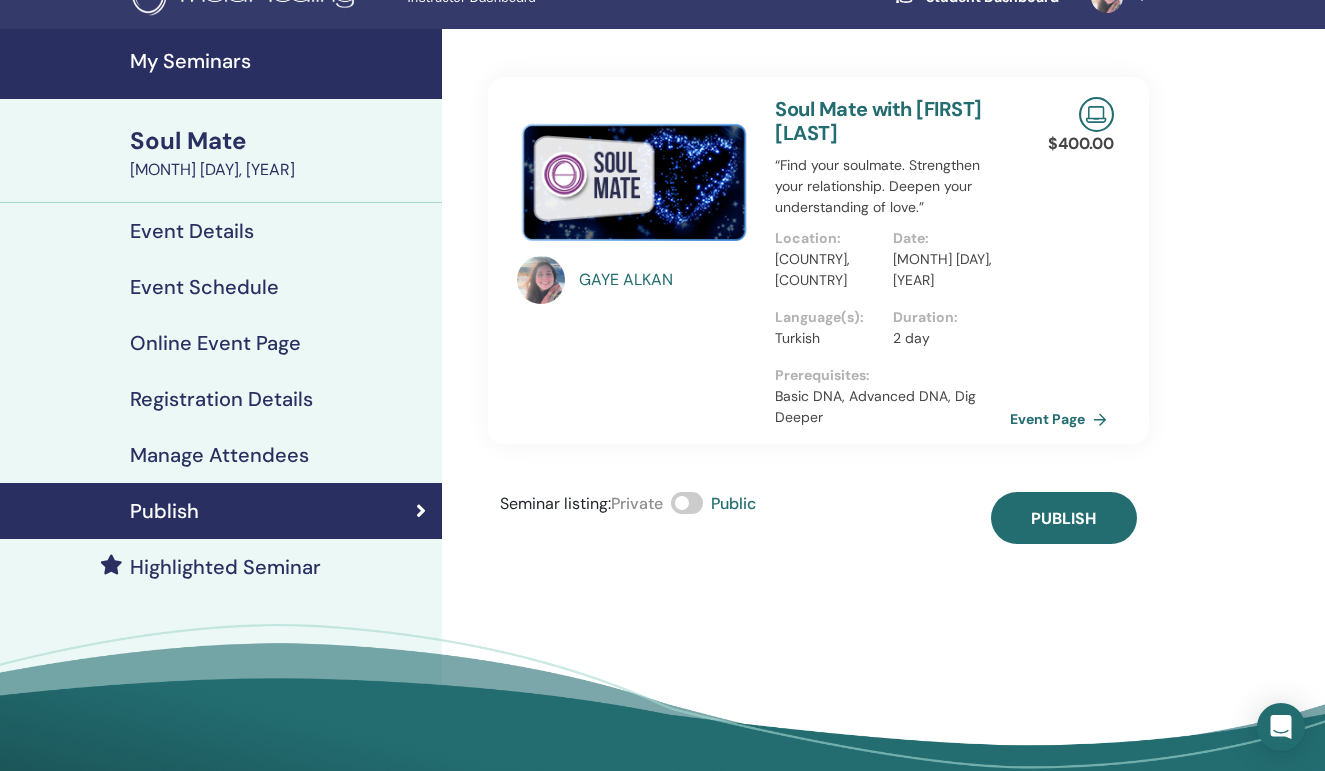 click on "Registration Details" at bounding box center (221, 399) 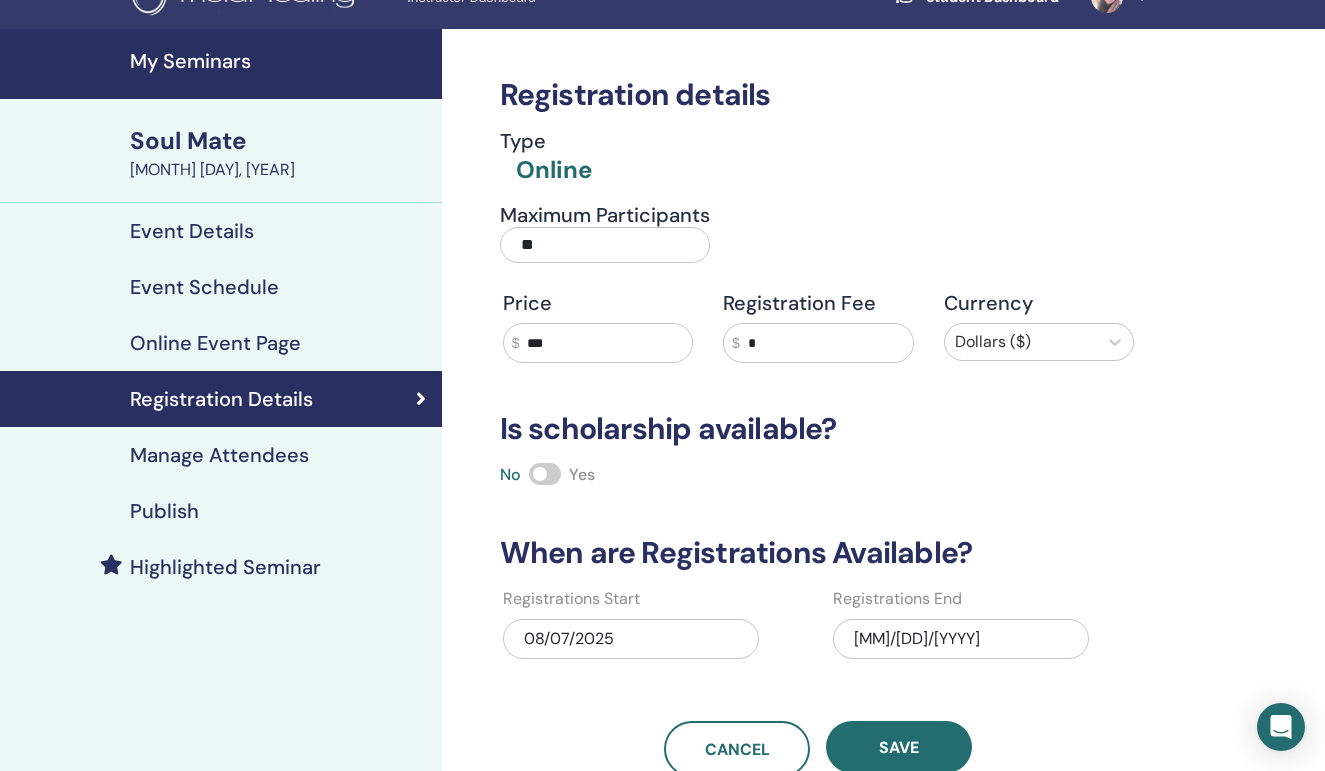 click on "Online Event Page" at bounding box center (215, 343) 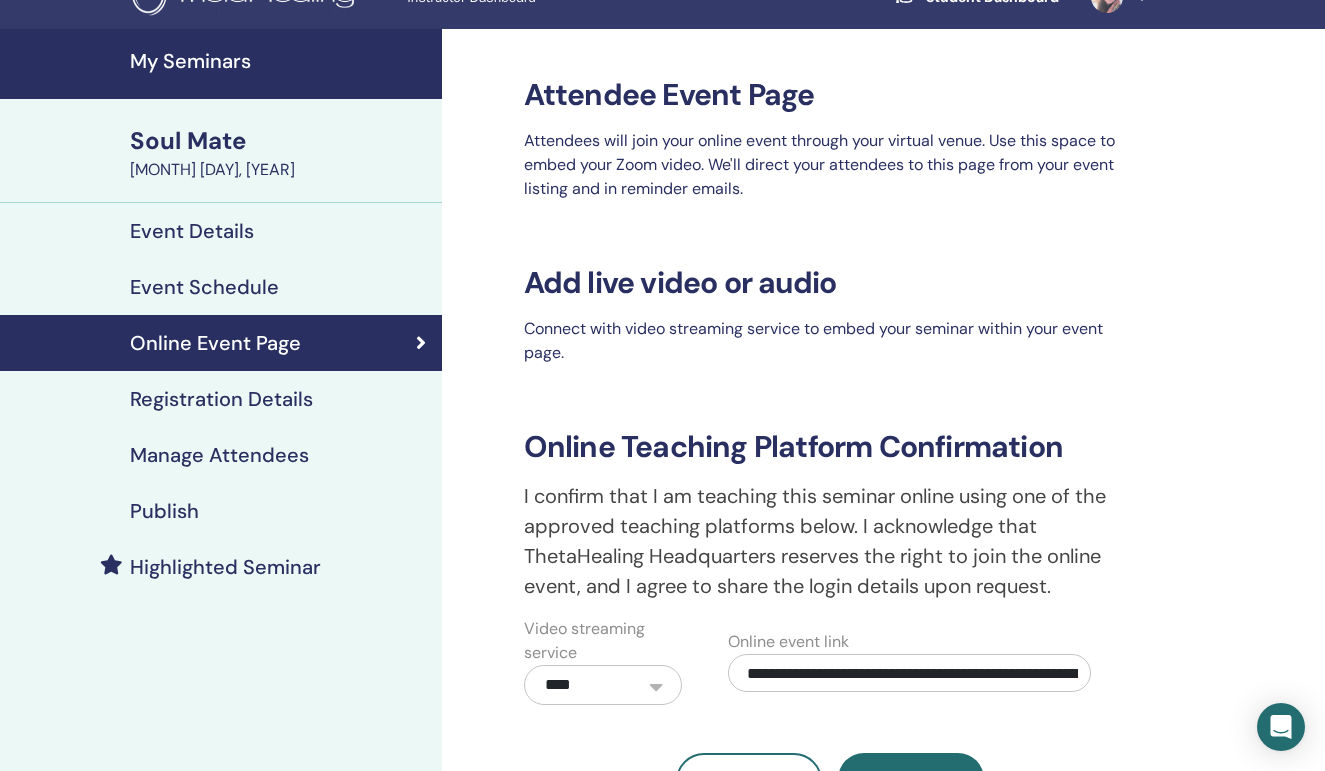 click on "Event Schedule" at bounding box center [204, 287] 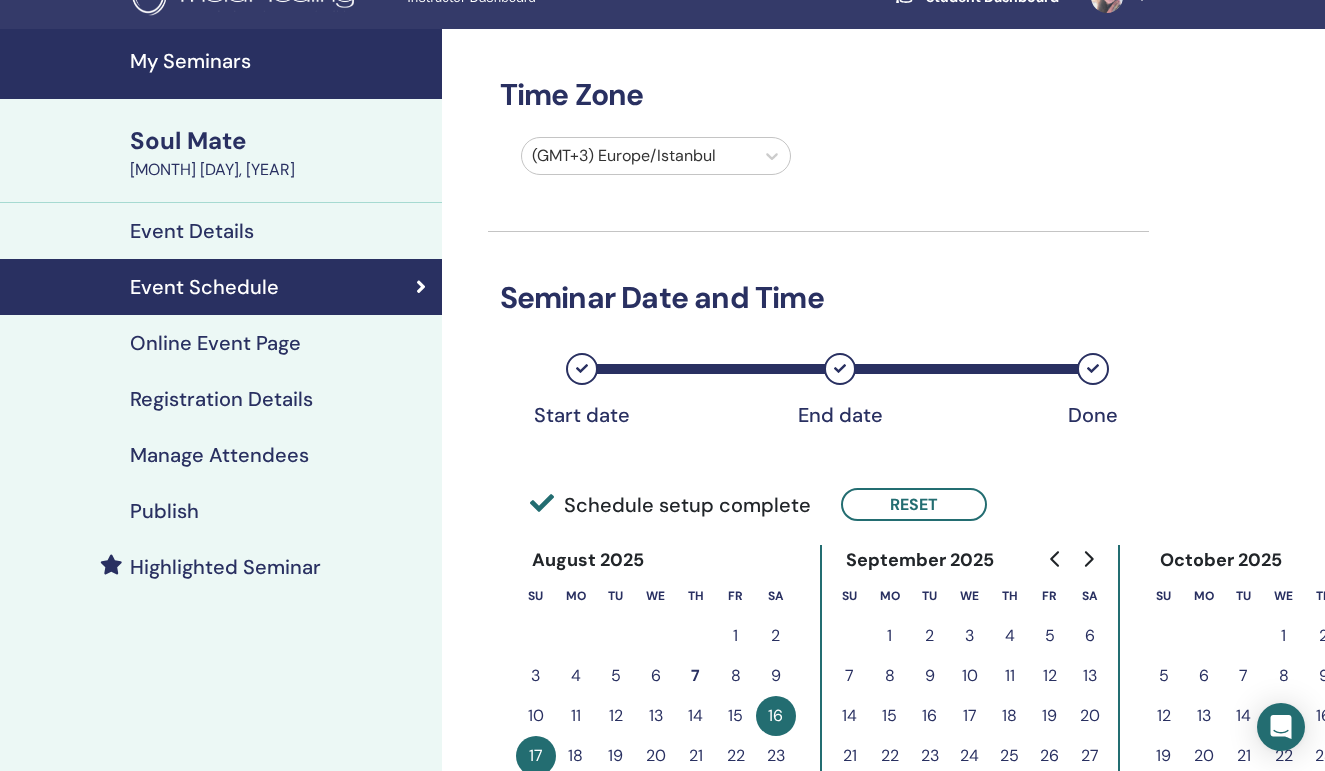 click on "Event Details" at bounding box center [221, 231] 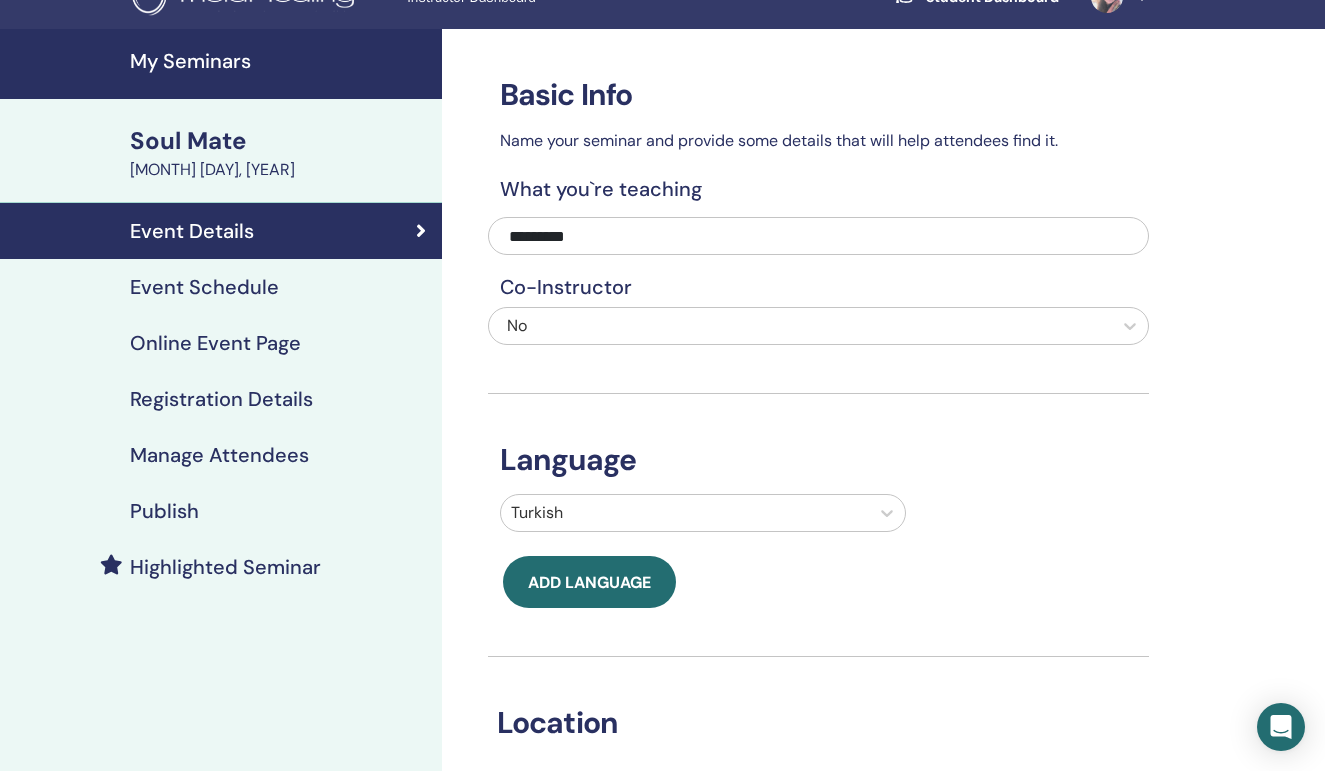 click on "Publish" at bounding box center [221, 511] 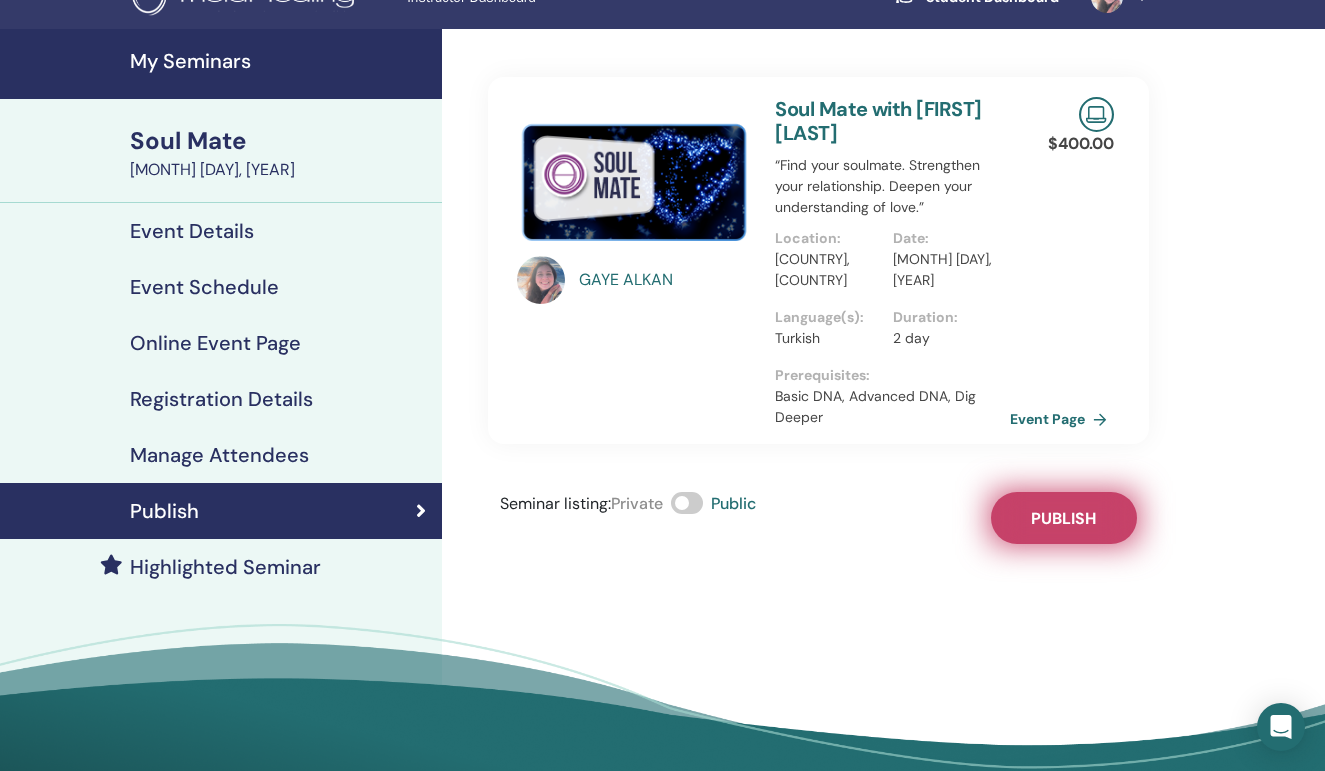 click on "Publish" at bounding box center [1063, 518] 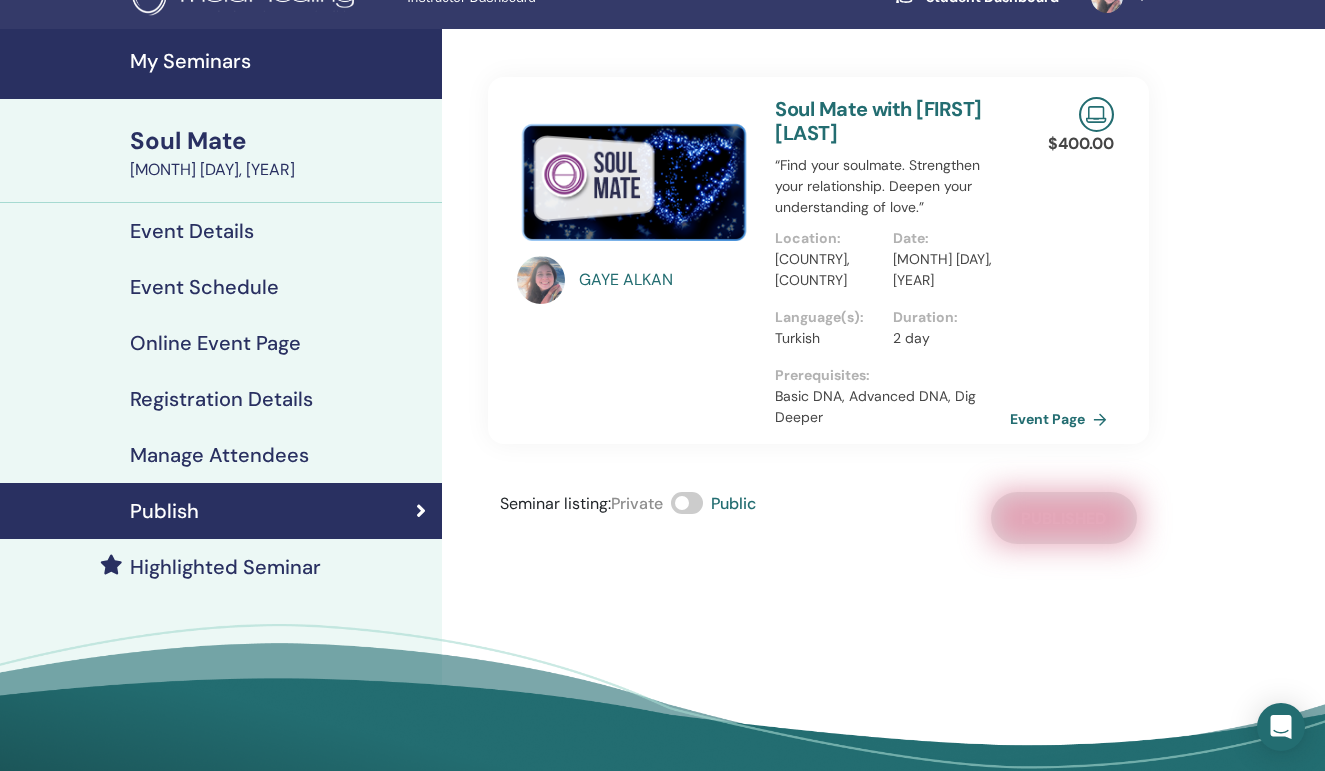 click on "Soul Mate" at bounding box center (280, 141) 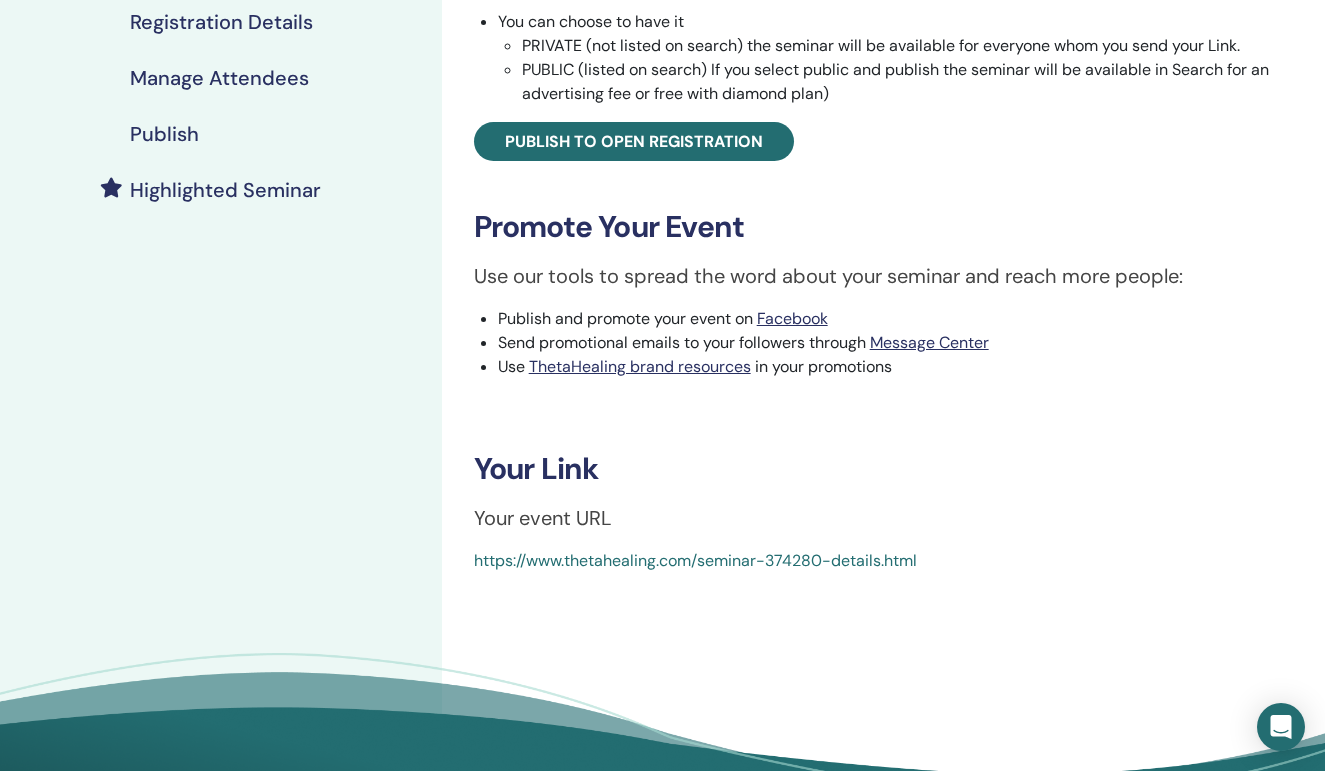 scroll, scrollTop: 460, scrollLeft: 0, axis: vertical 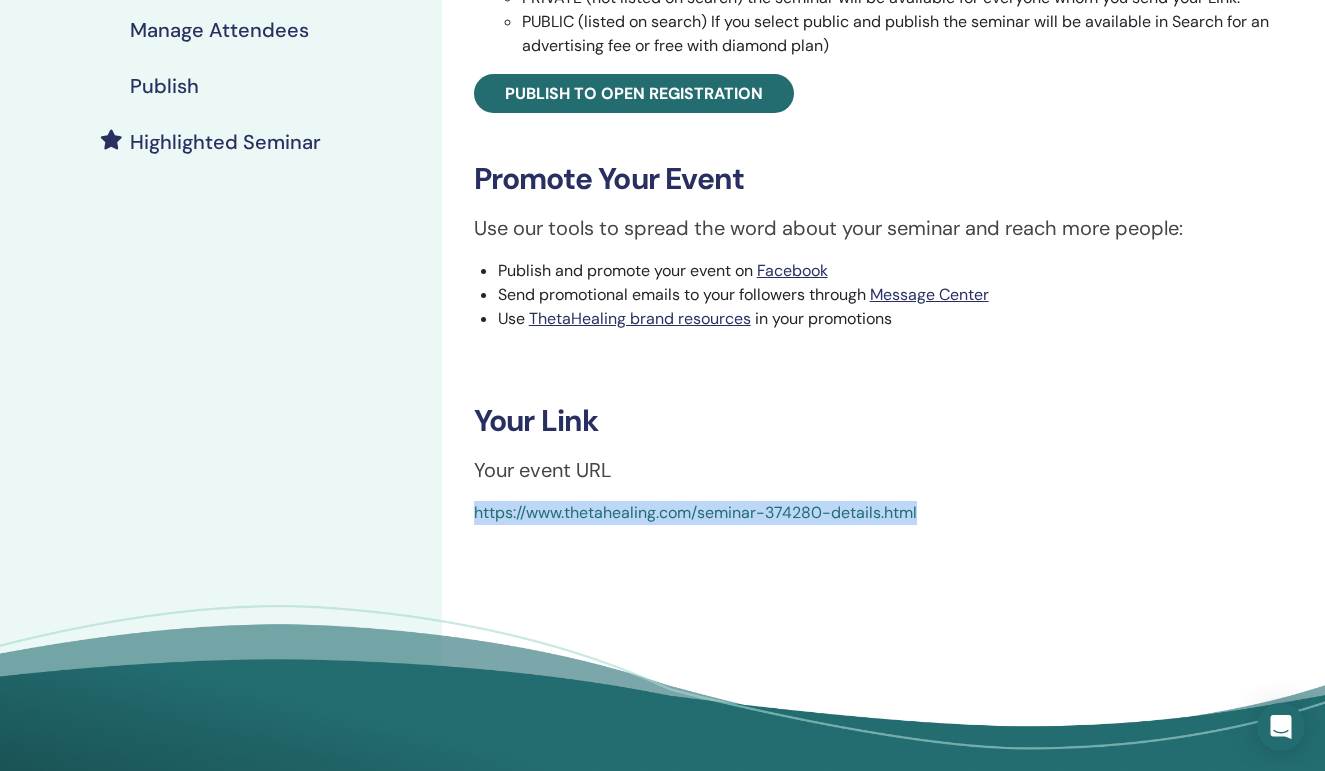 drag, startPoint x: 924, startPoint y: 511, endPoint x: 468, endPoint y: 521, distance: 456.10965 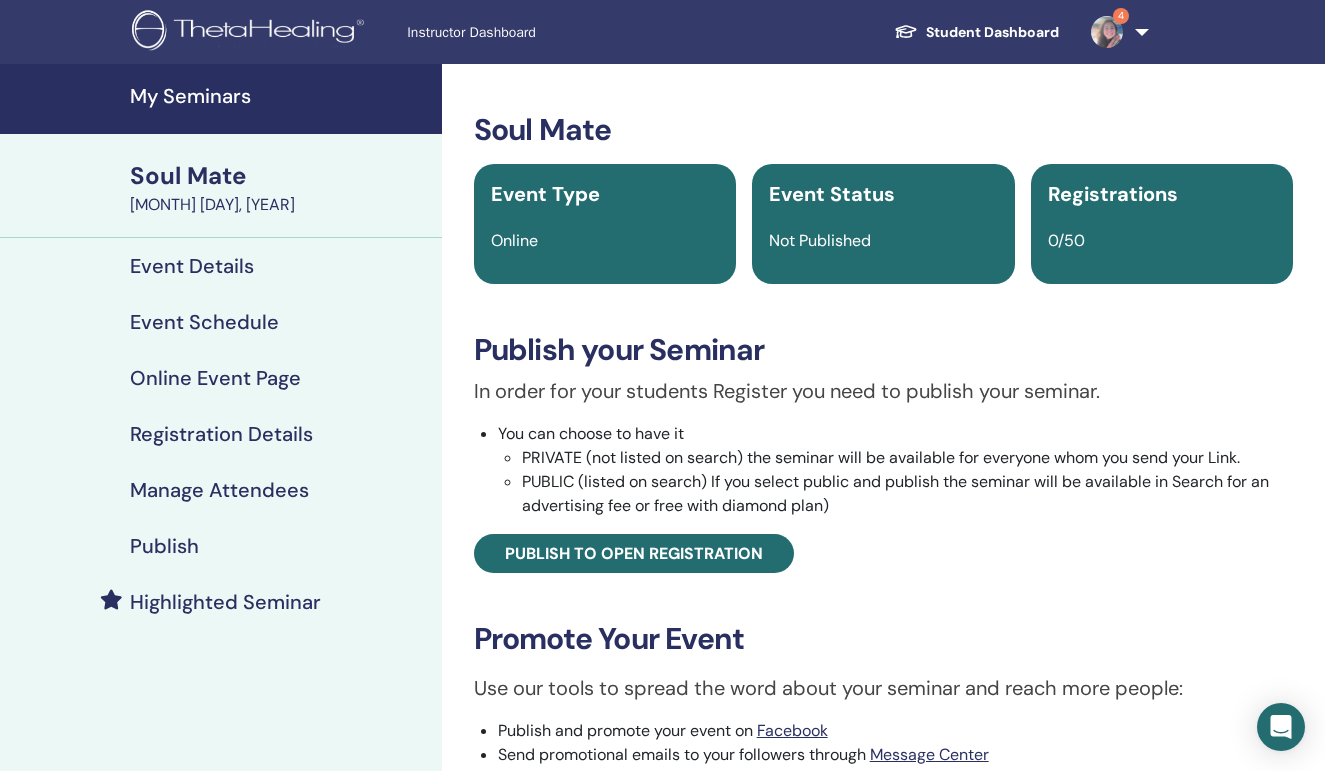 scroll, scrollTop: 0, scrollLeft: 0, axis: both 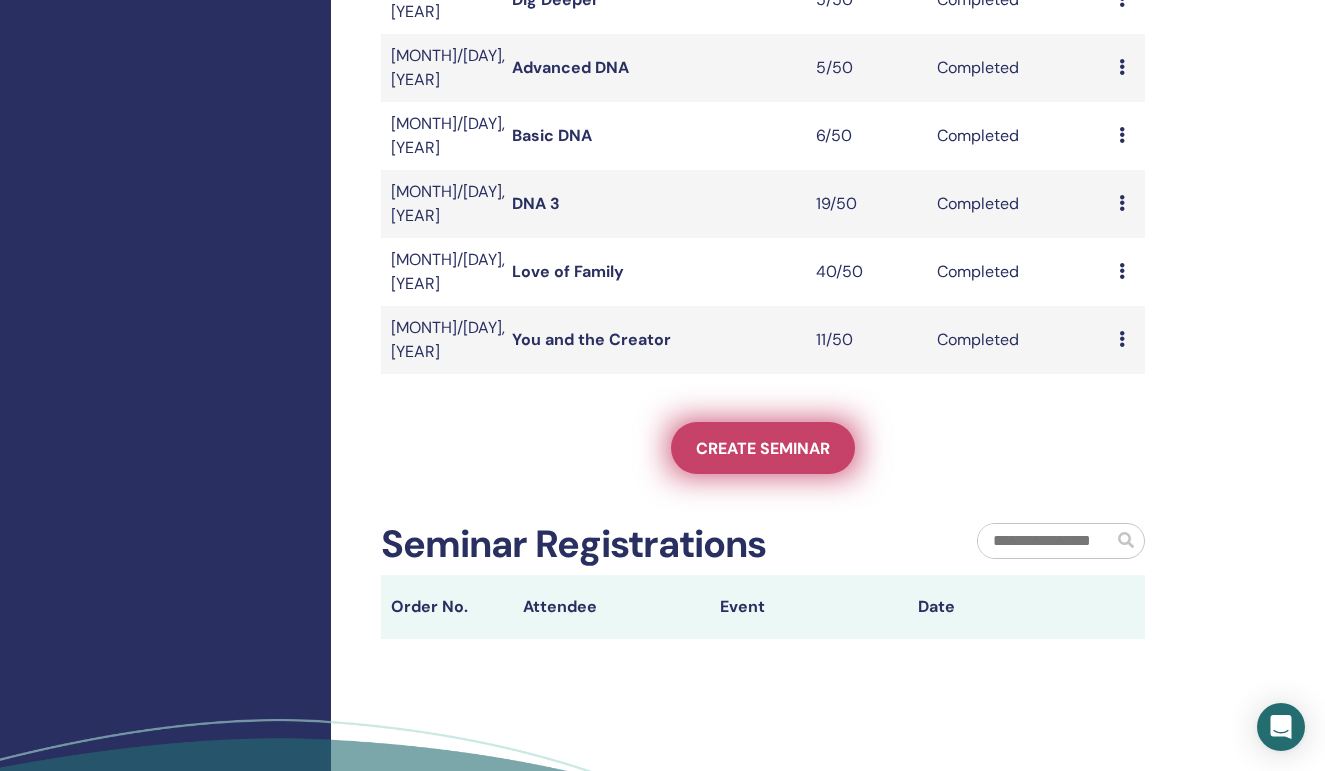 click on "Create seminar" at bounding box center (763, 448) 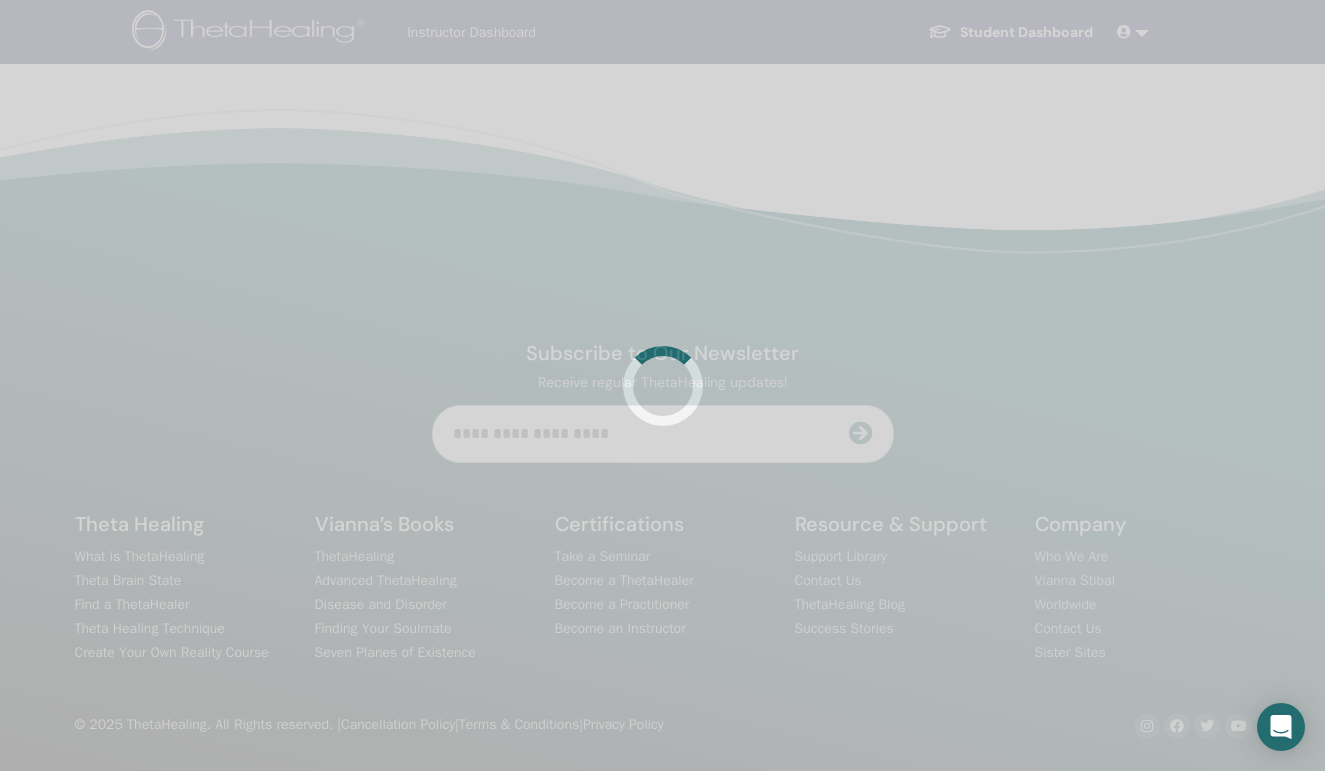 scroll, scrollTop: 0, scrollLeft: 0, axis: both 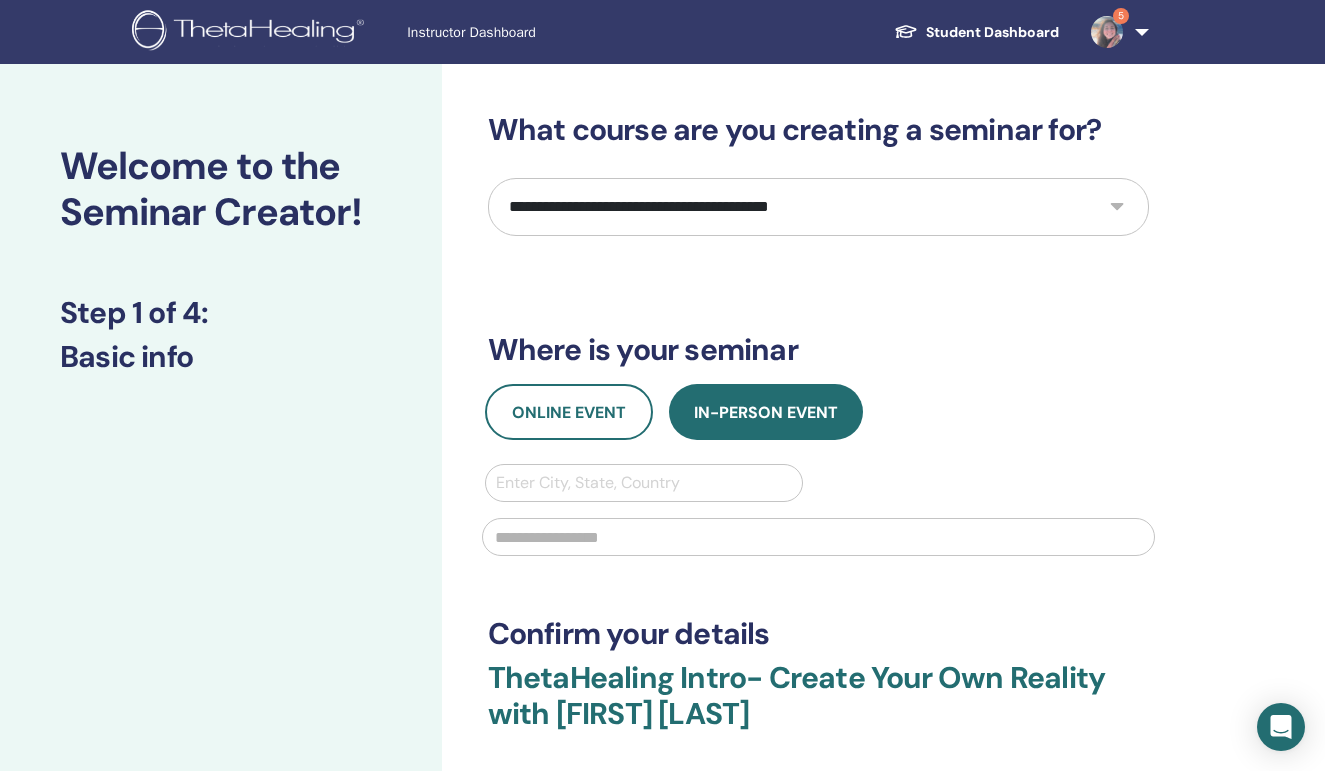 select on "*" 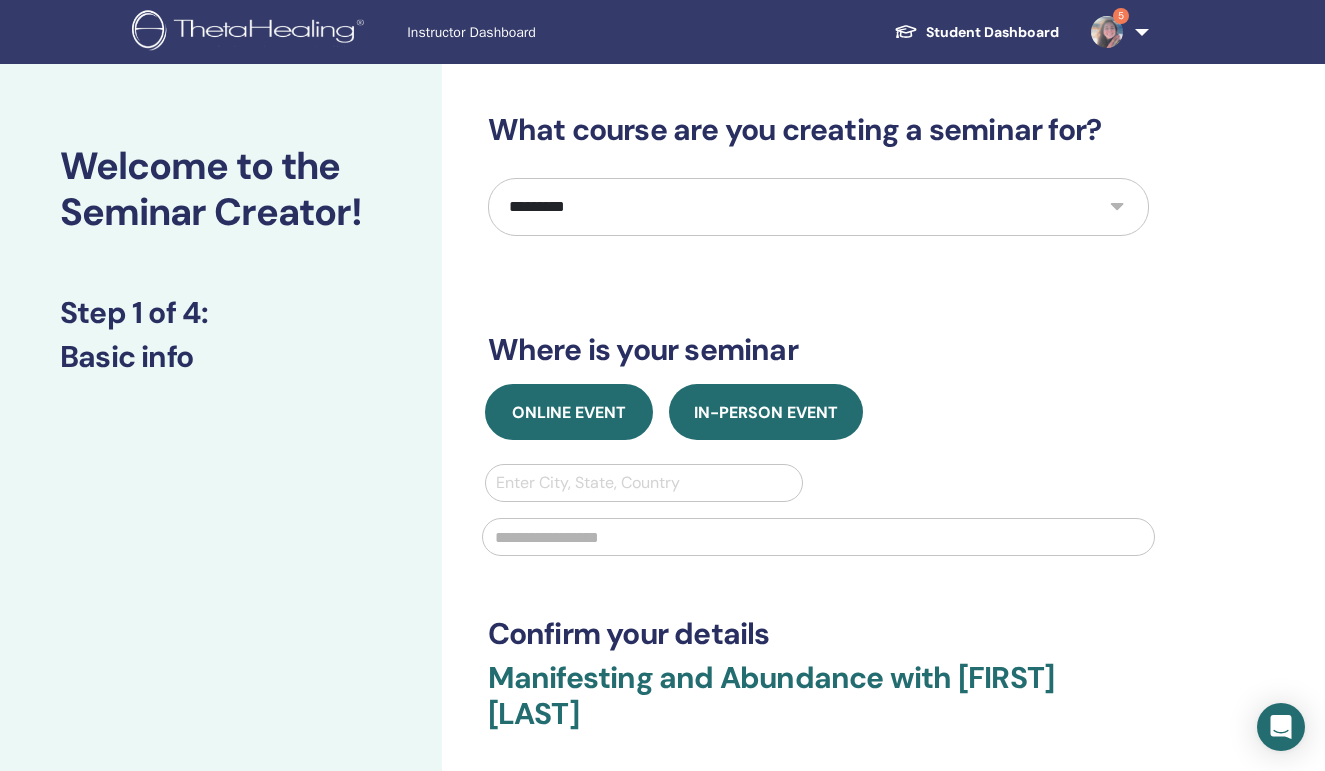 click on "Online Event" at bounding box center (569, 412) 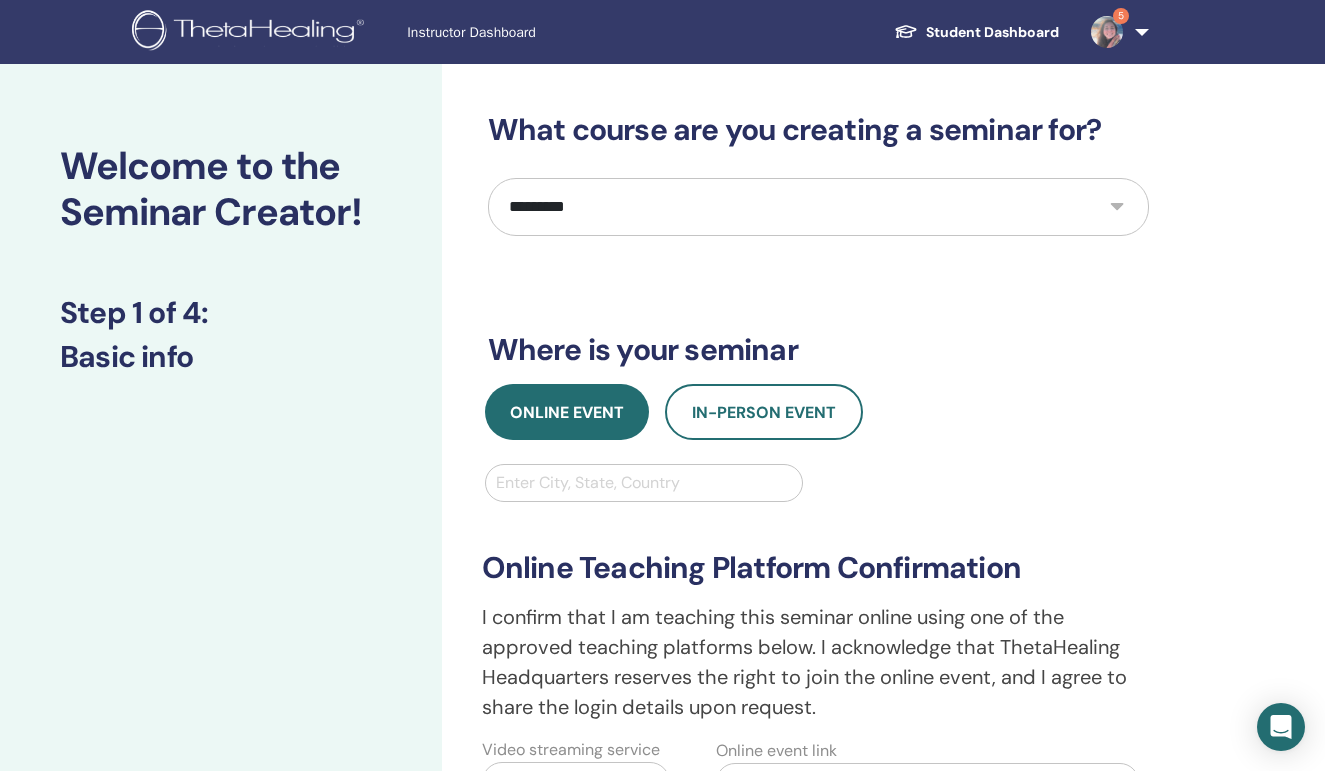 click on "Enter City, State, Country" at bounding box center (644, 483) 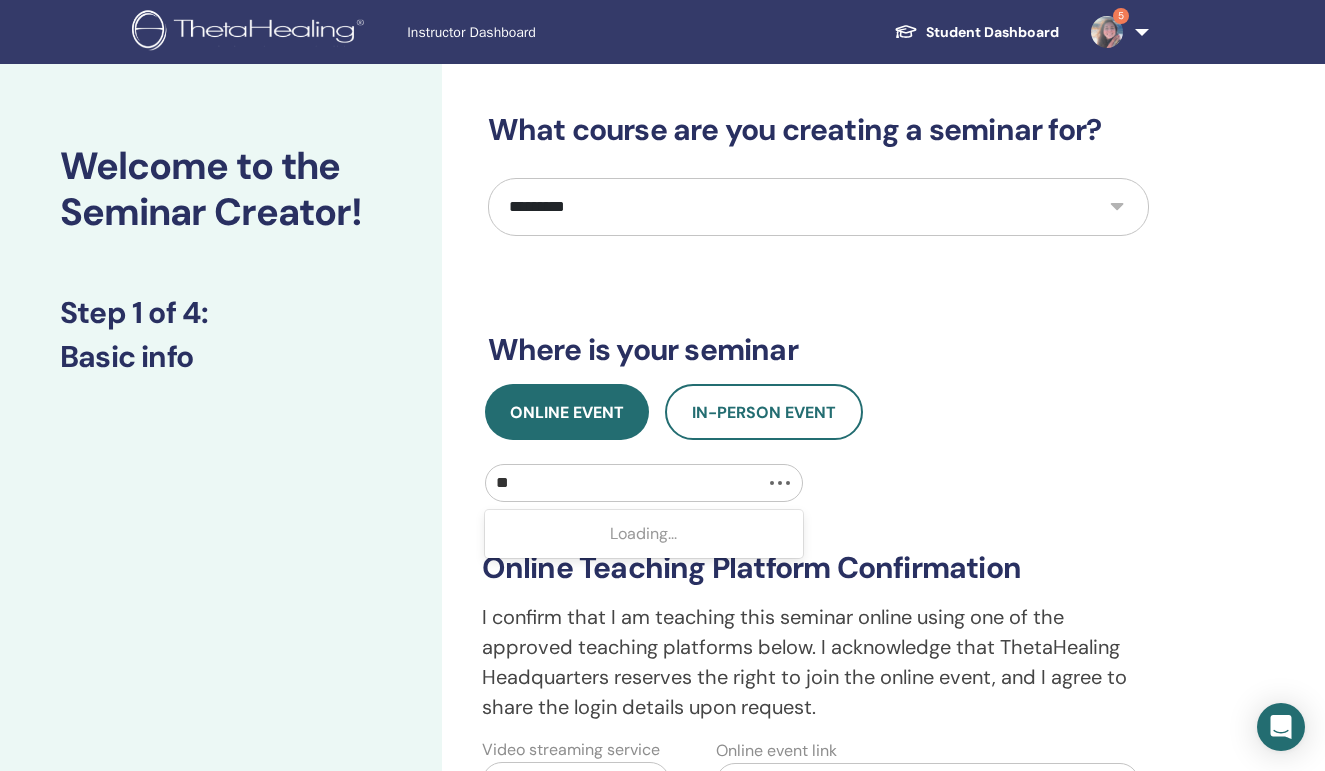 type on "***" 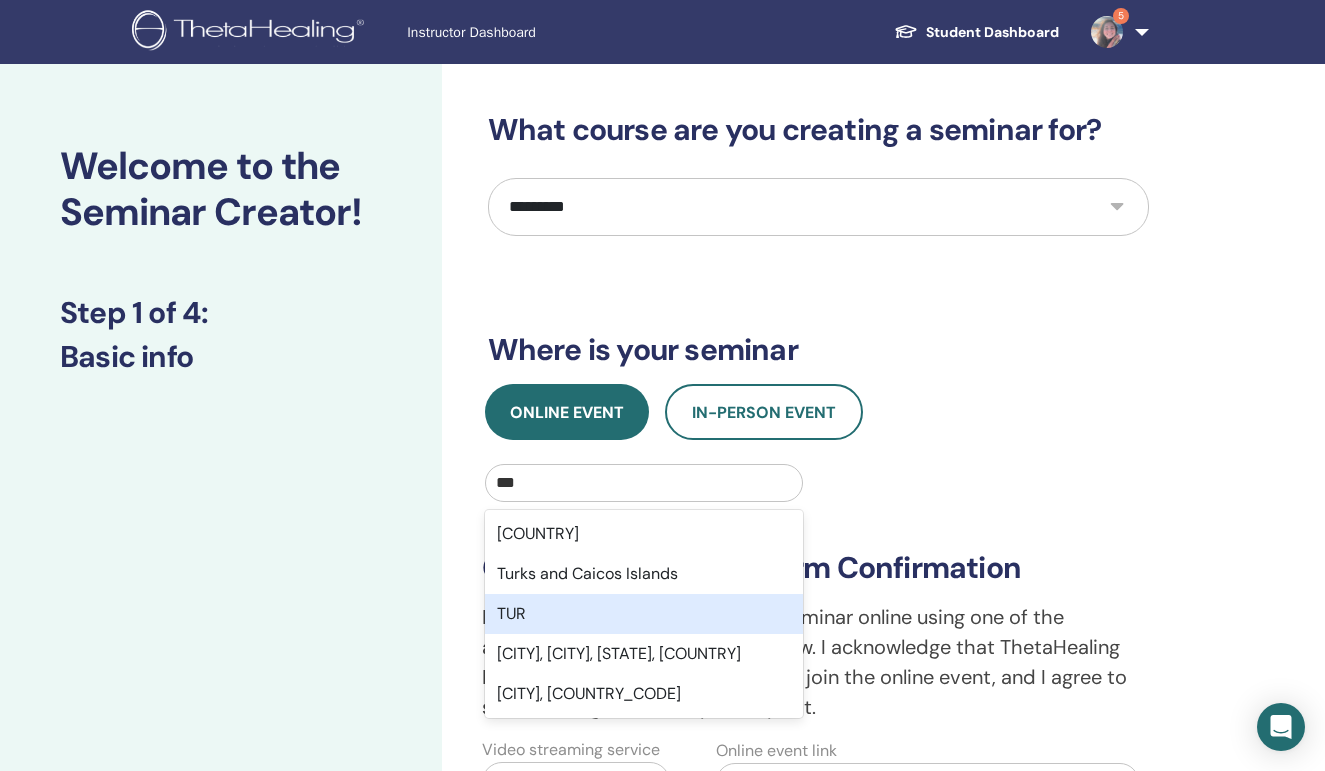 click on "TUR" at bounding box center (644, 614) 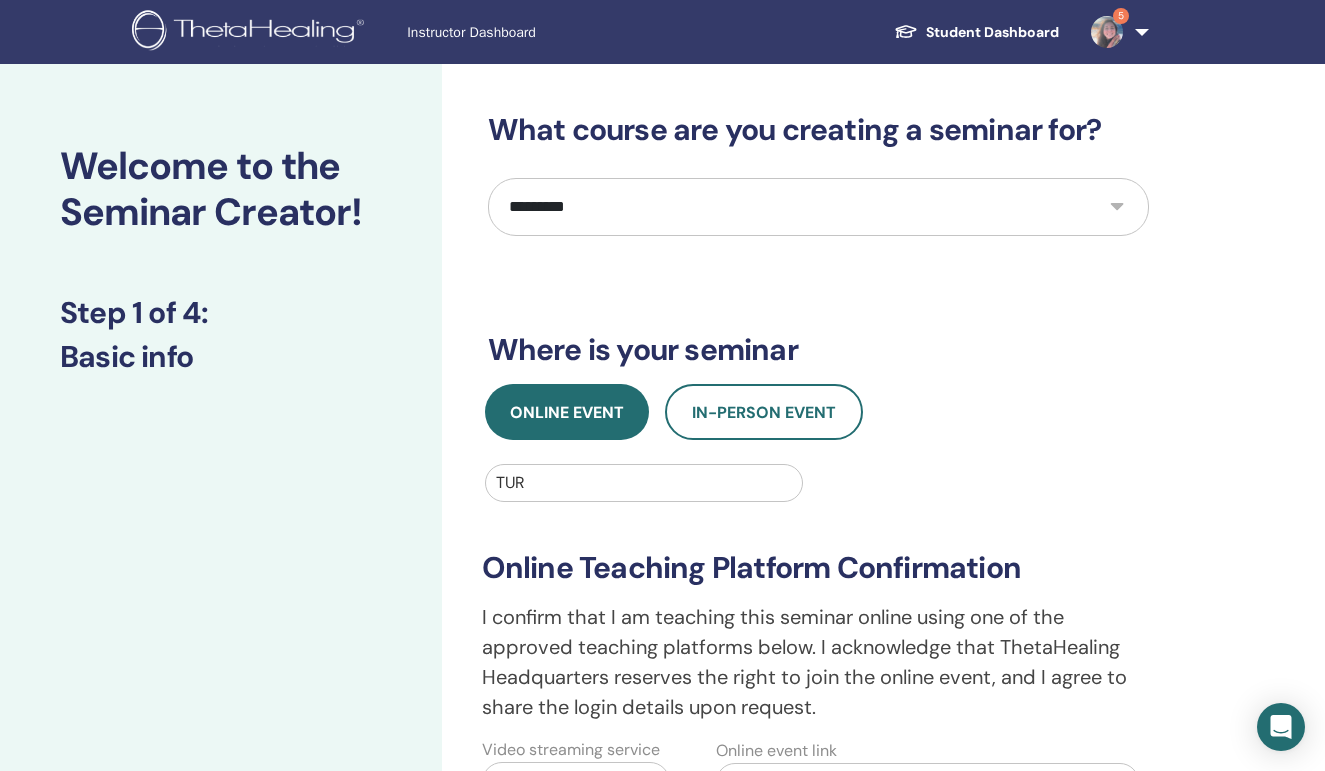 click on "**********" at bounding box center [818, 652] 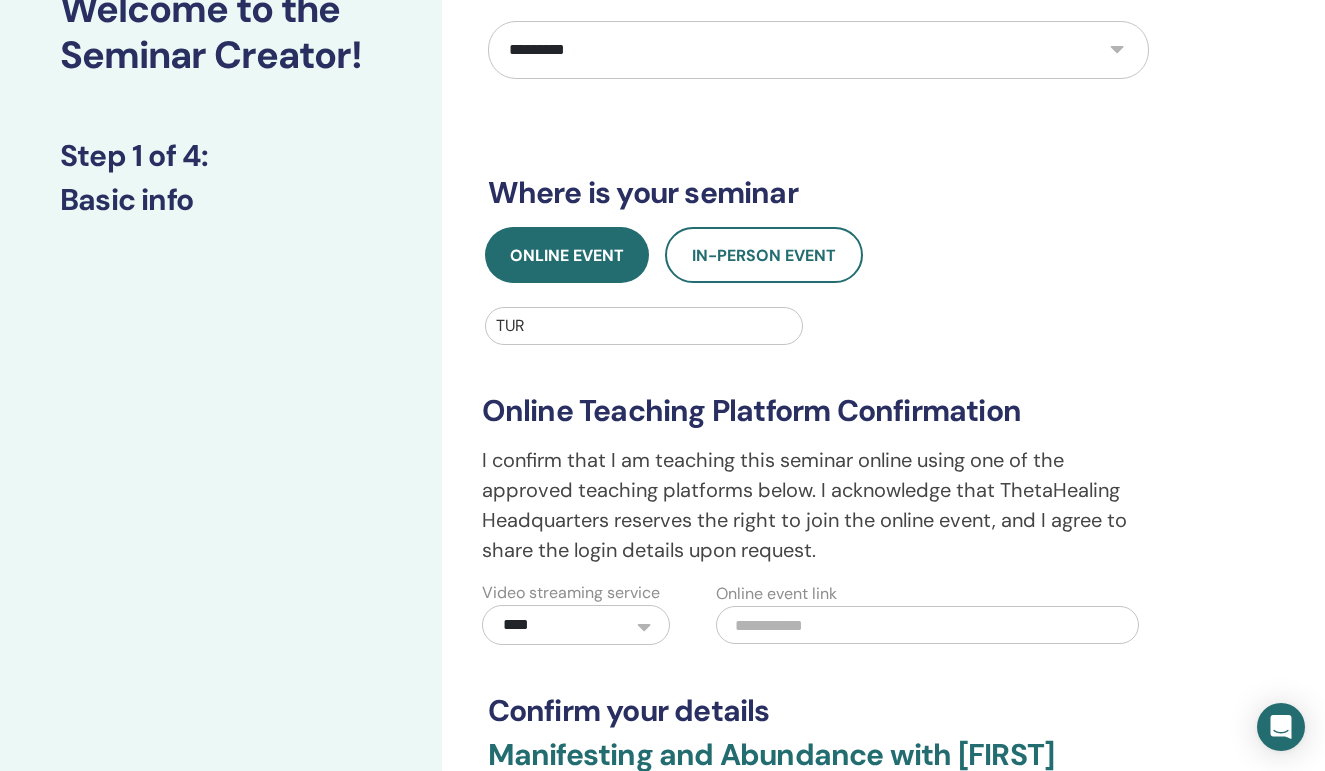 scroll, scrollTop: 164, scrollLeft: 0, axis: vertical 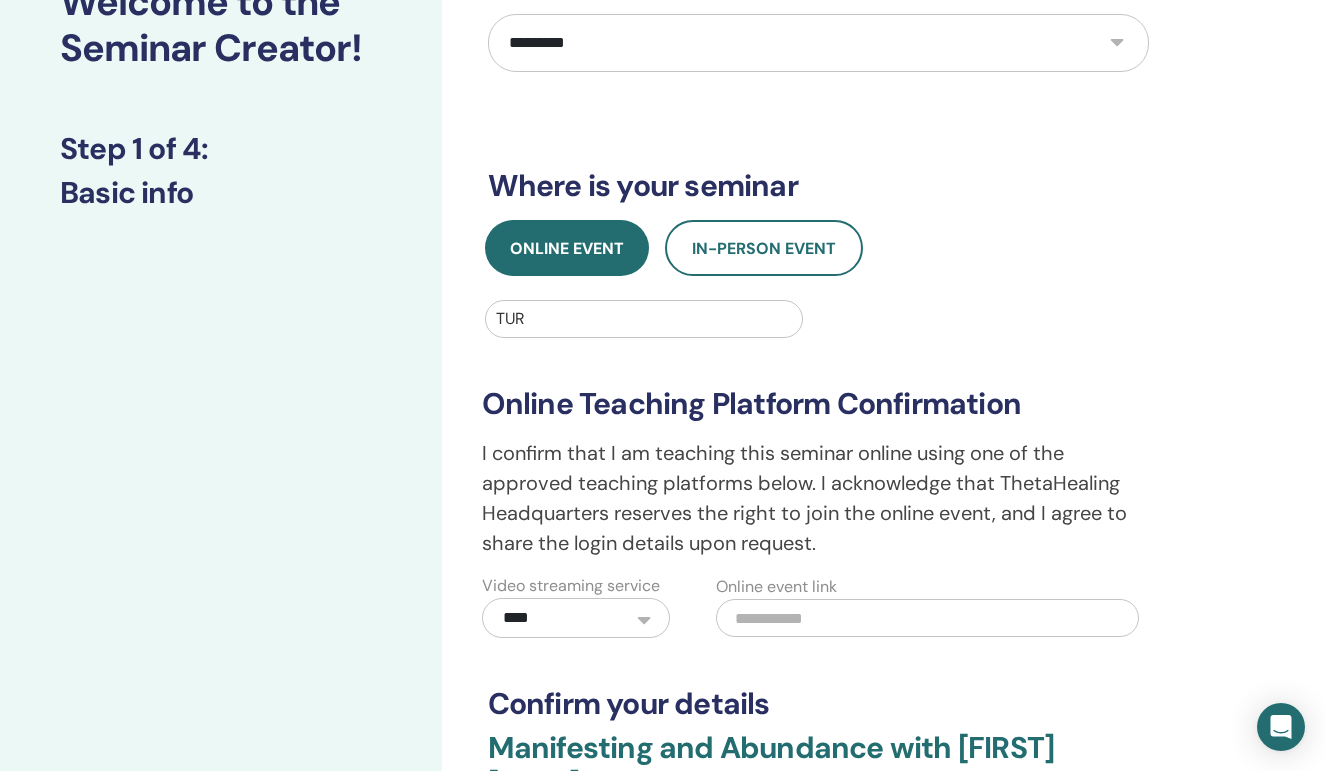 click at bounding box center (927, 618) 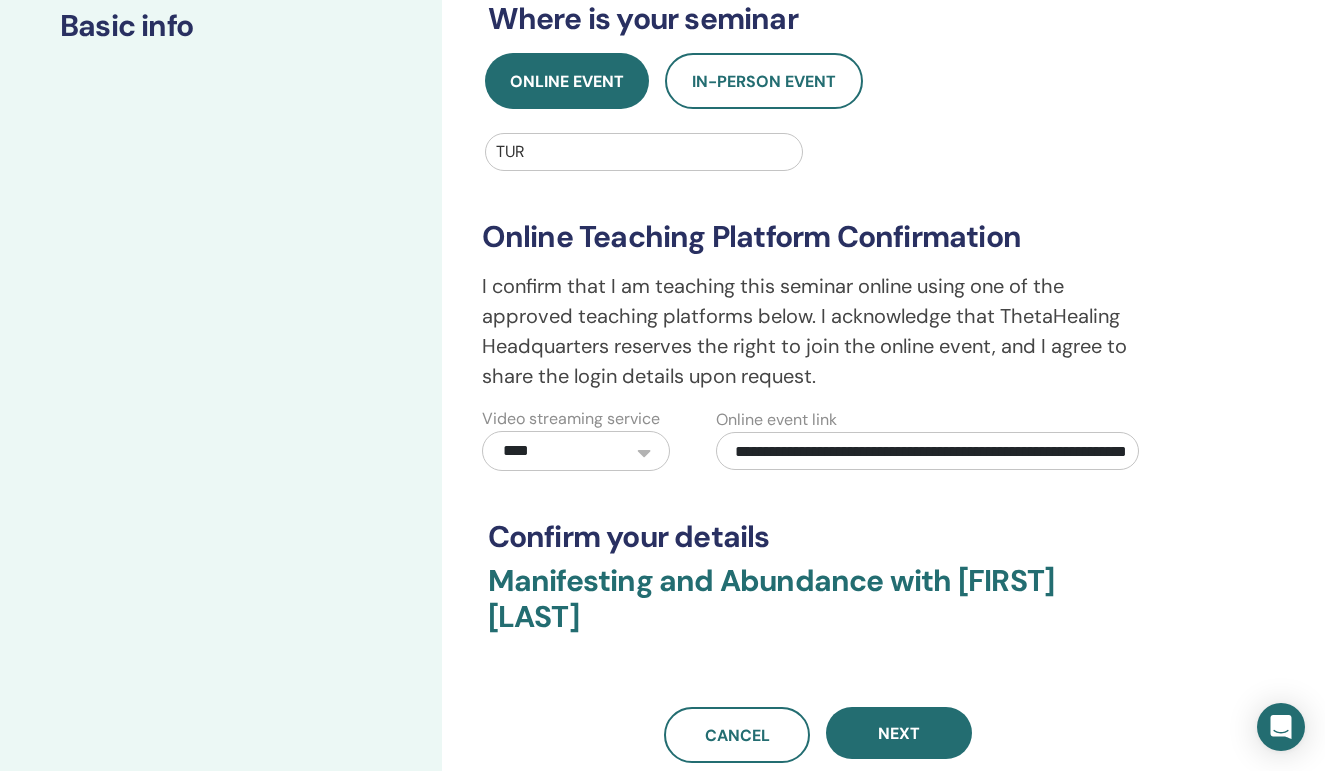 scroll, scrollTop: 333, scrollLeft: 0, axis: vertical 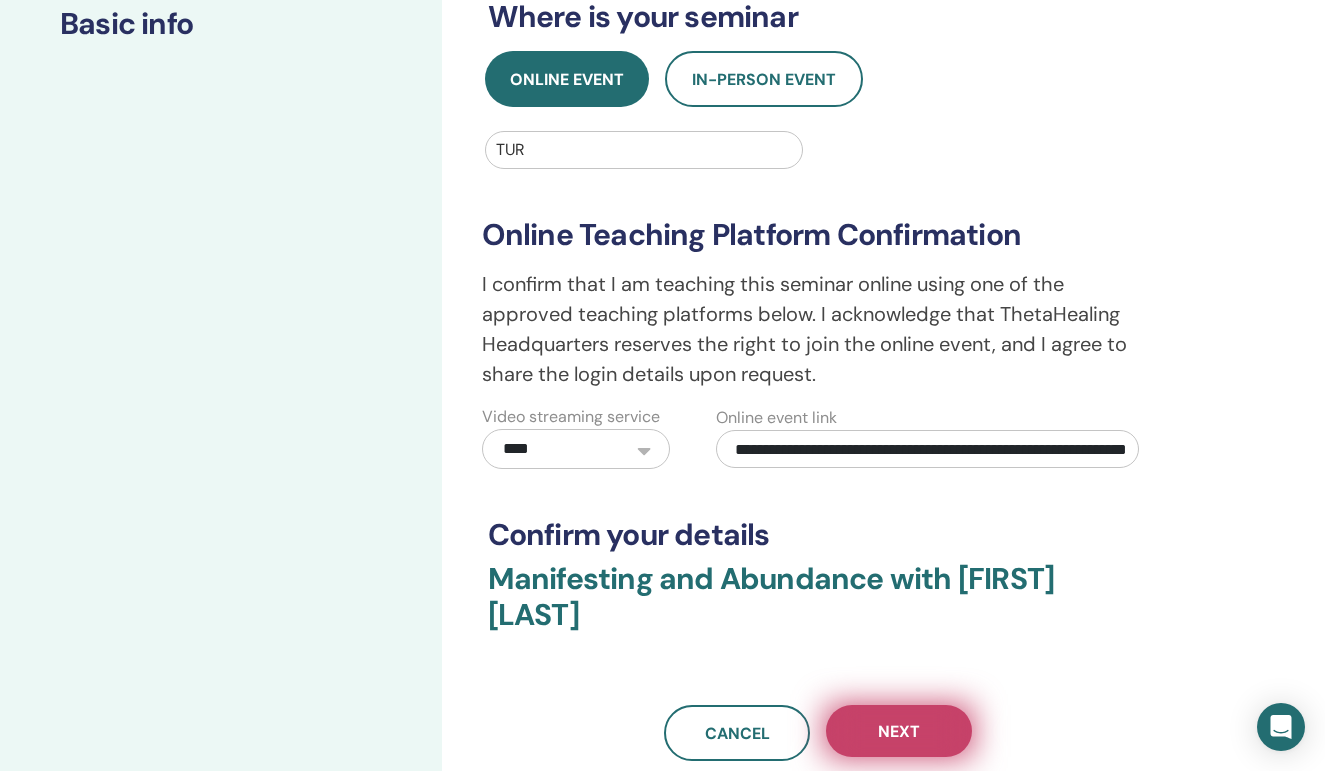 type on "**********" 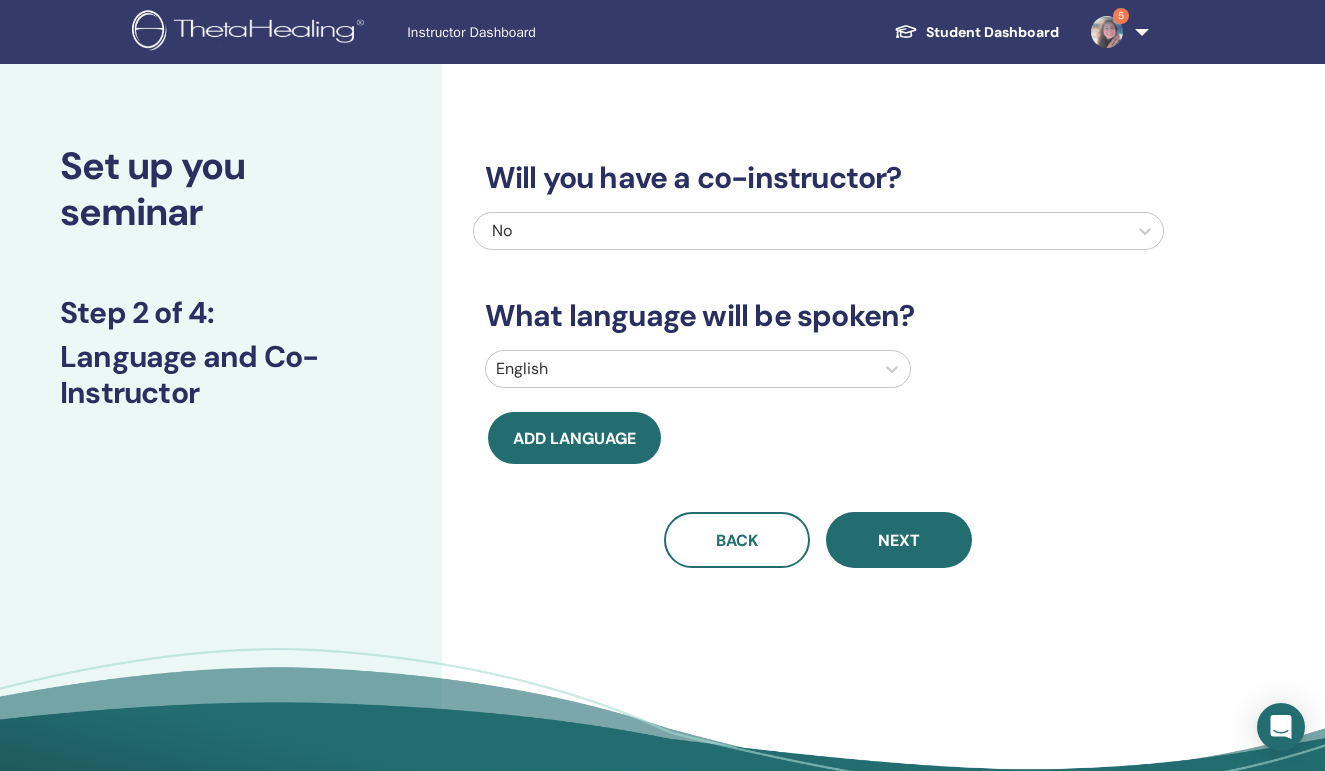 scroll, scrollTop: 0, scrollLeft: 0, axis: both 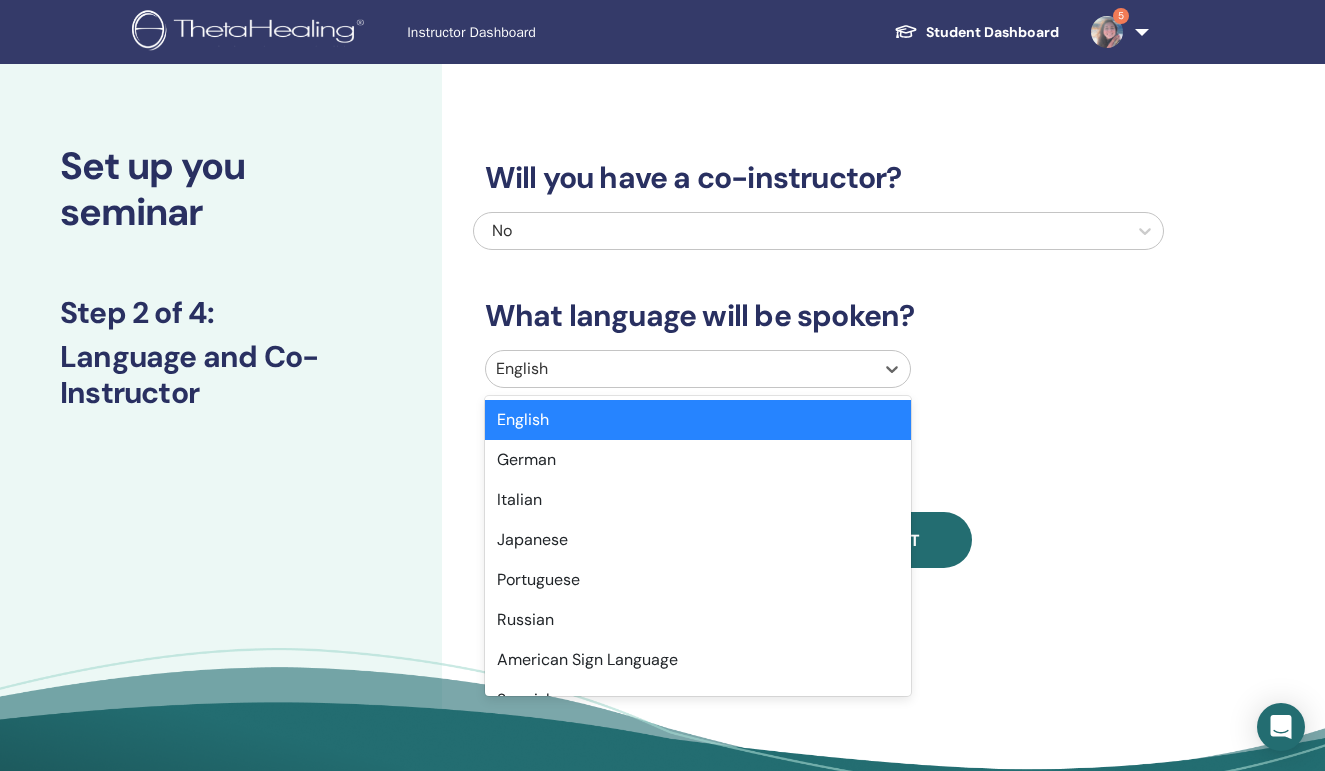type on "*" 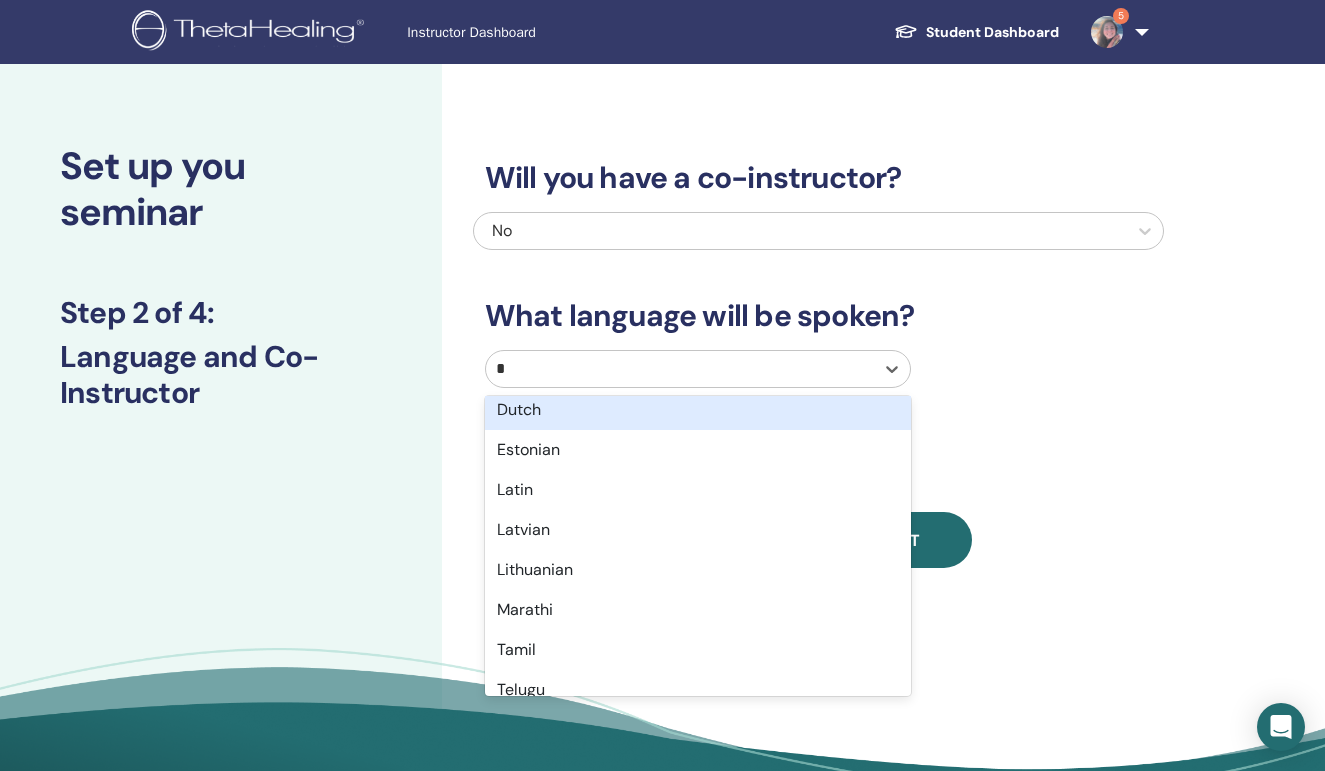 scroll, scrollTop: 268, scrollLeft: 0, axis: vertical 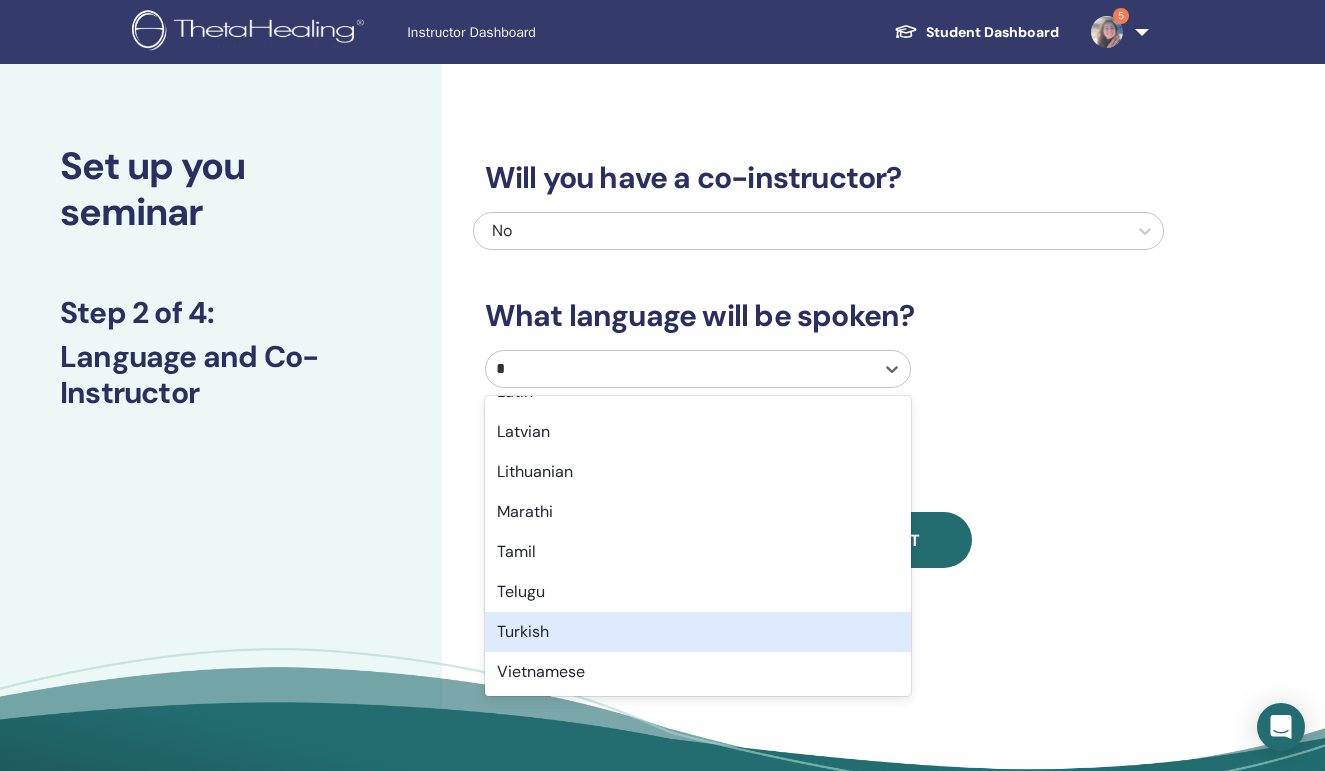 click on "Turkish" at bounding box center (698, 632) 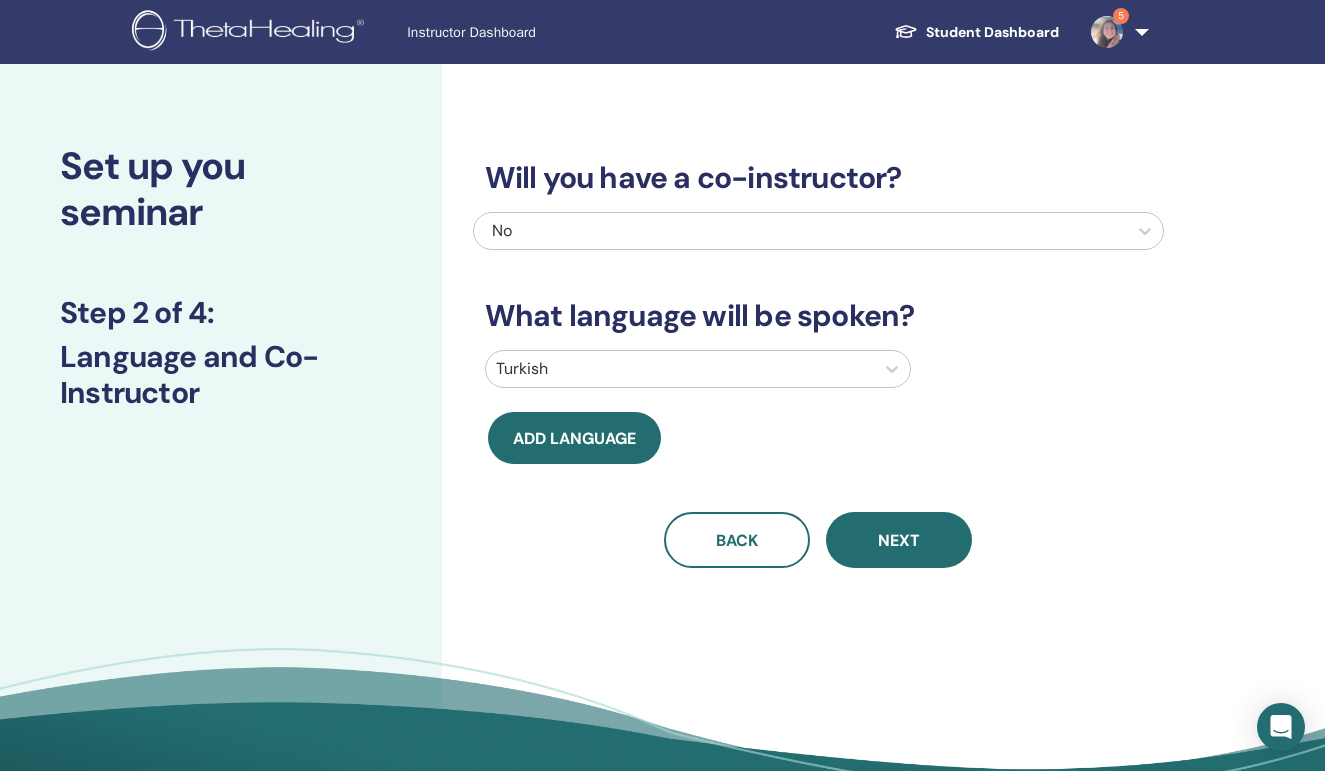 click on "Subscribe to Our Newsletter
Receive regular ThetaHealing updates!
Theta Healing
What is ThetaHealing" at bounding box center (662, 979) 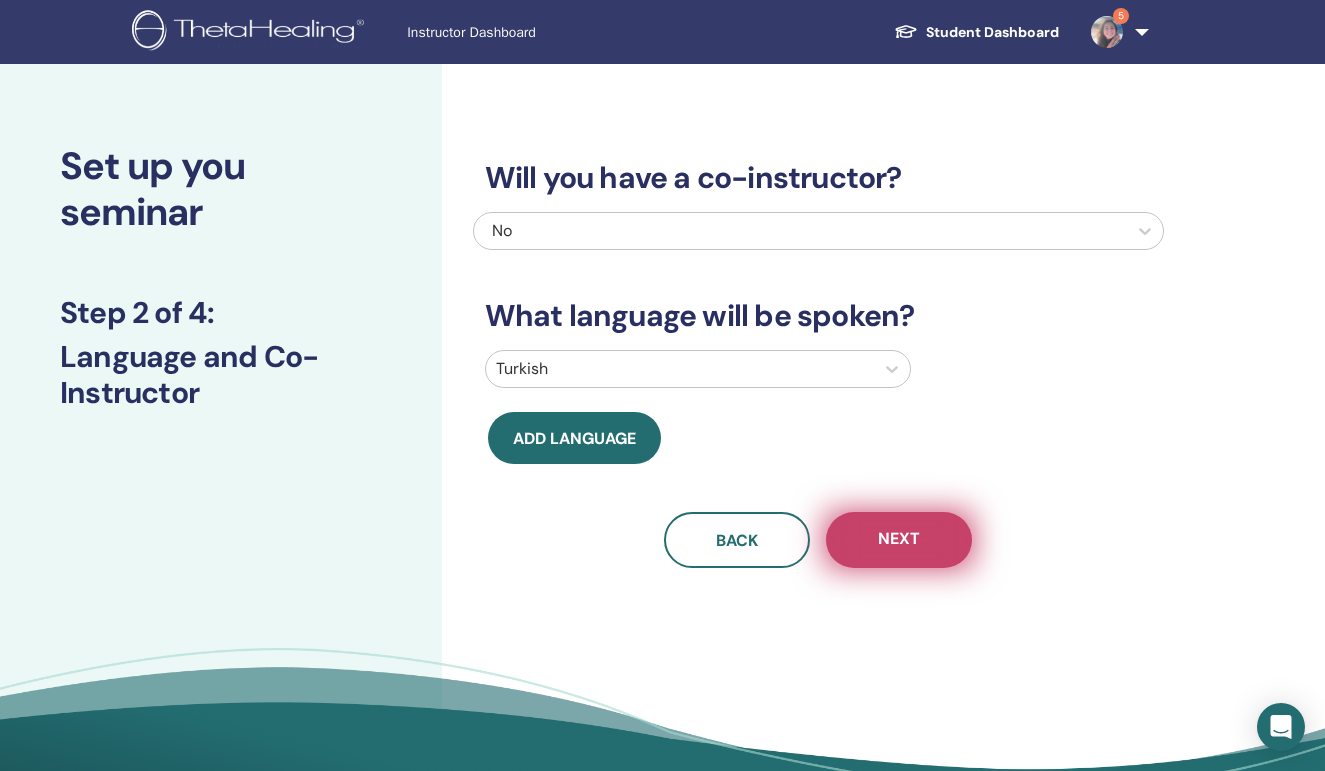 click on "Next" at bounding box center (899, 540) 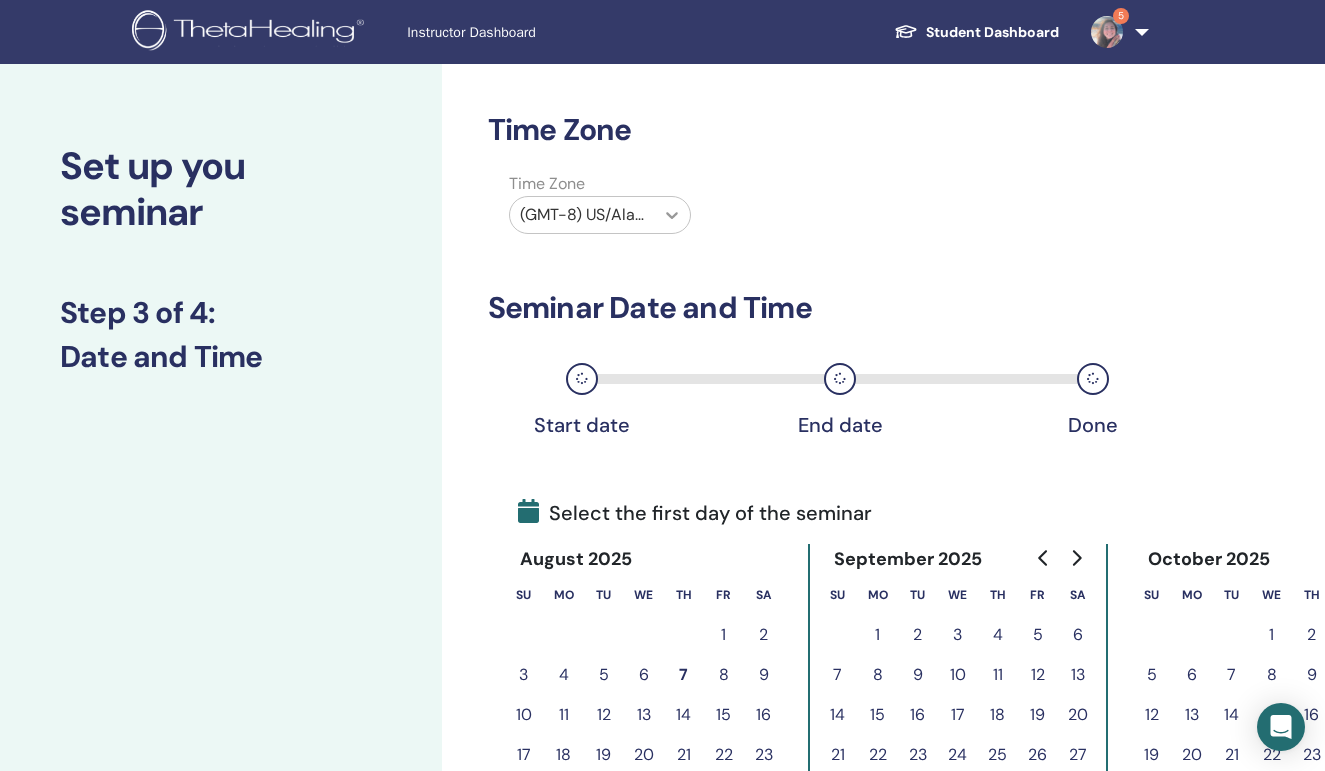 click at bounding box center [672, 215] 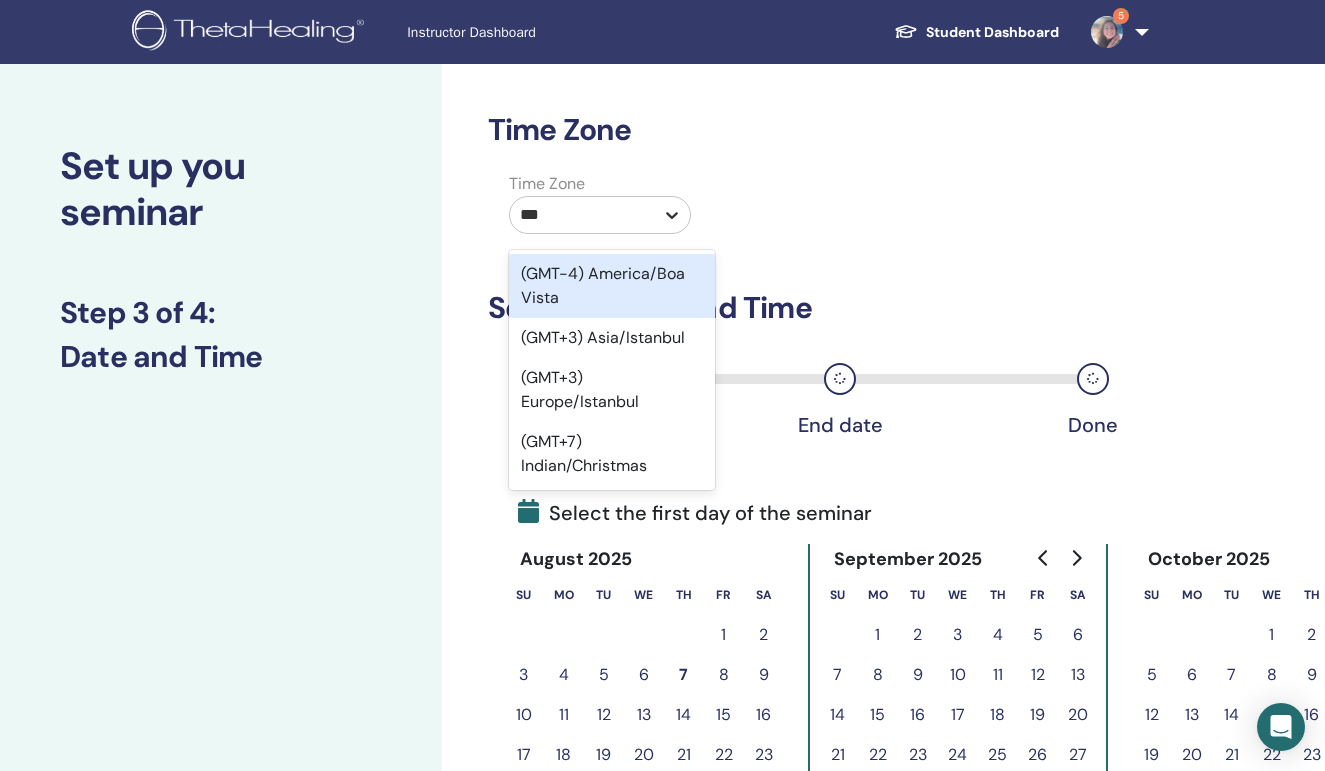 type on "****" 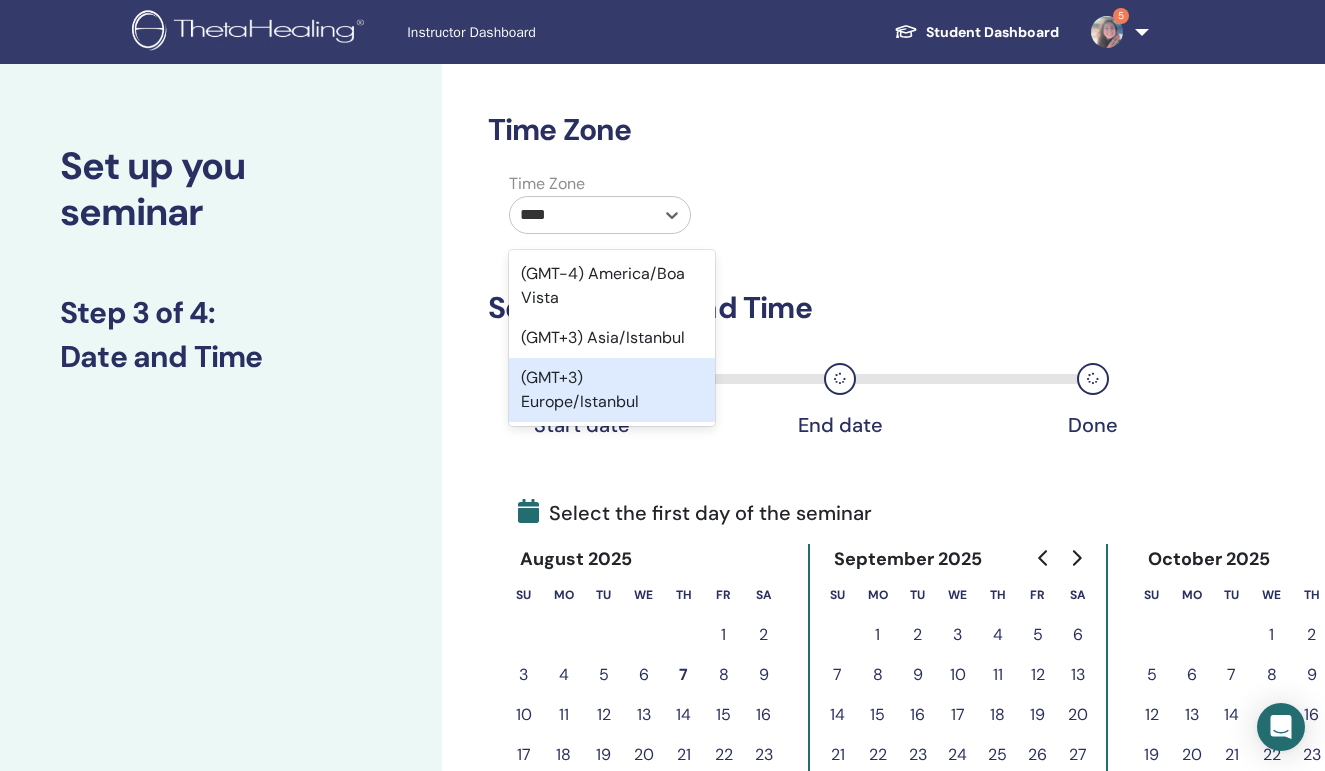 click on "(GMT+3) Europe/Istanbul" at bounding box center [612, 390] 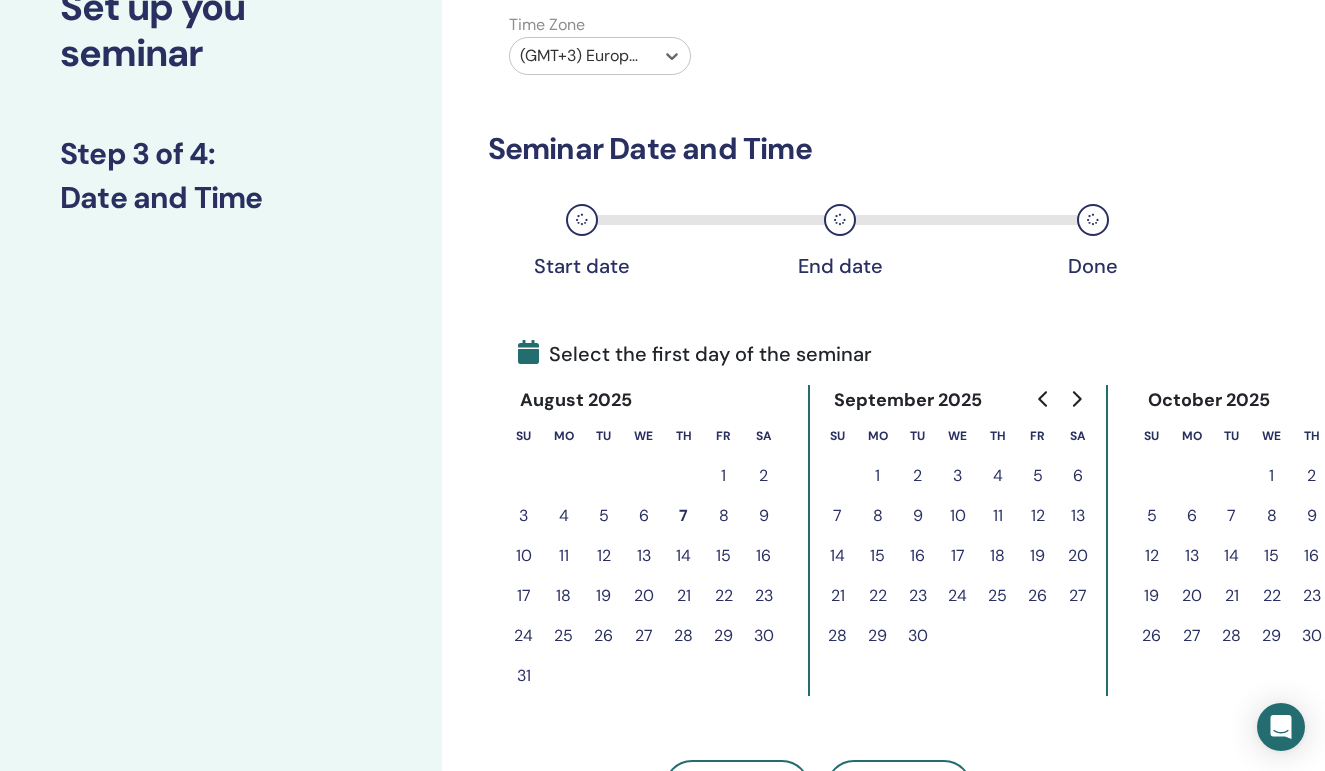 scroll, scrollTop: 157, scrollLeft: 0, axis: vertical 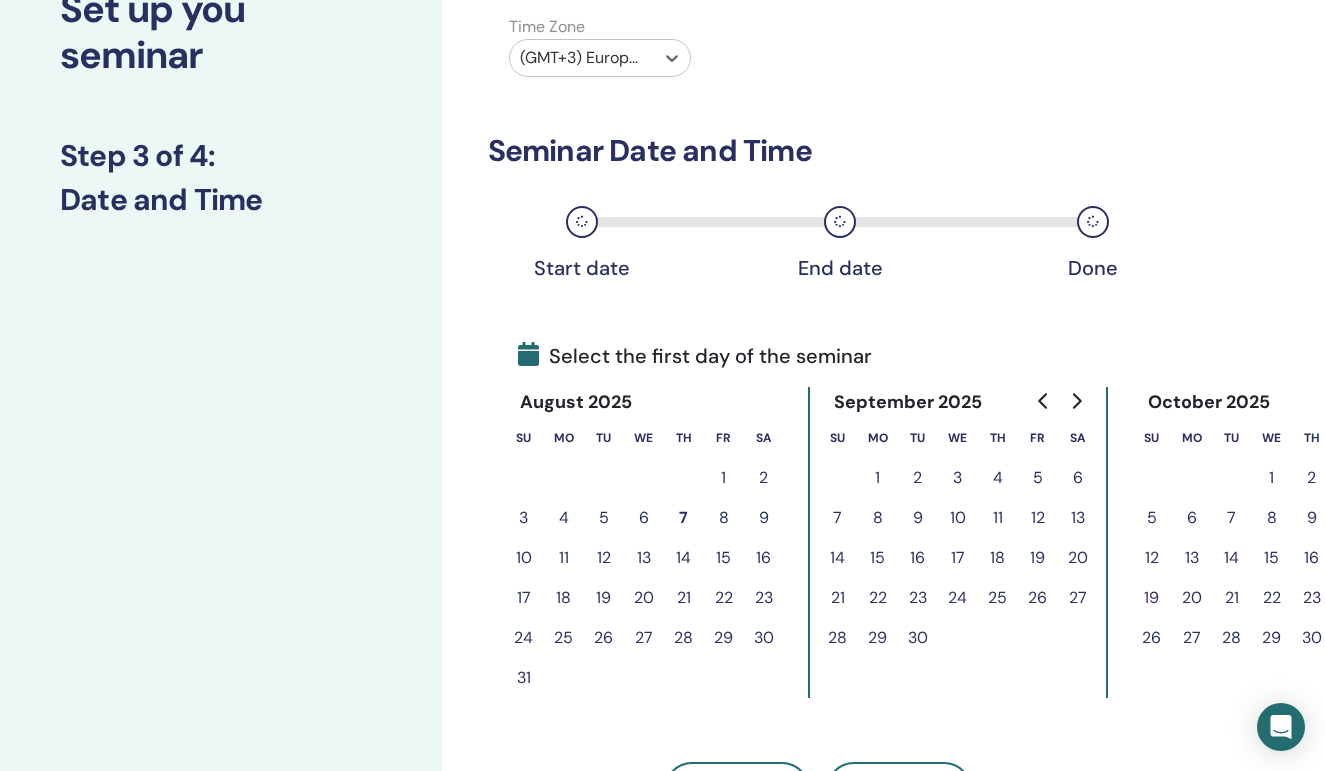 click on "23" at bounding box center [764, 598] 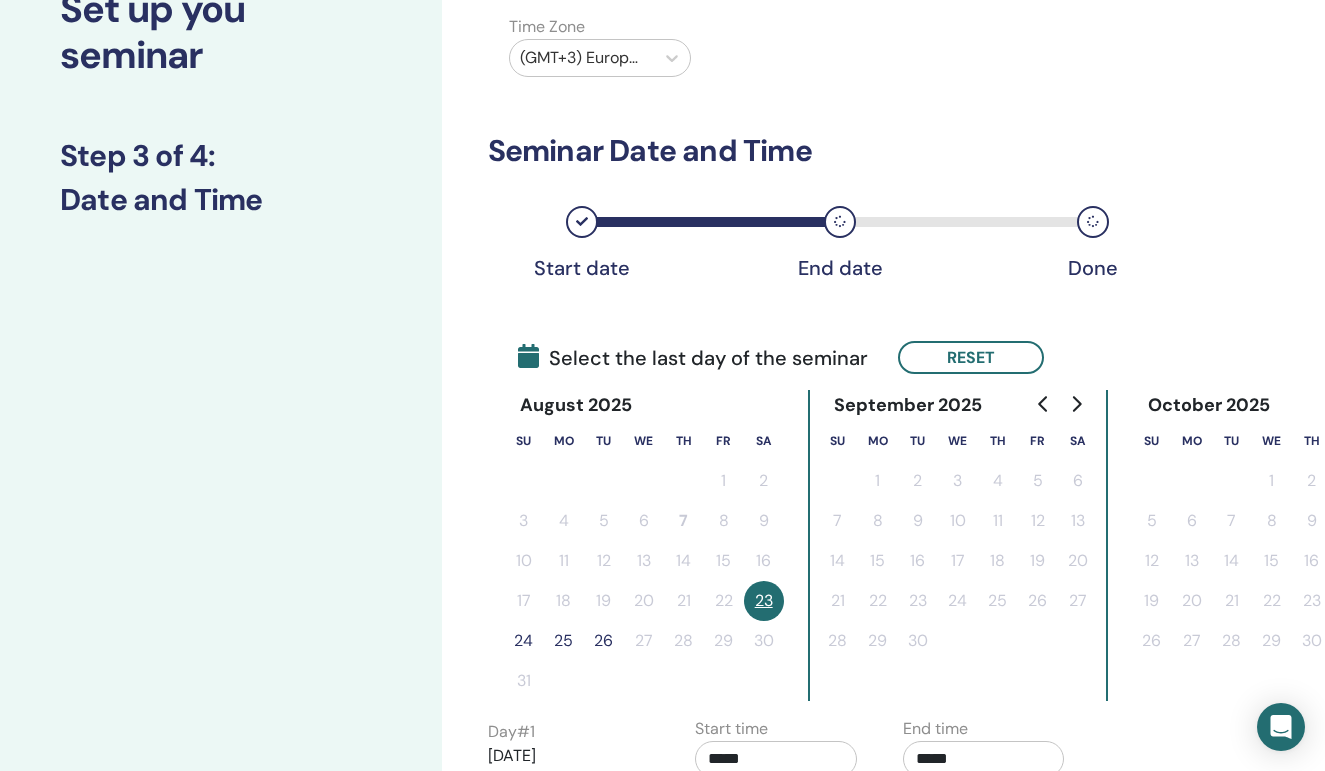 click on "24" at bounding box center (524, 641) 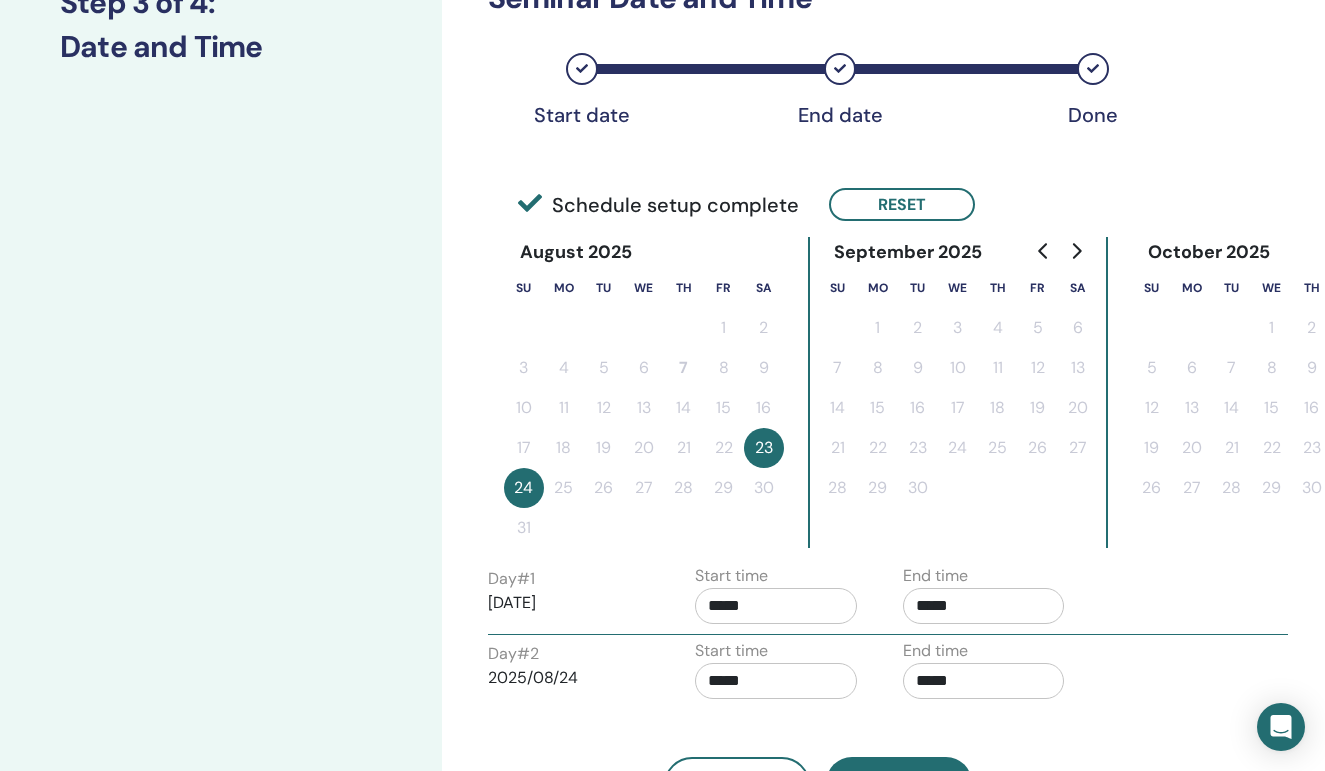 scroll, scrollTop: 344, scrollLeft: 0, axis: vertical 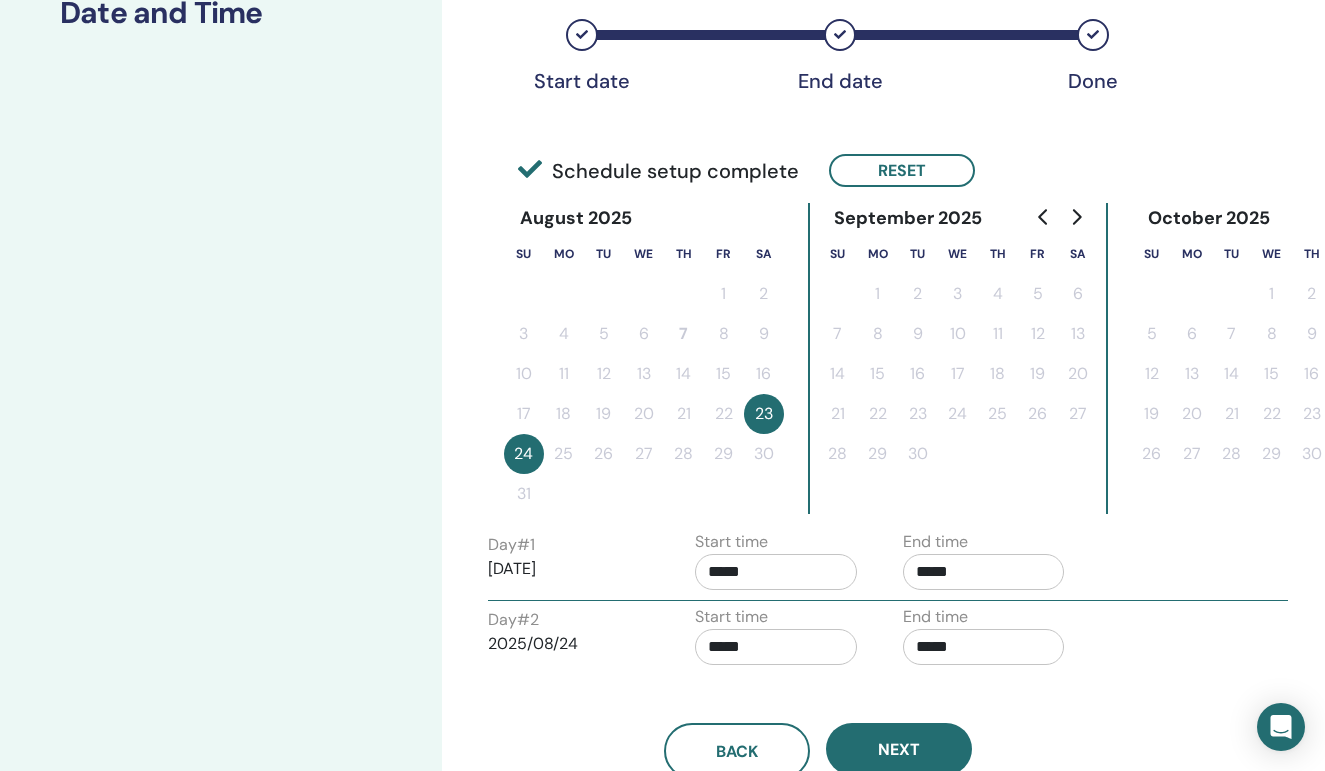 click on "*****" at bounding box center (776, 572) 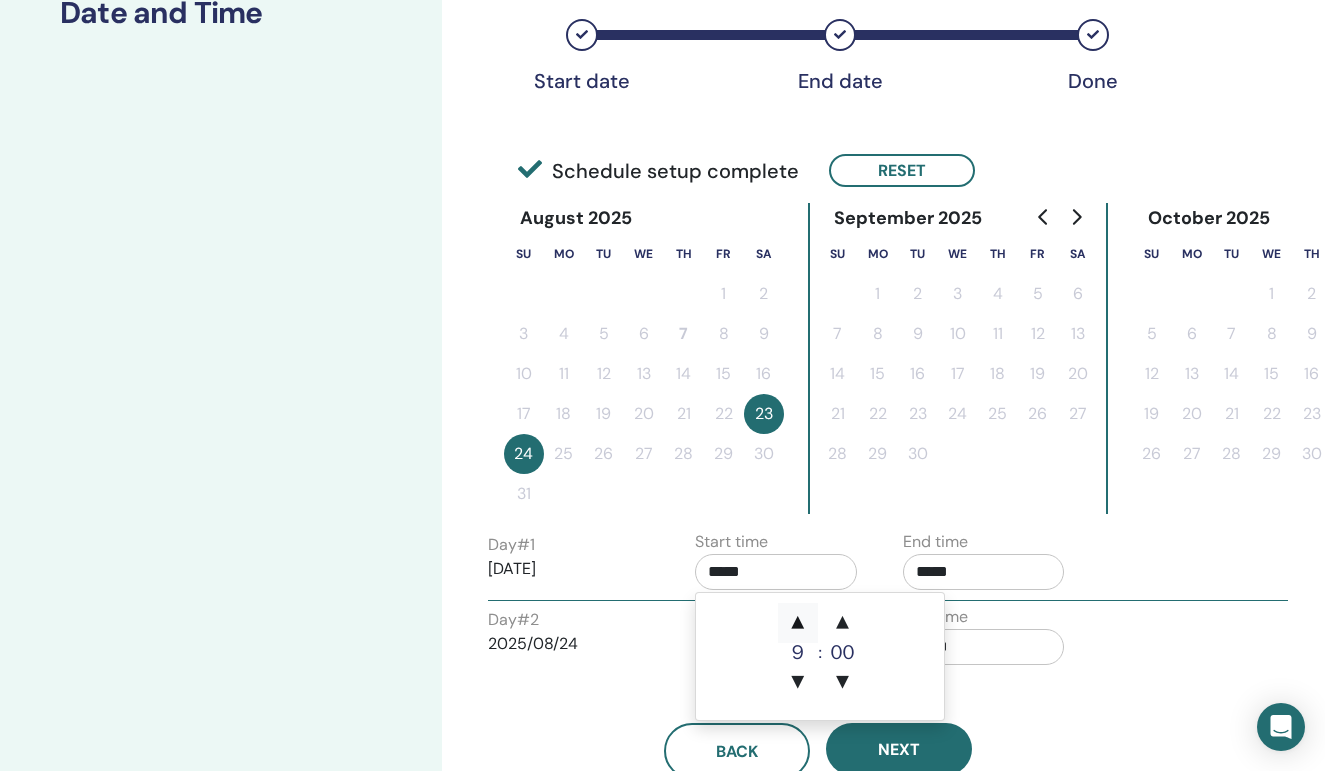 click on "▲" at bounding box center (798, 623) 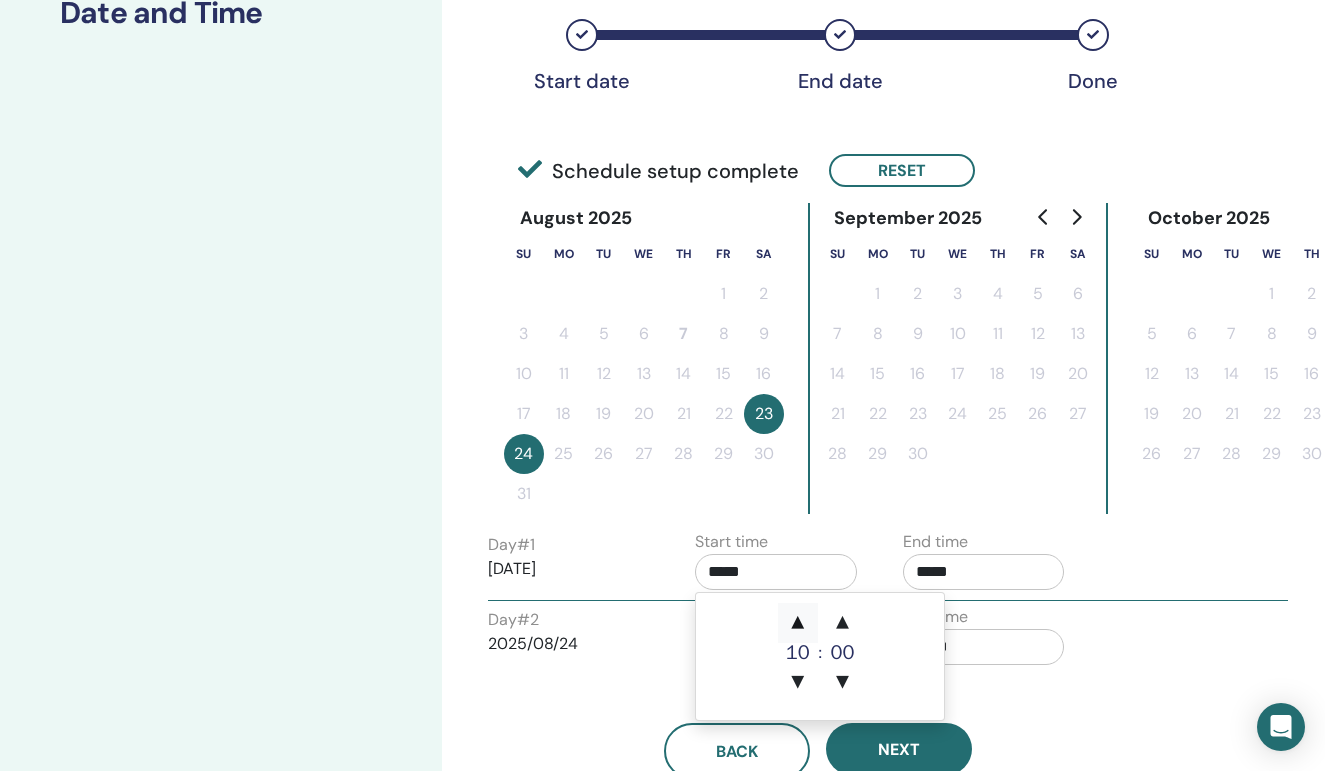 click on "▲" at bounding box center [798, 623] 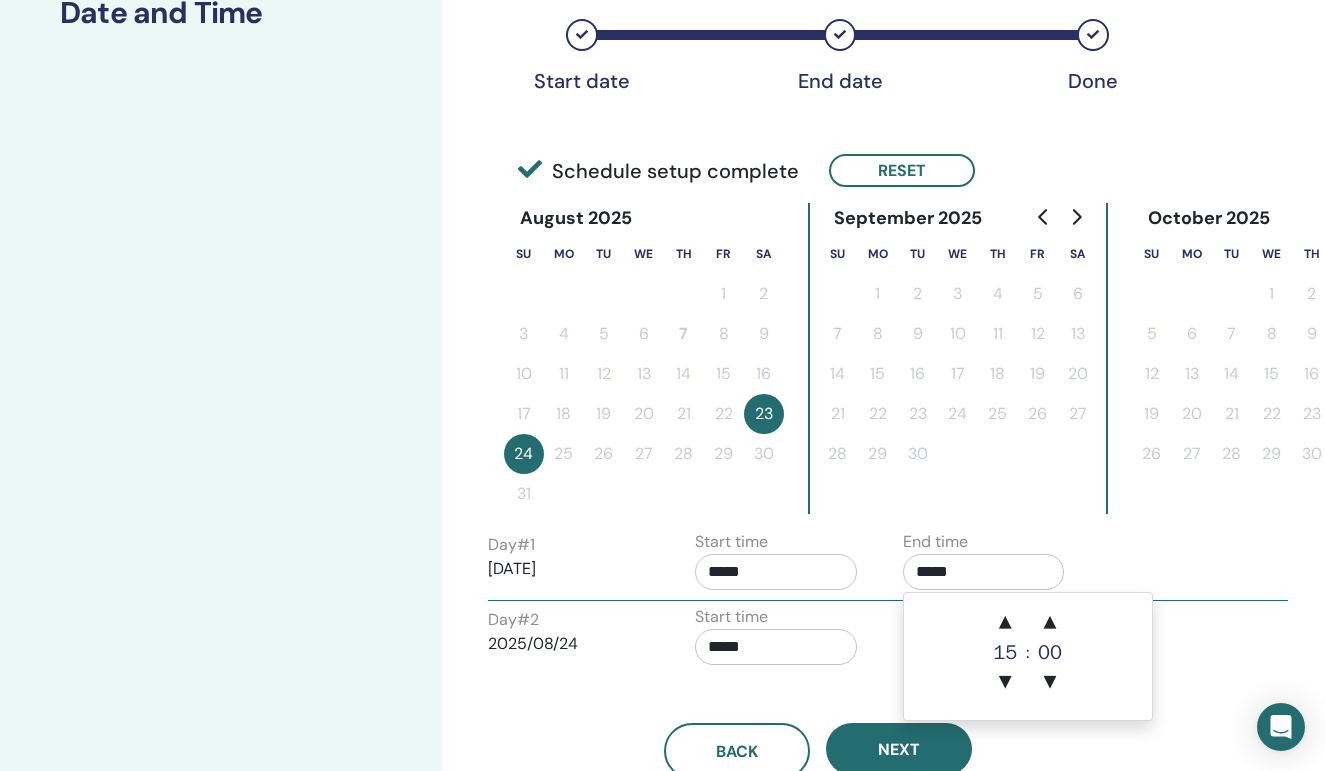 click on "*****" at bounding box center [984, 572] 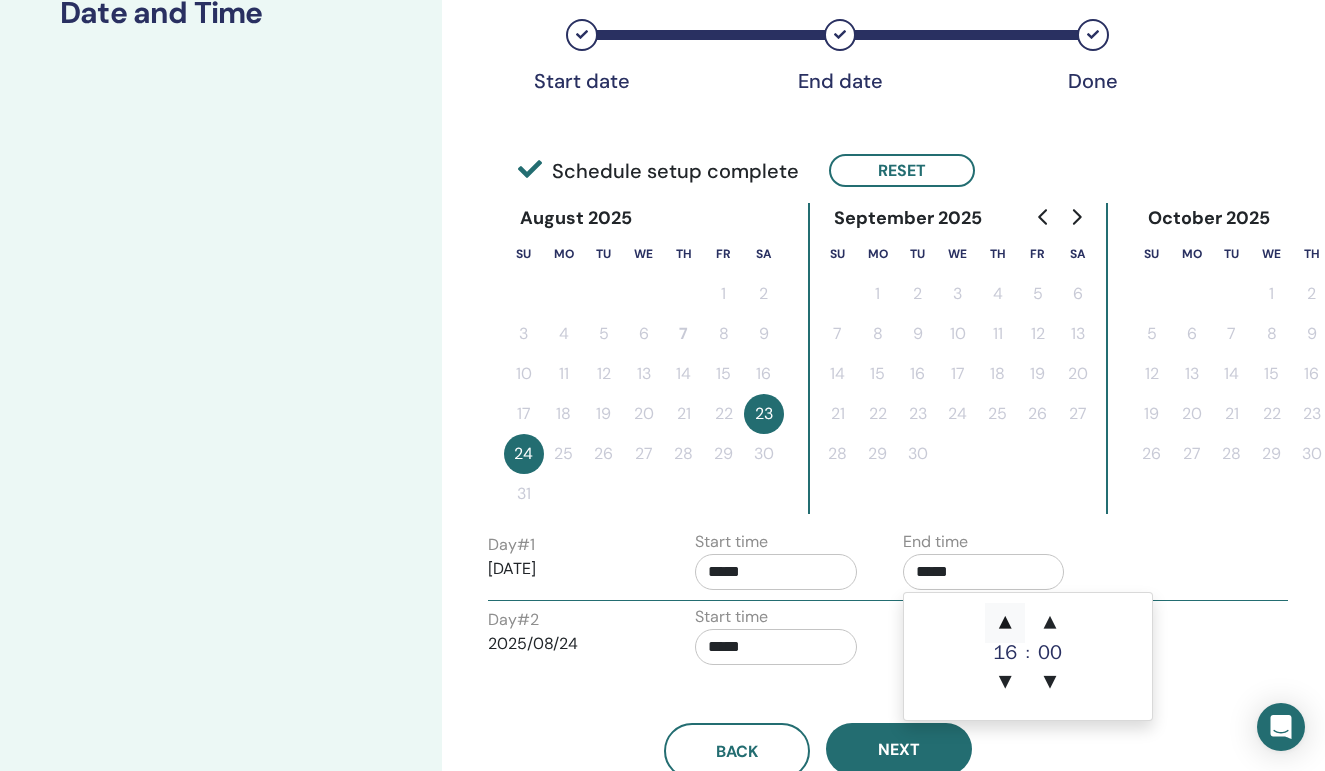 click on "▲" at bounding box center [1005, 623] 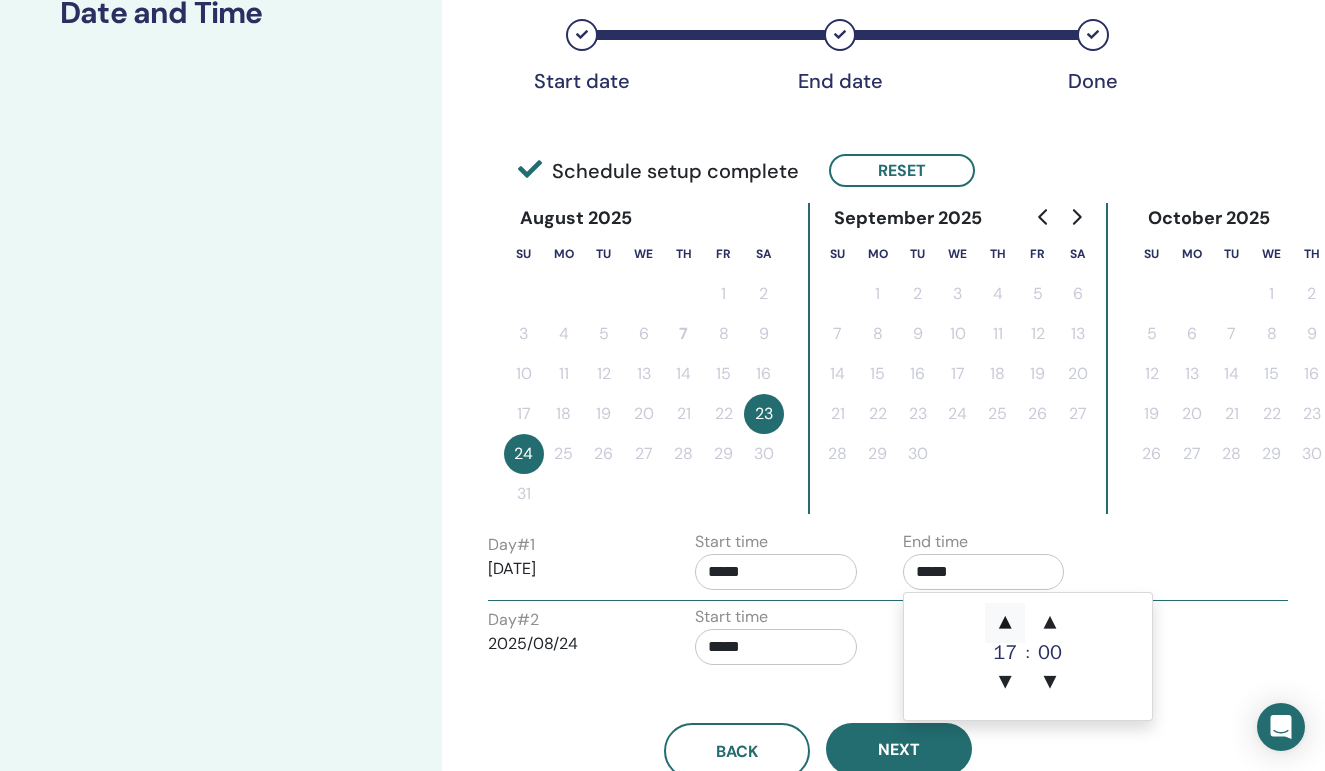 click on "▲" at bounding box center (1005, 623) 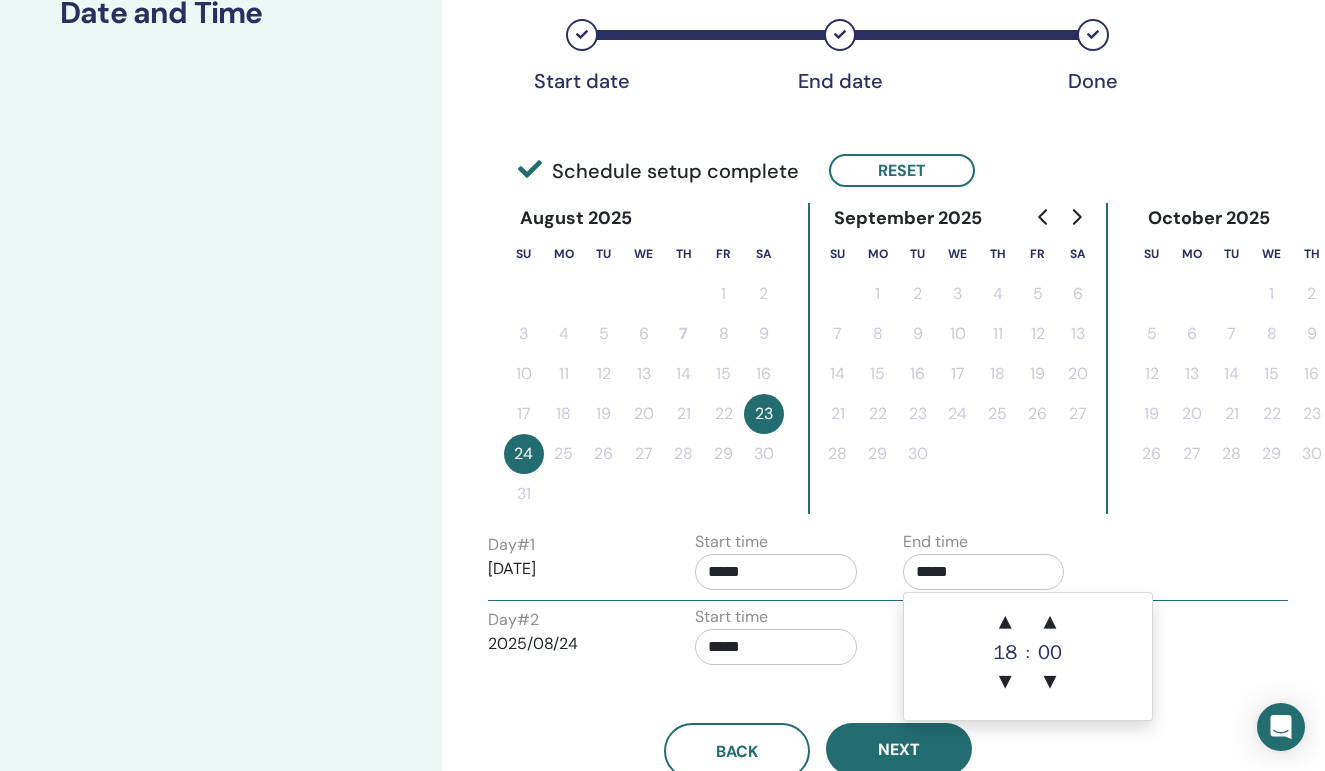 click on "*****" at bounding box center [776, 647] 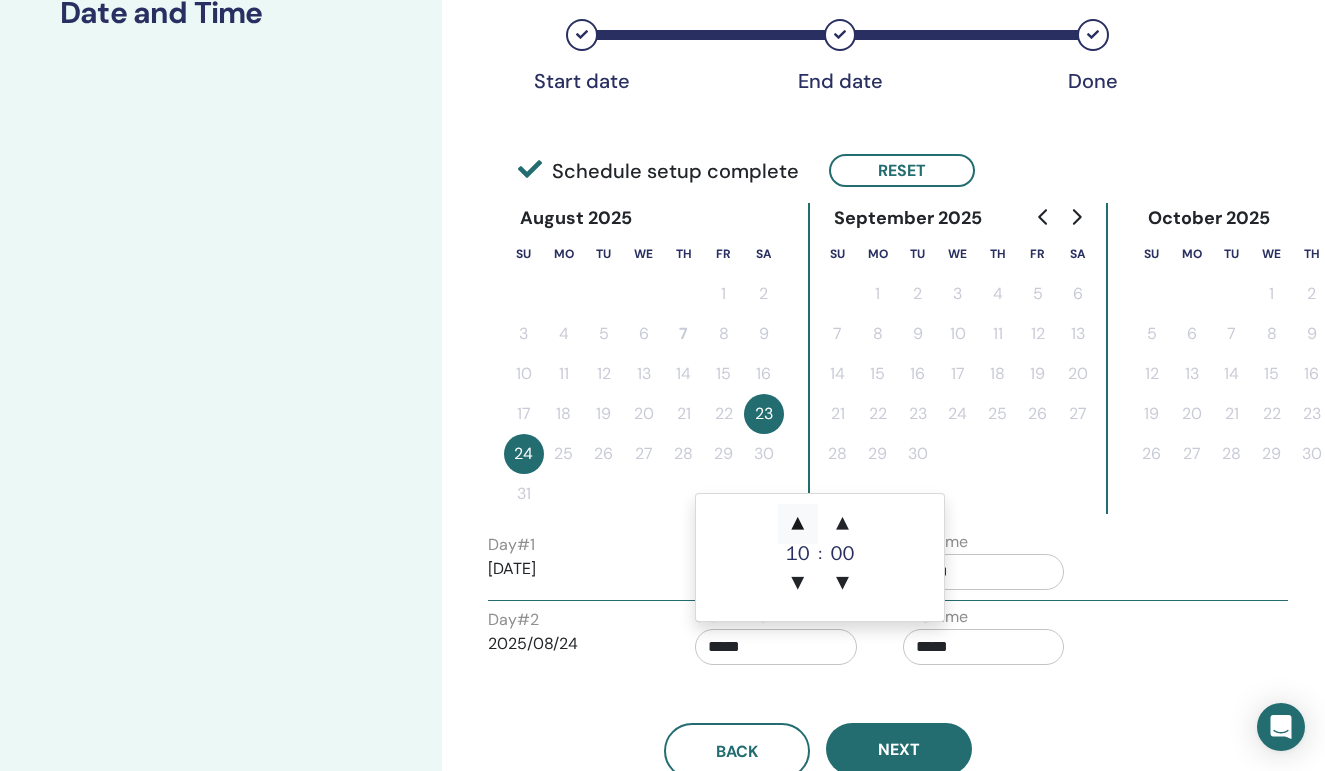 click on "▲" at bounding box center (798, 524) 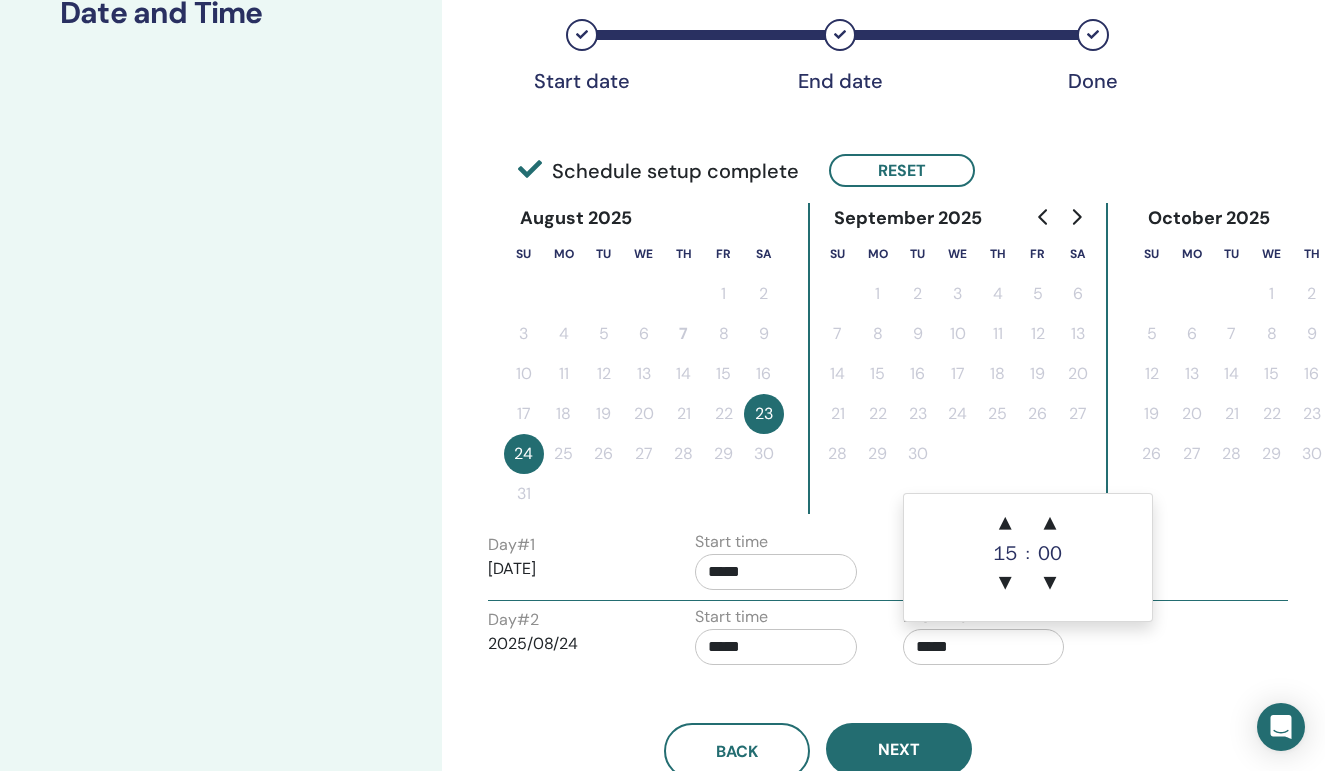 click on "*****" at bounding box center [984, 647] 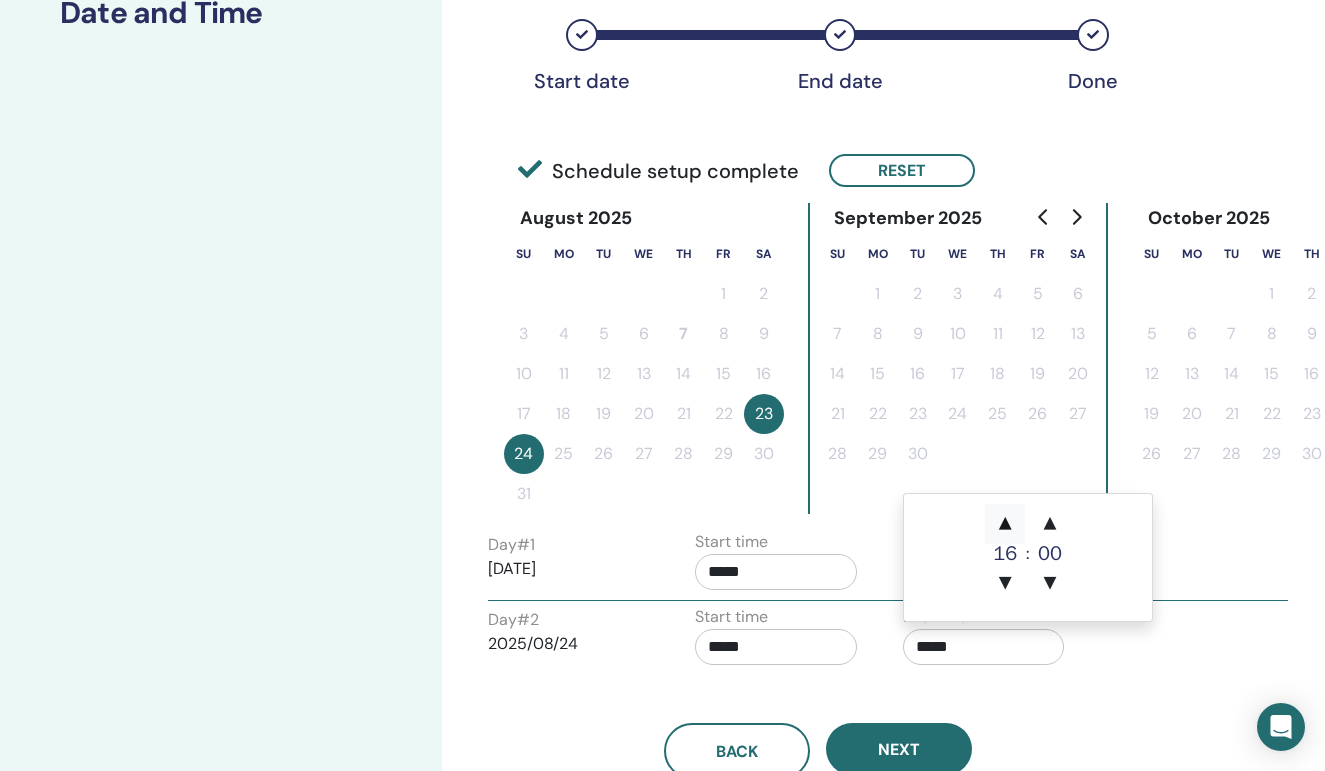 click on "▲" at bounding box center (1005, 524) 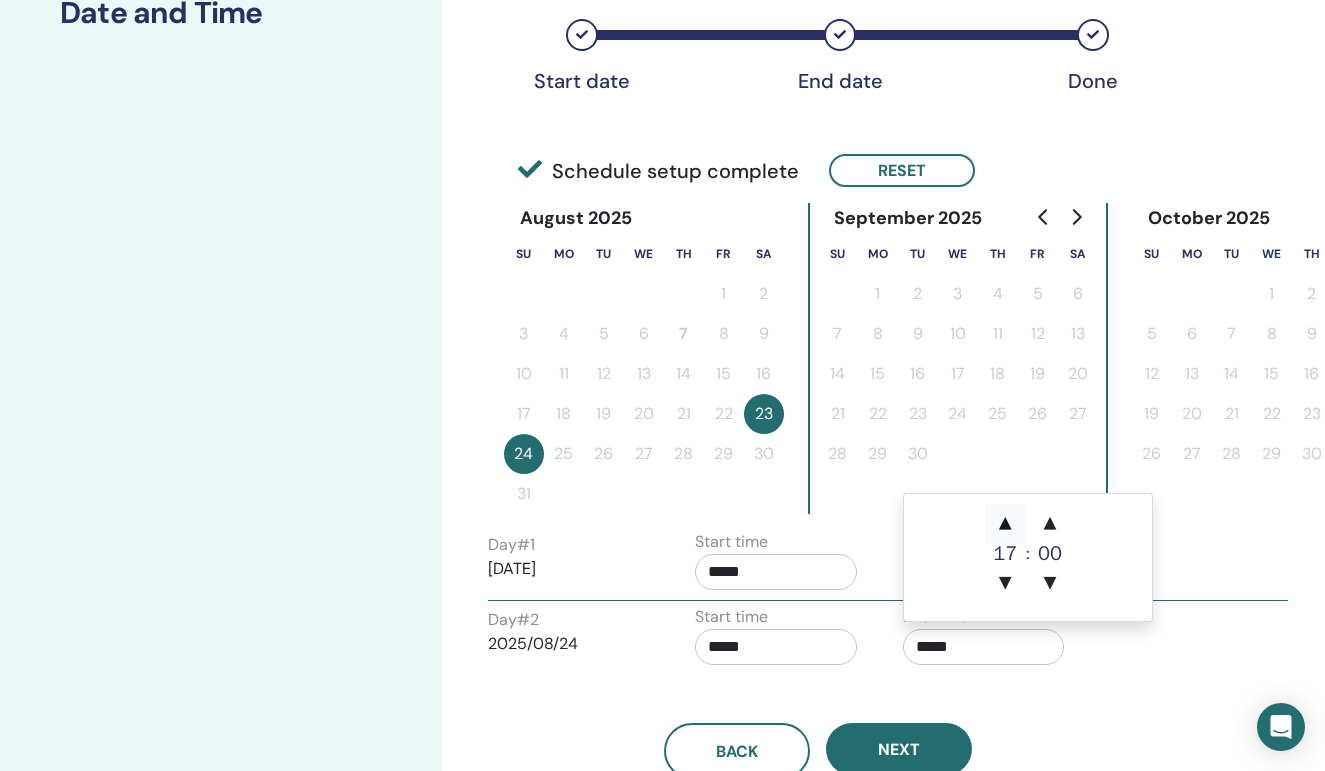click on "▲" at bounding box center [1005, 524] 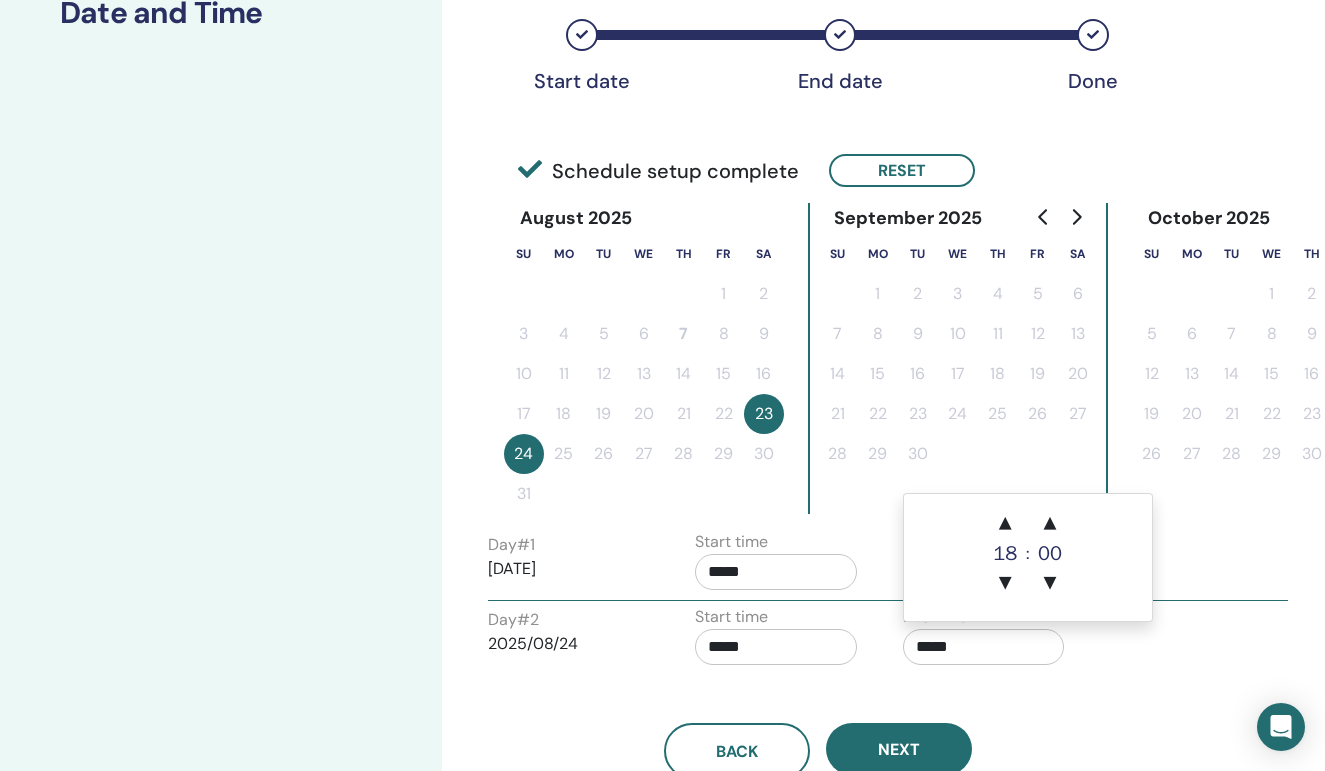 click on "Start time *****" at bounding box center (784, 640) 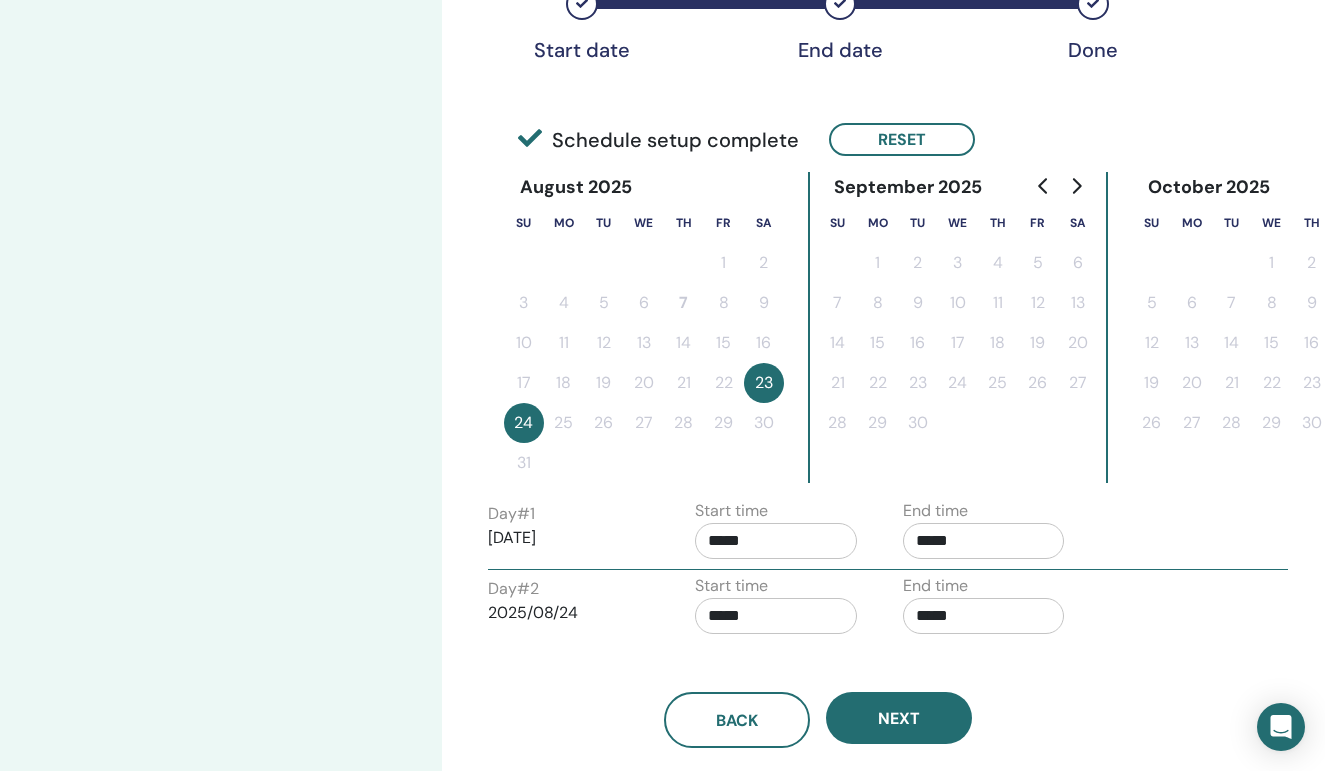 scroll, scrollTop: 430, scrollLeft: 0, axis: vertical 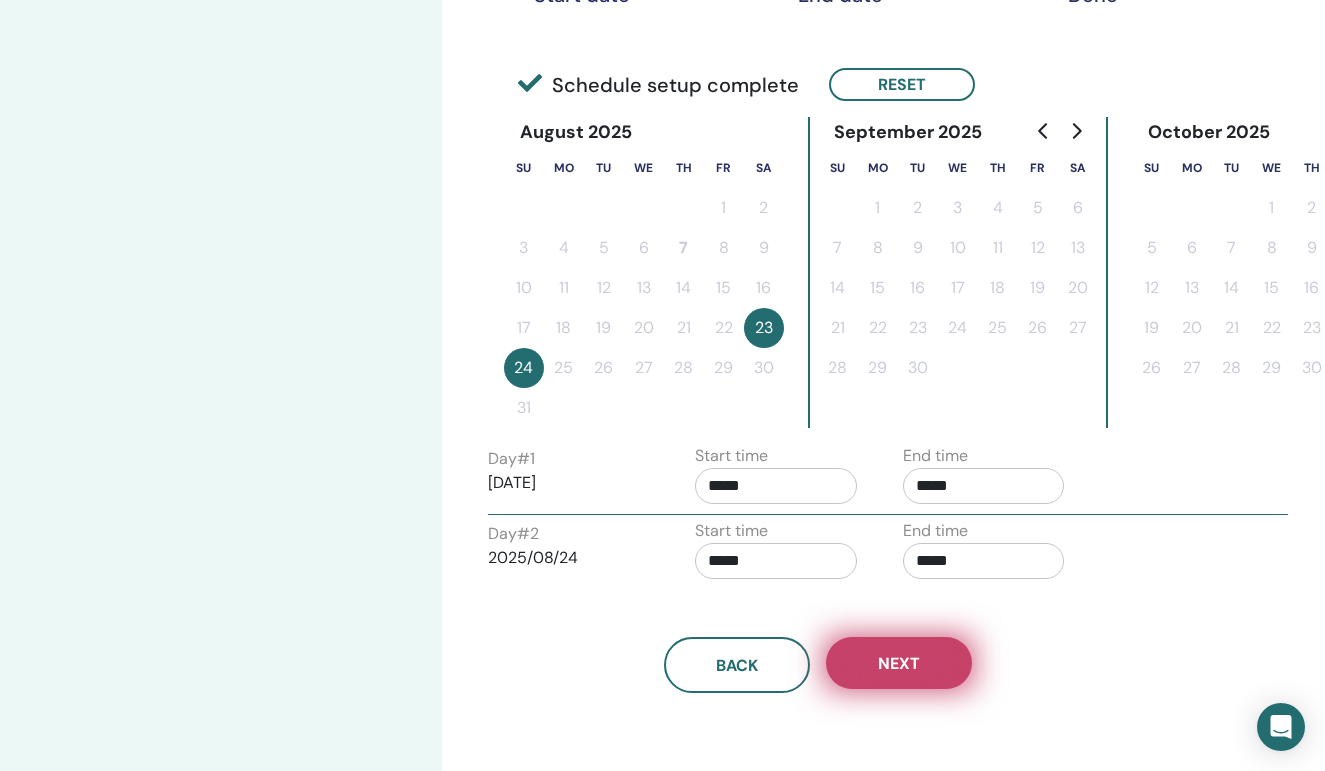 click on "Next" at bounding box center [899, 663] 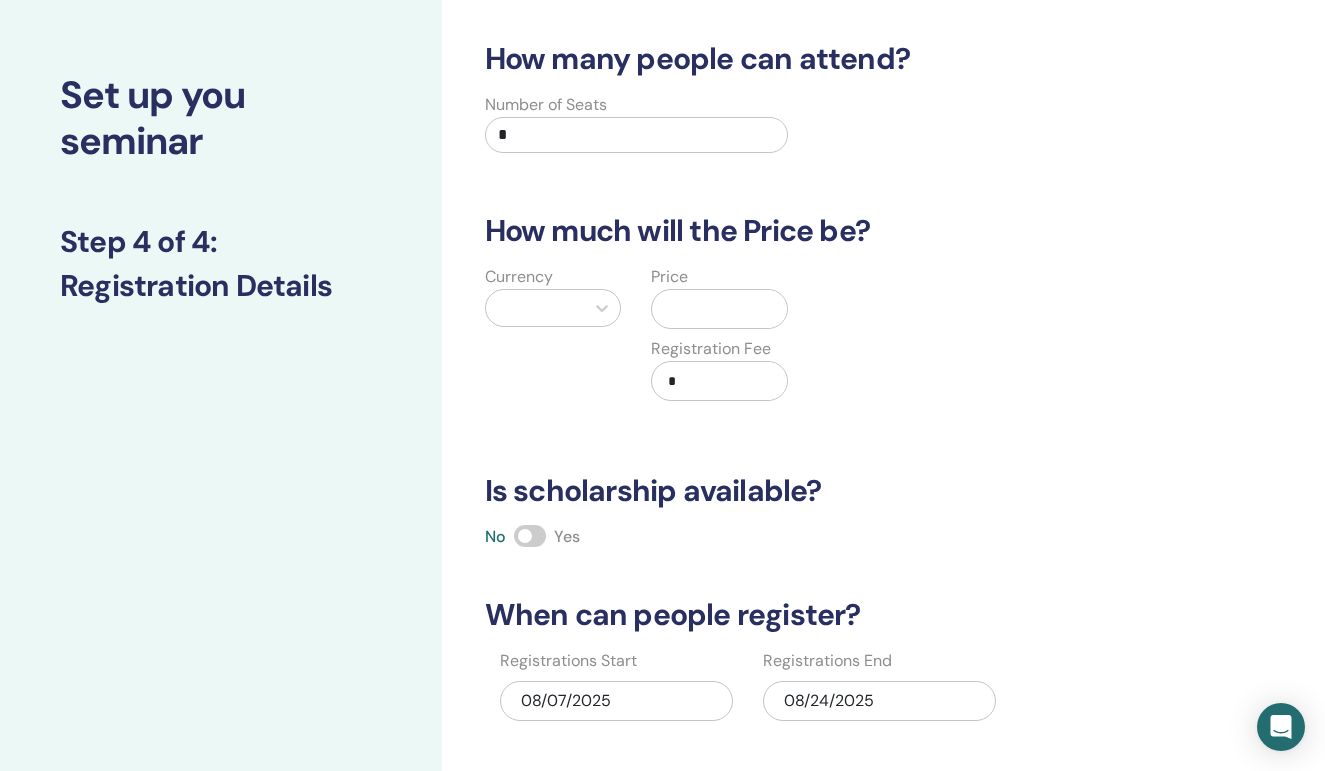 scroll, scrollTop: 63, scrollLeft: 0, axis: vertical 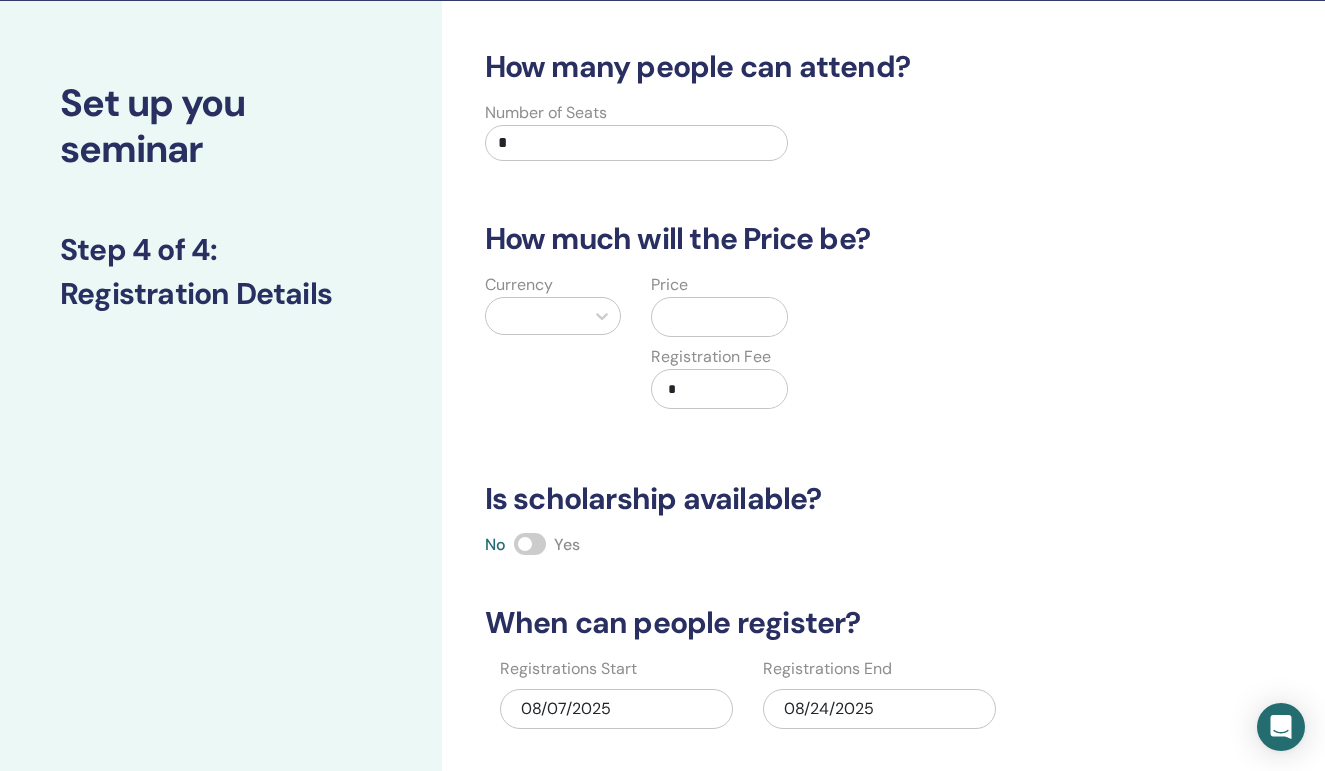click on "*" at bounding box center (637, 143) 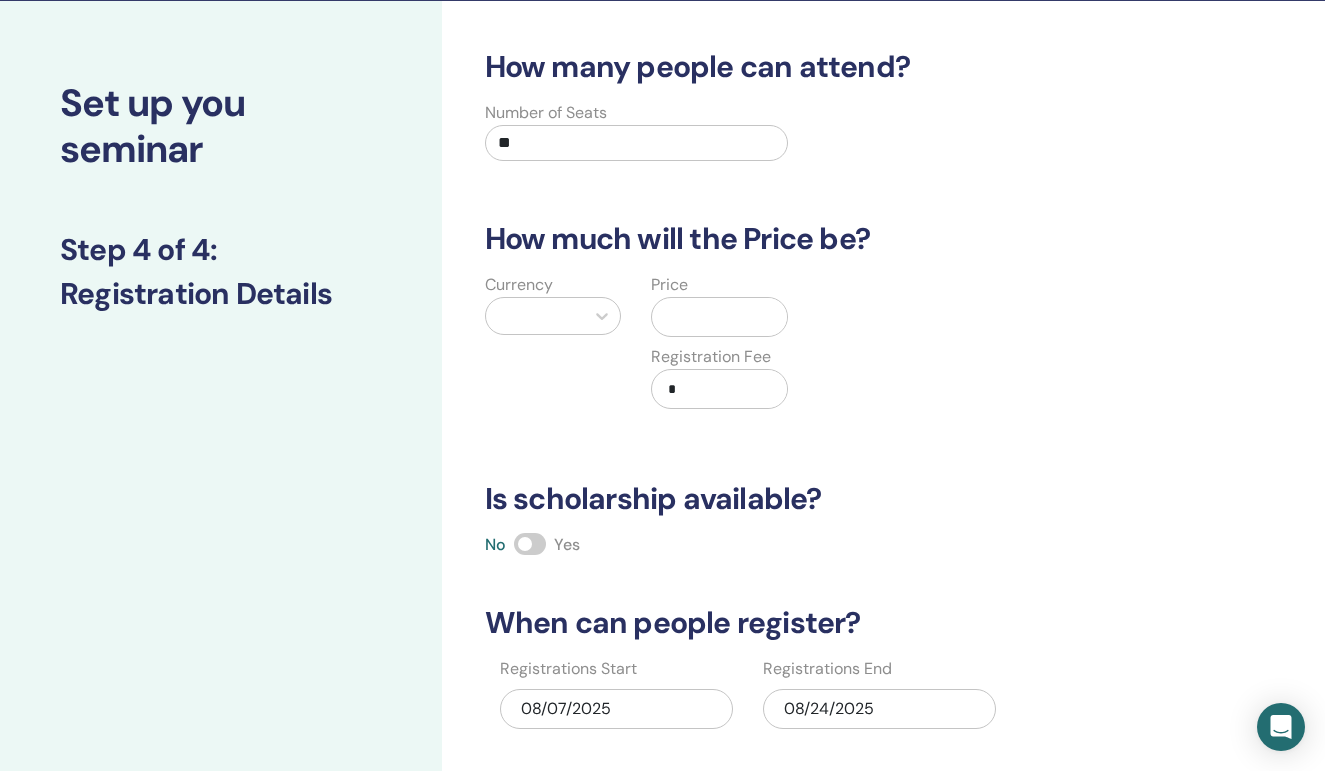 type on "**" 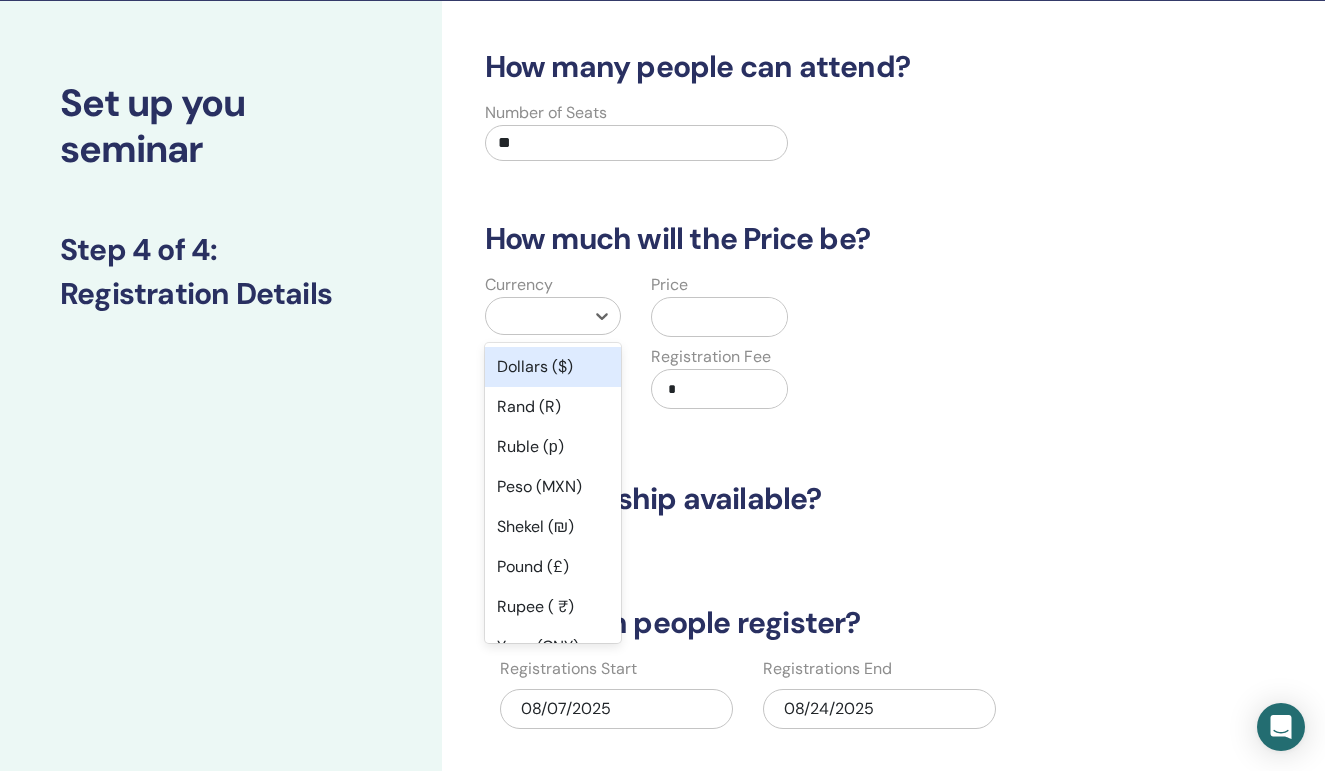 click on "Dollars ($)" at bounding box center [553, 367] 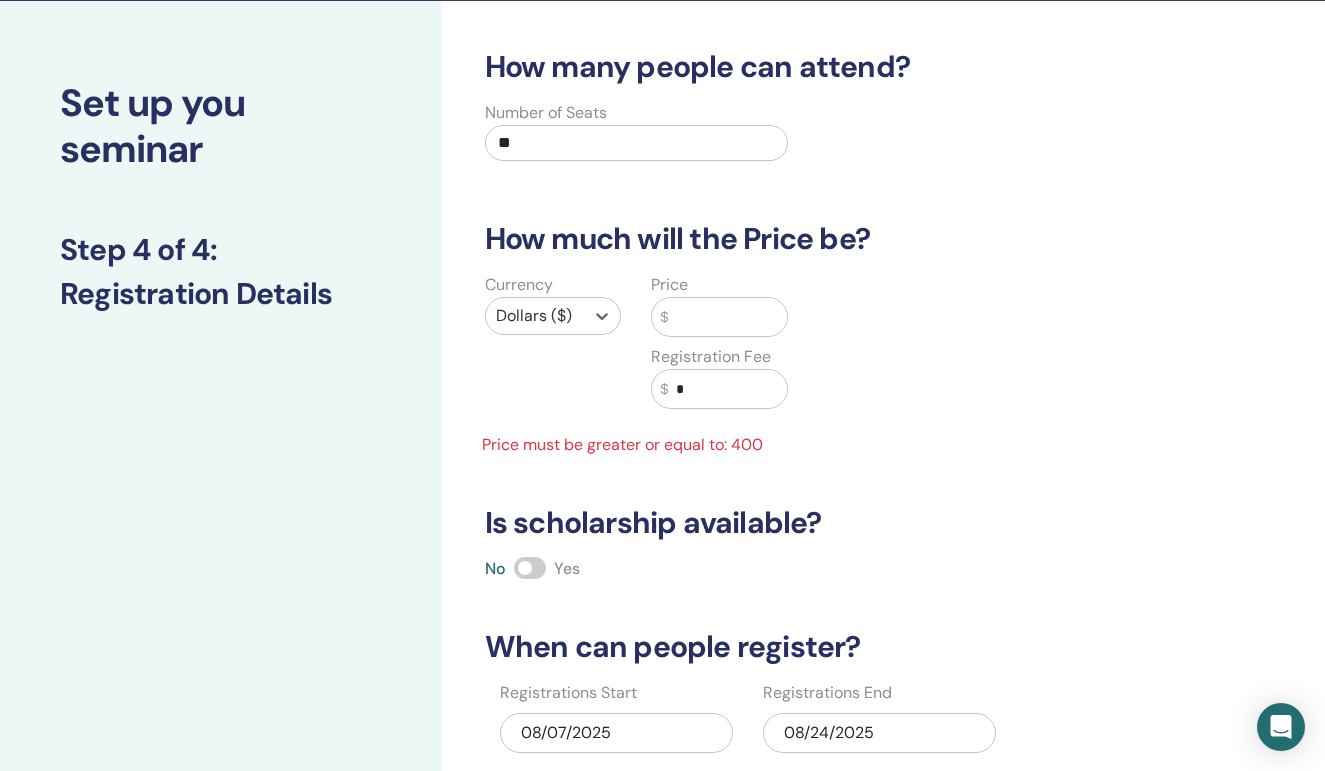 click at bounding box center (727, 317) 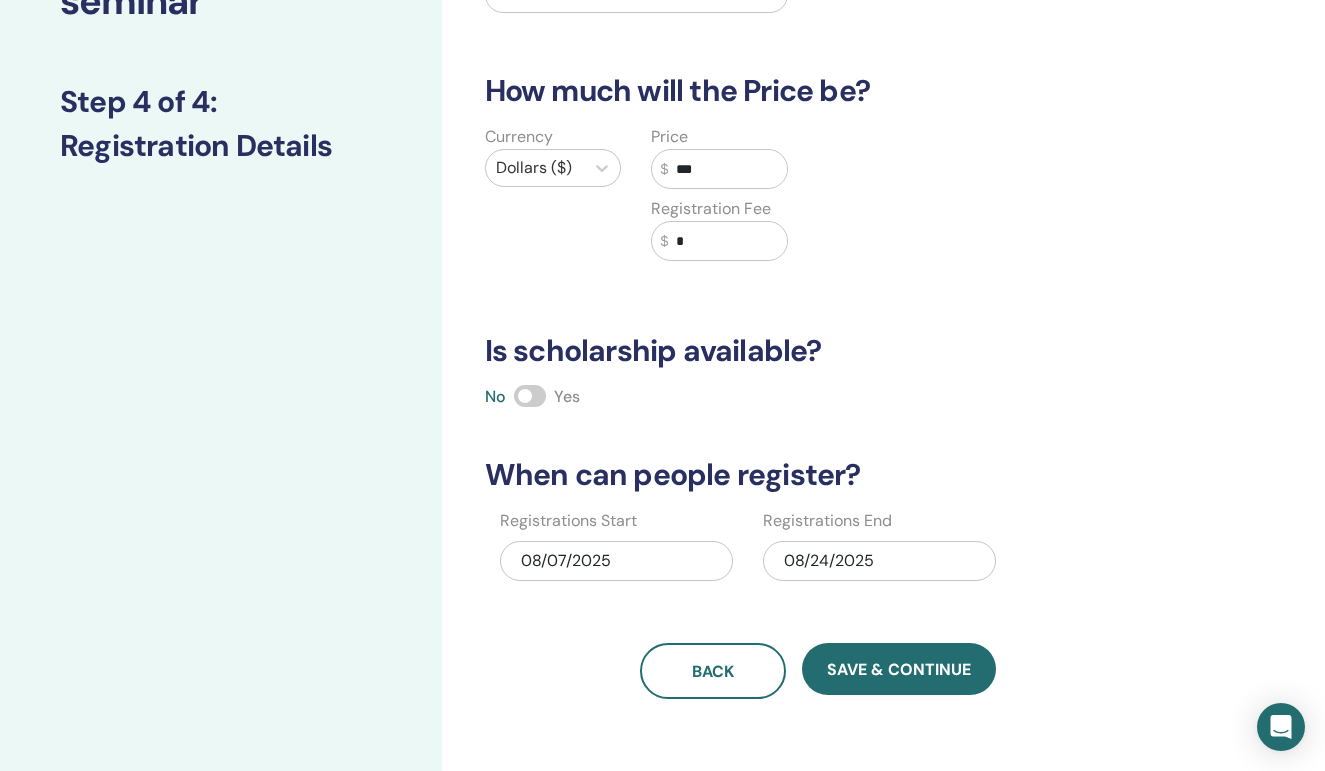 scroll, scrollTop: 219, scrollLeft: 0, axis: vertical 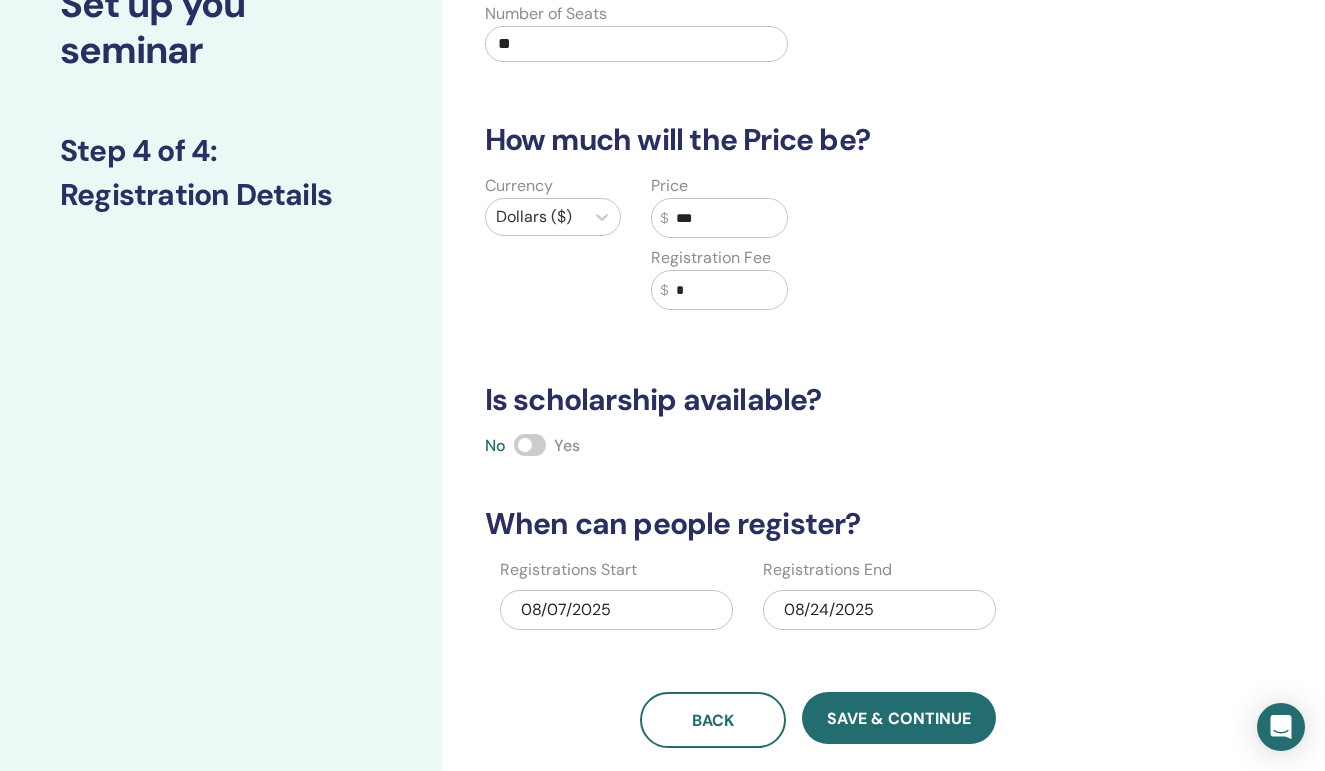 type on "***" 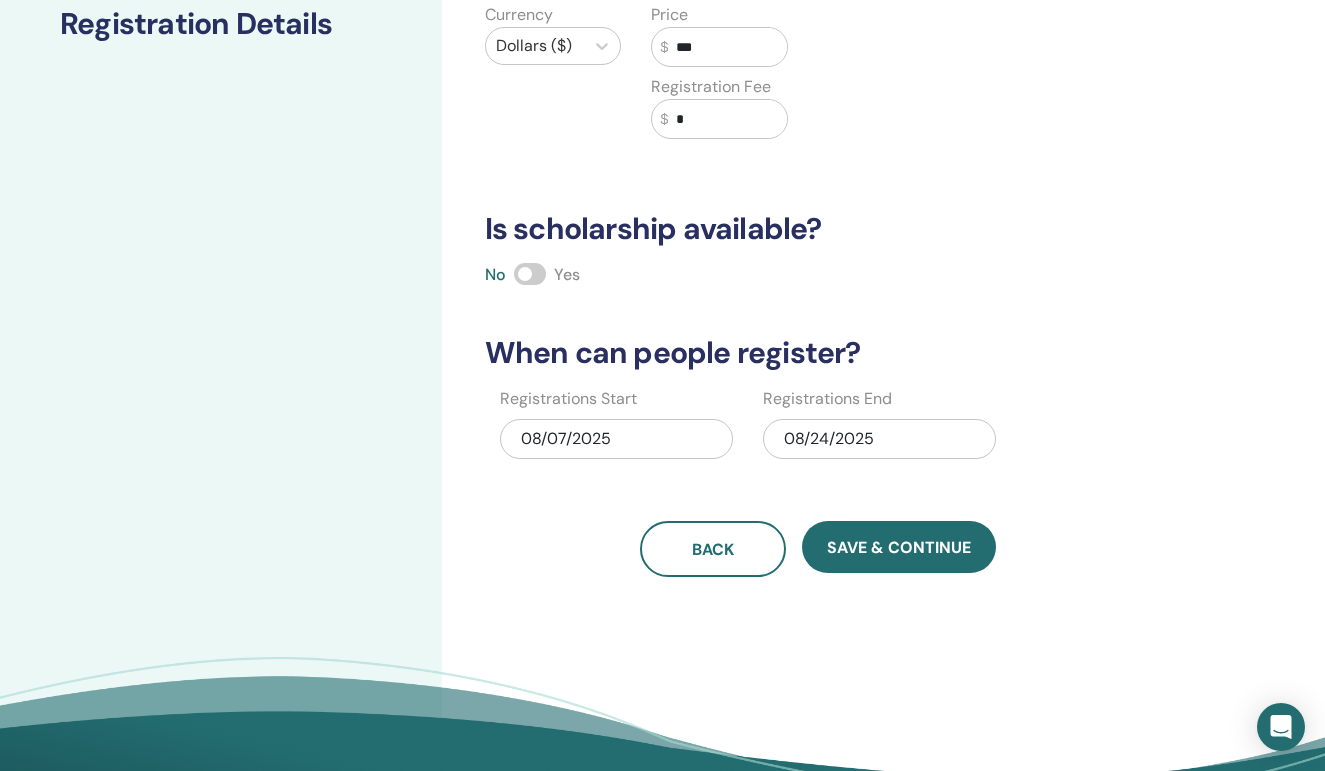 scroll, scrollTop: 334, scrollLeft: 0, axis: vertical 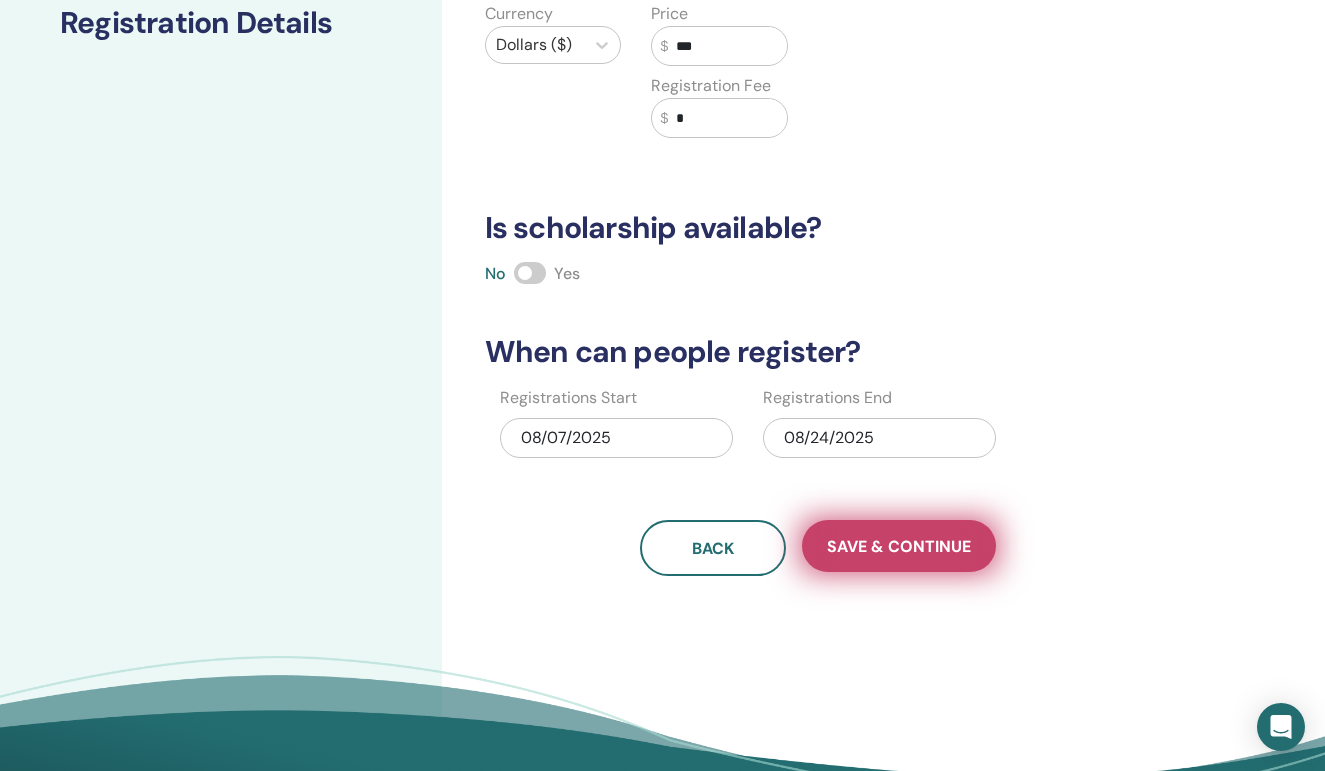 click on "Save & Continue" at bounding box center [899, 546] 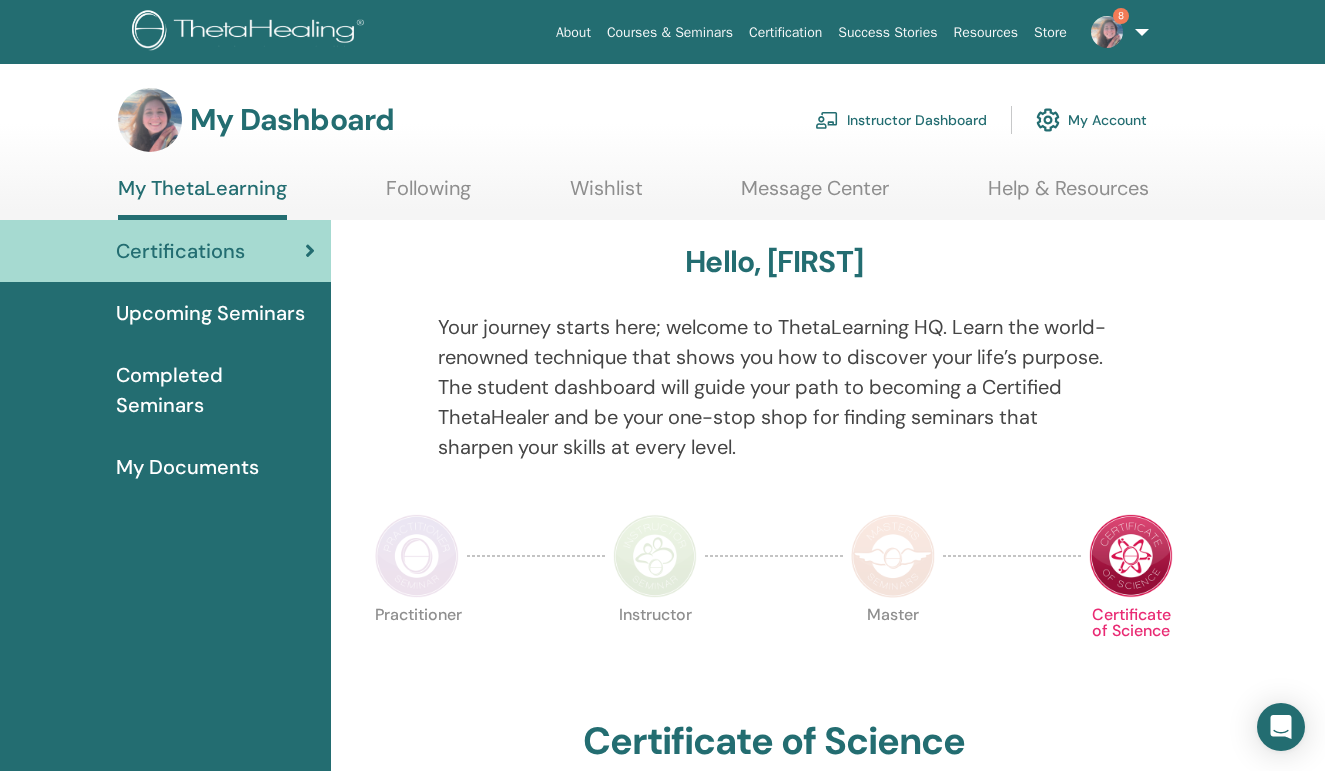 scroll, scrollTop: 0, scrollLeft: 0, axis: both 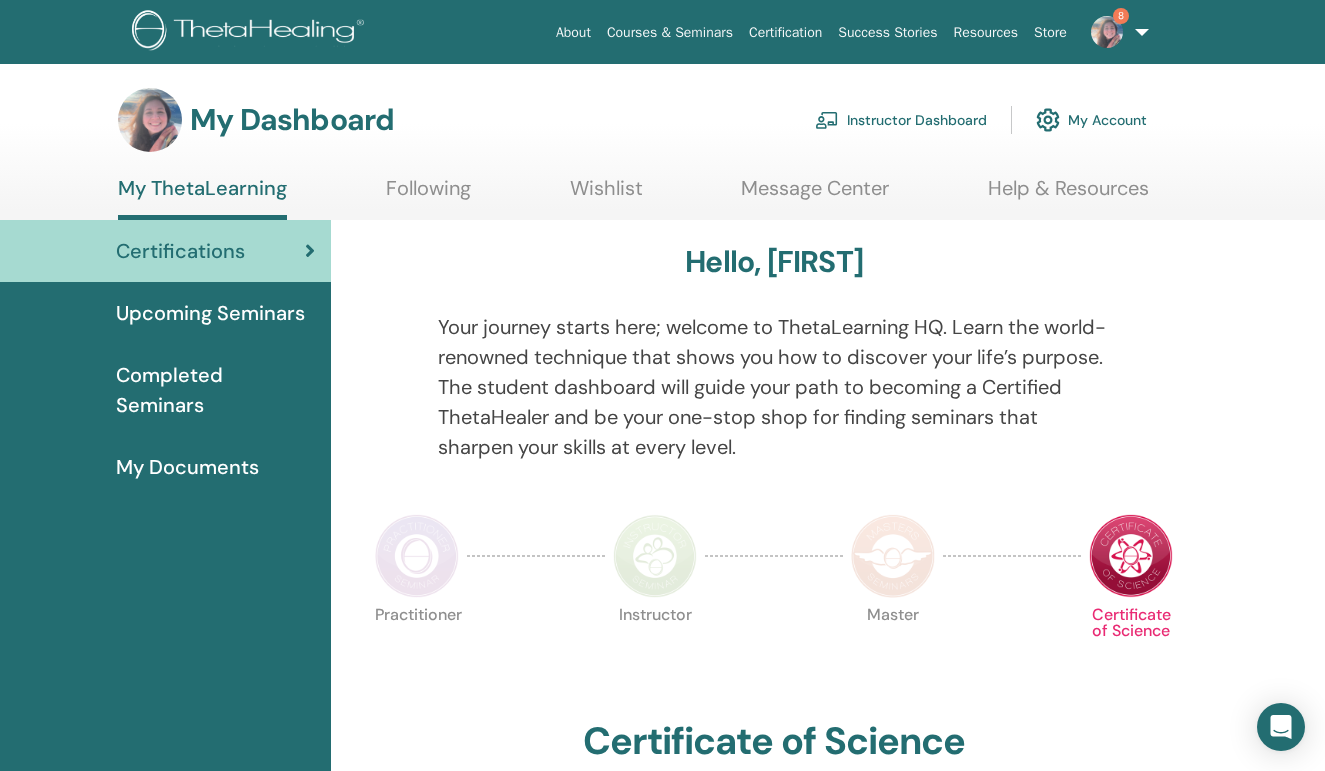 click on "Instructor Dashboard" at bounding box center (901, 120) 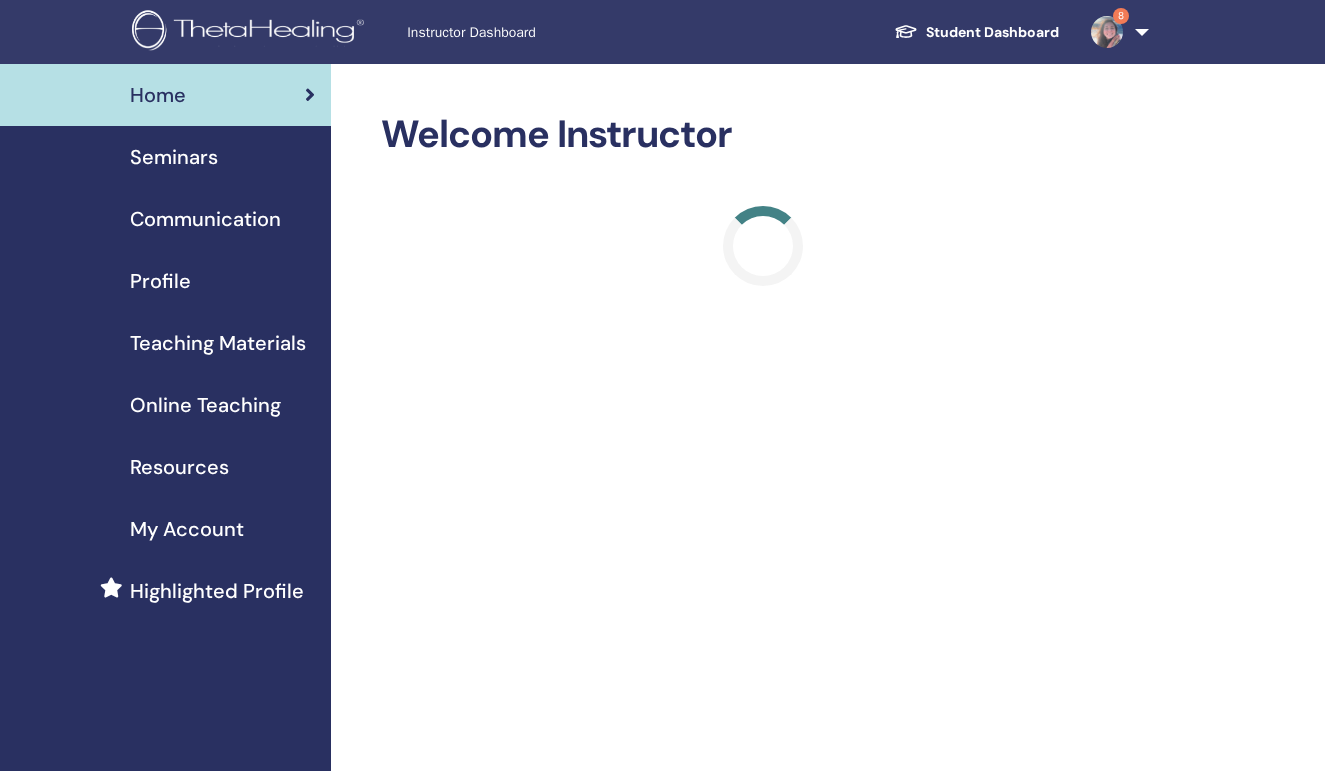 scroll, scrollTop: 0, scrollLeft: 0, axis: both 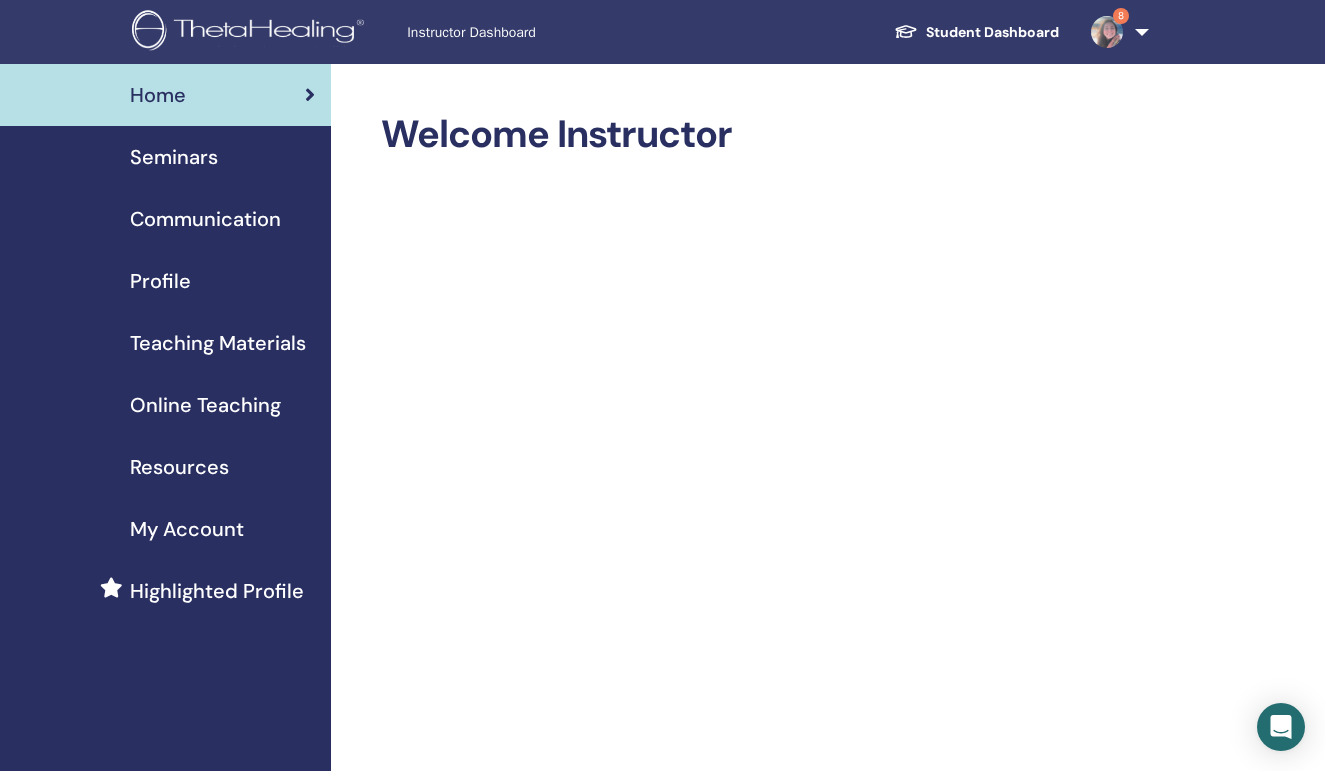click on "Seminars" at bounding box center (174, 157) 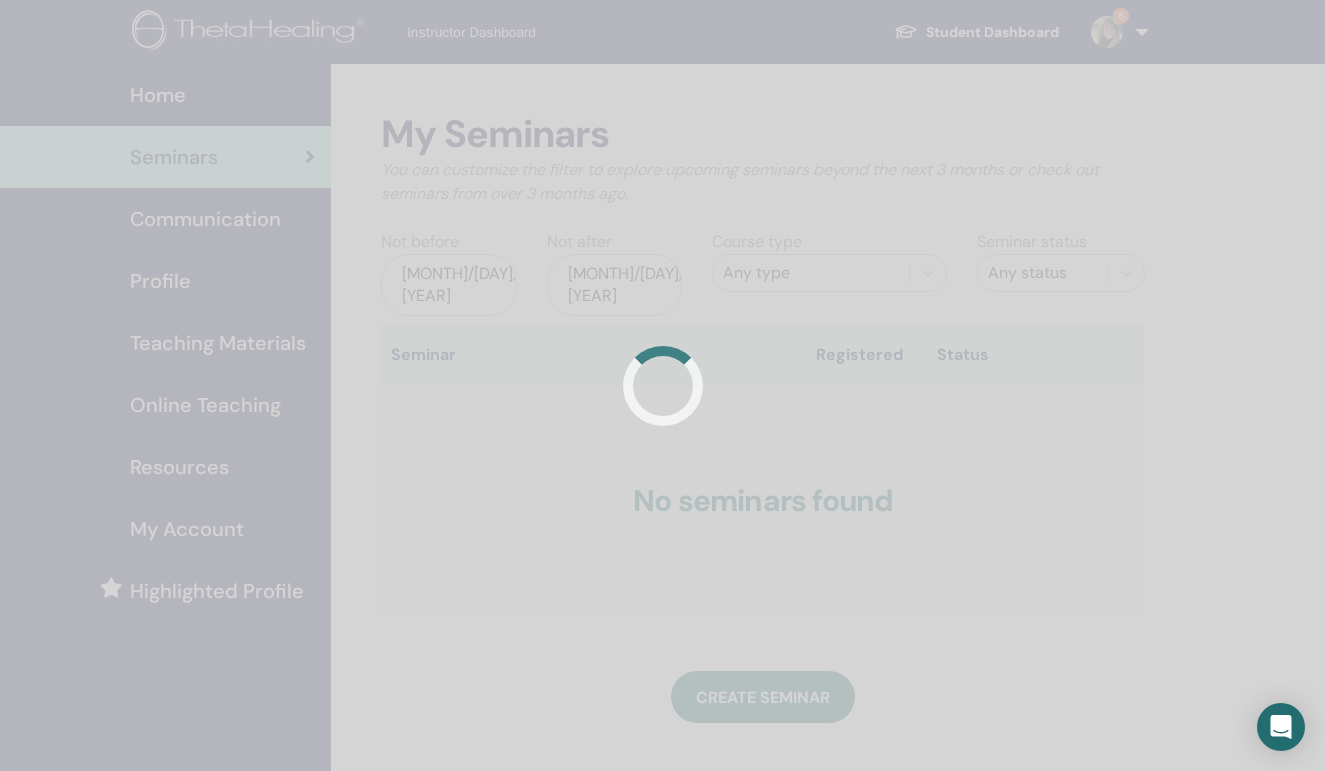 scroll, scrollTop: 0, scrollLeft: 0, axis: both 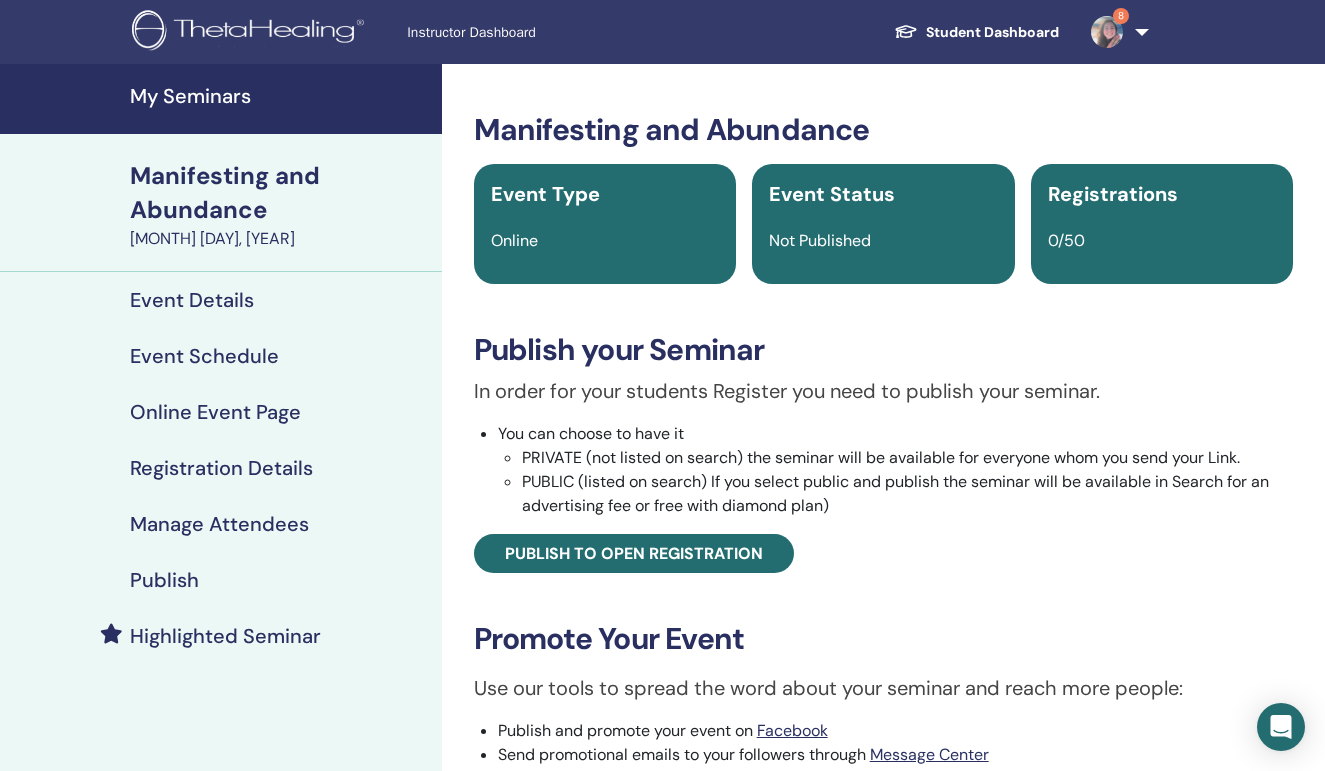 click on "Publish" at bounding box center (164, 580) 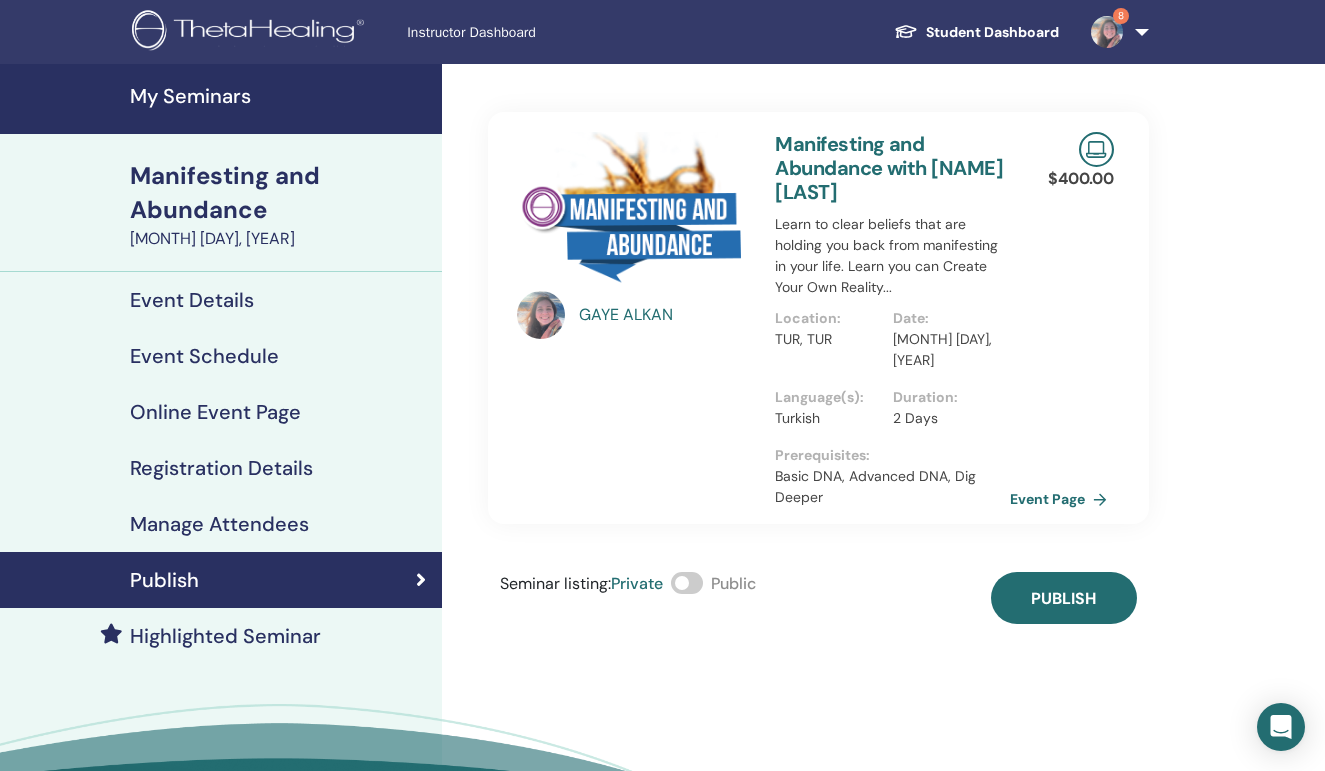 click at bounding box center [687, 583] 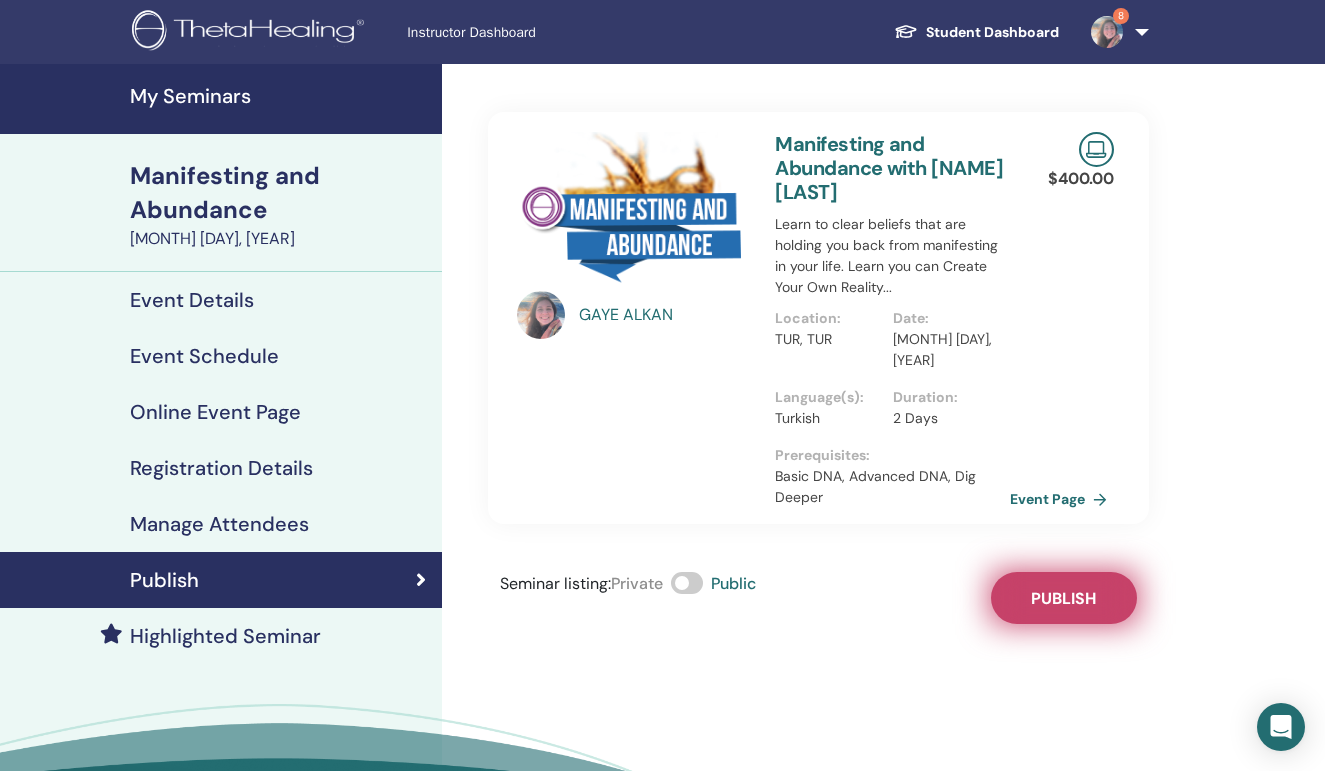 click on "Publish" at bounding box center (1063, 598) 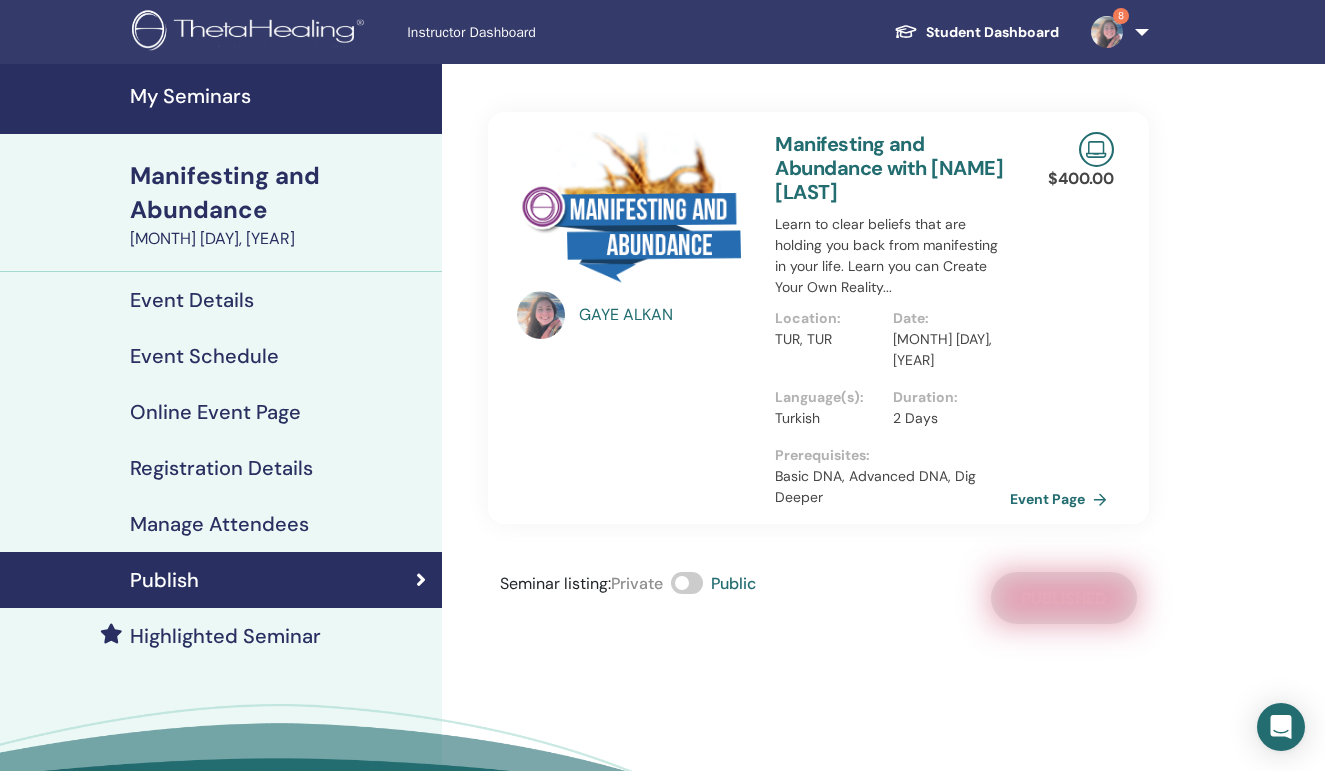 click on "Manifesting and Abundance" at bounding box center [280, 193] 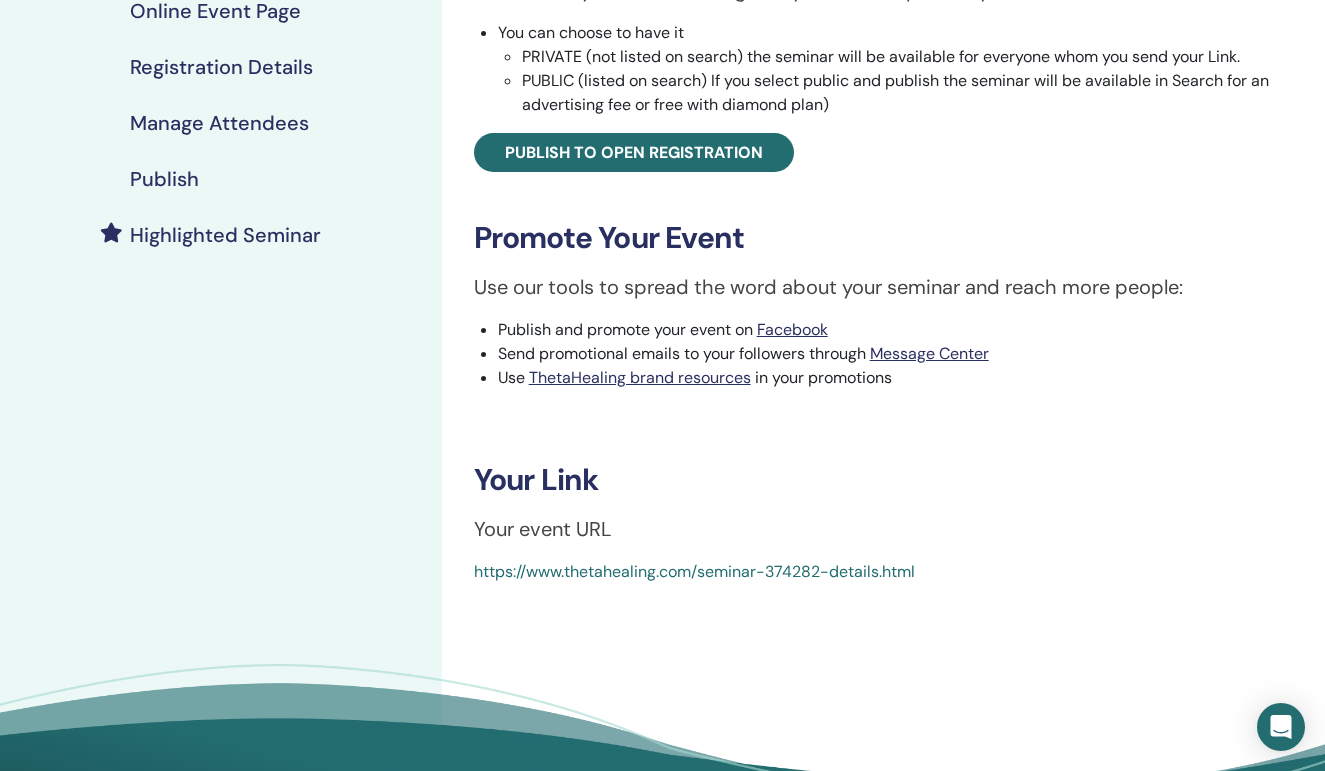 scroll, scrollTop: 427, scrollLeft: 0, axis: vertical 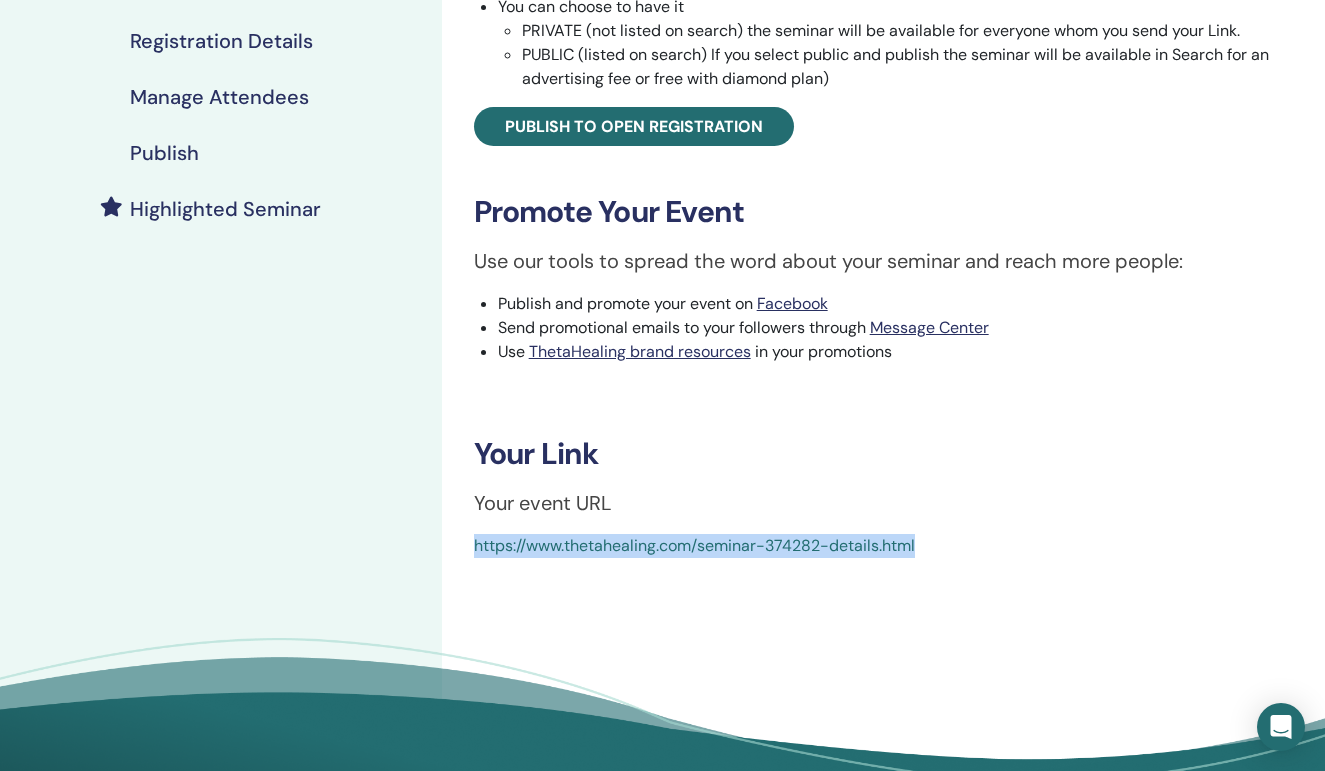 drag, startPoint x: 919, startPoint y: 545, endPoint x: 465, endPoint y: 541, distance: 454.0176 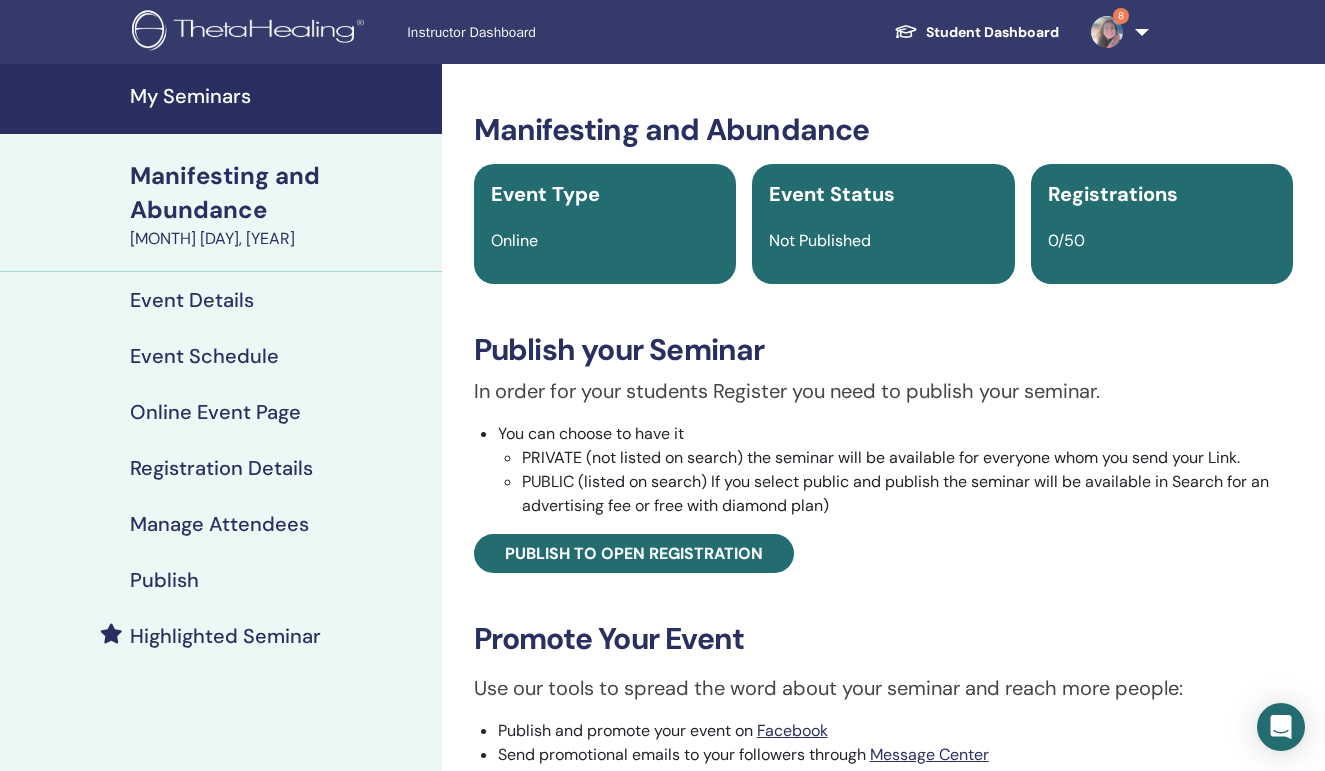 scroll, scrollTop: 0, scrollLeft: 0, axis: both 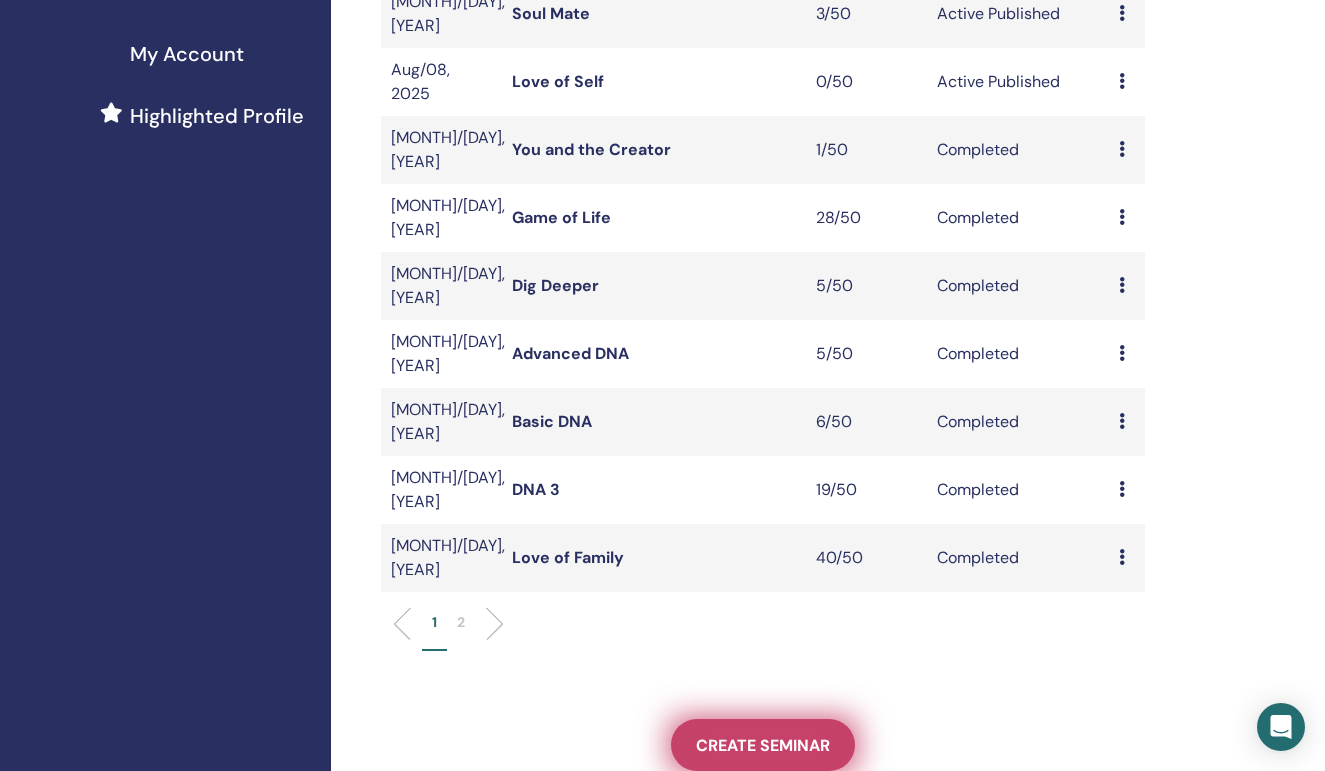 click on "Create seminar" at bounding box center [763, 745] 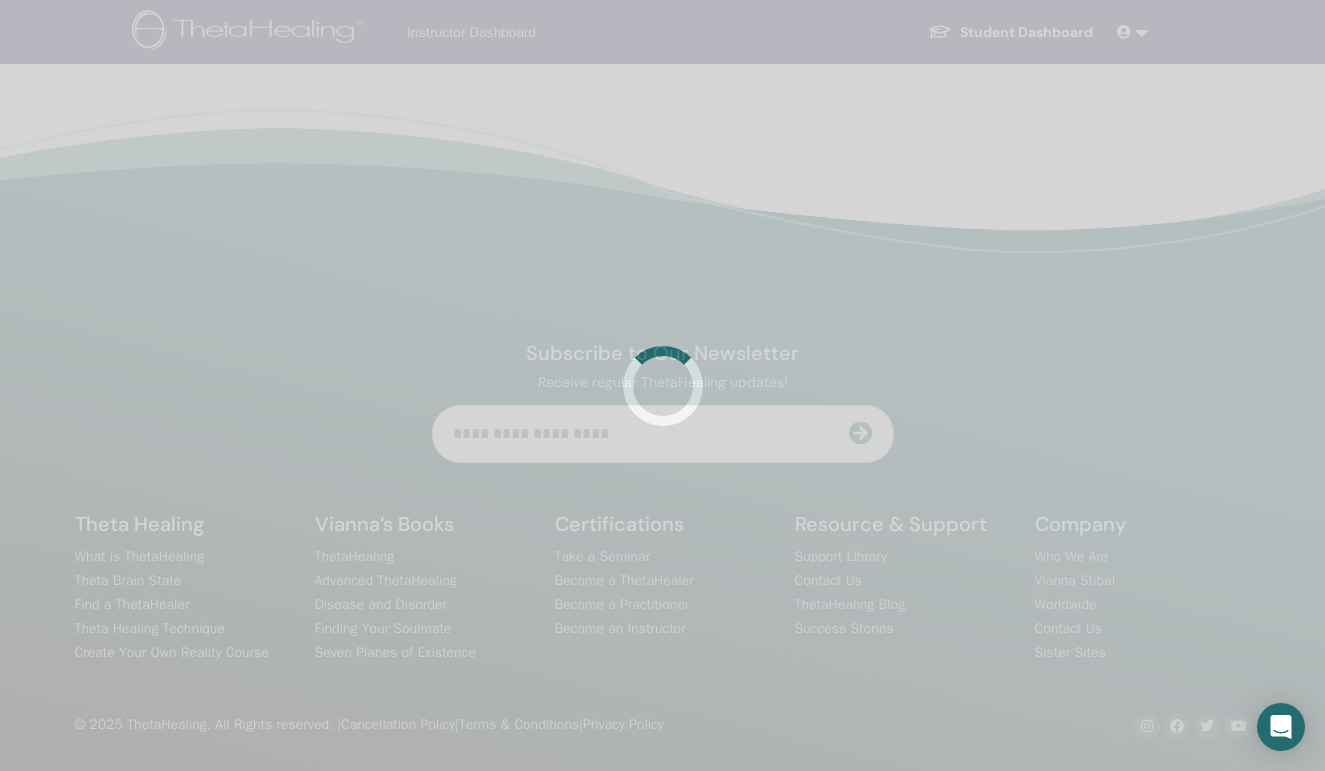 scroll, scrollTop: 0, scrollLeft: 0, axis: both 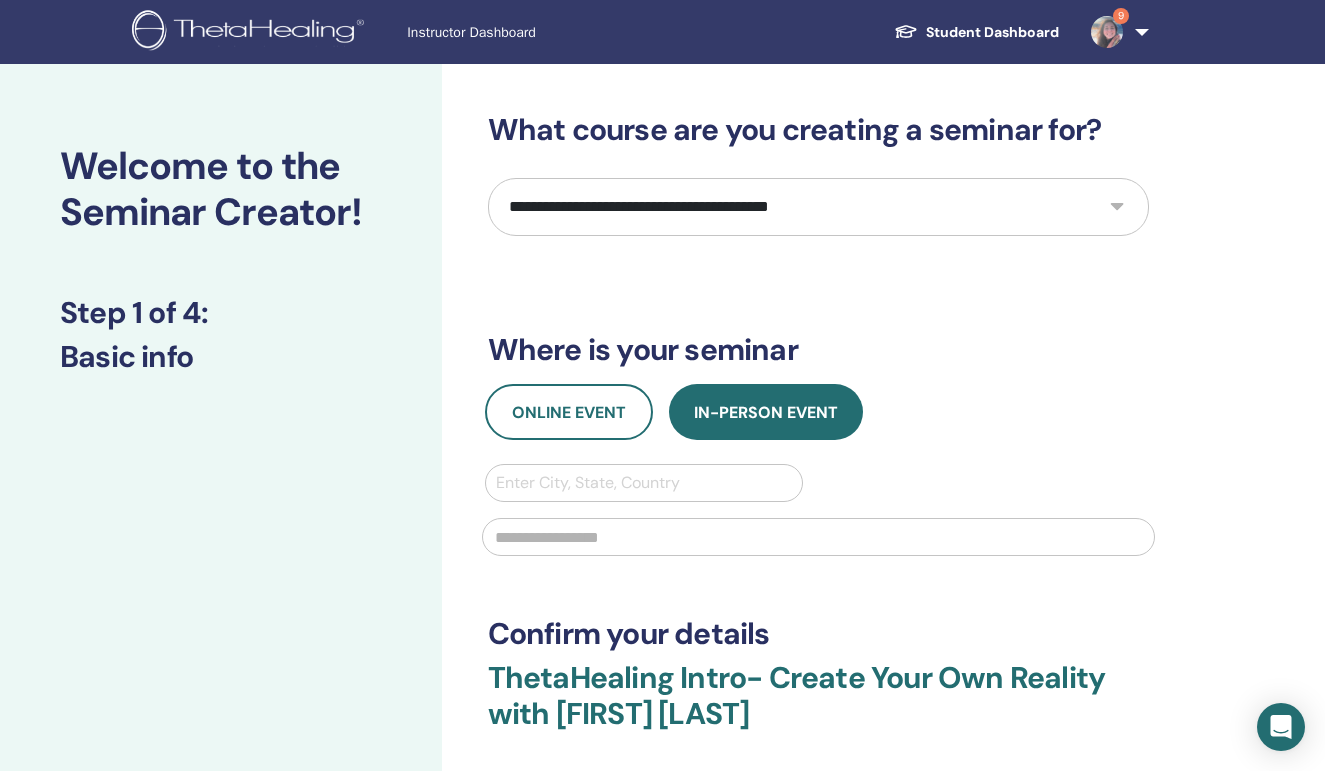 select on "****" 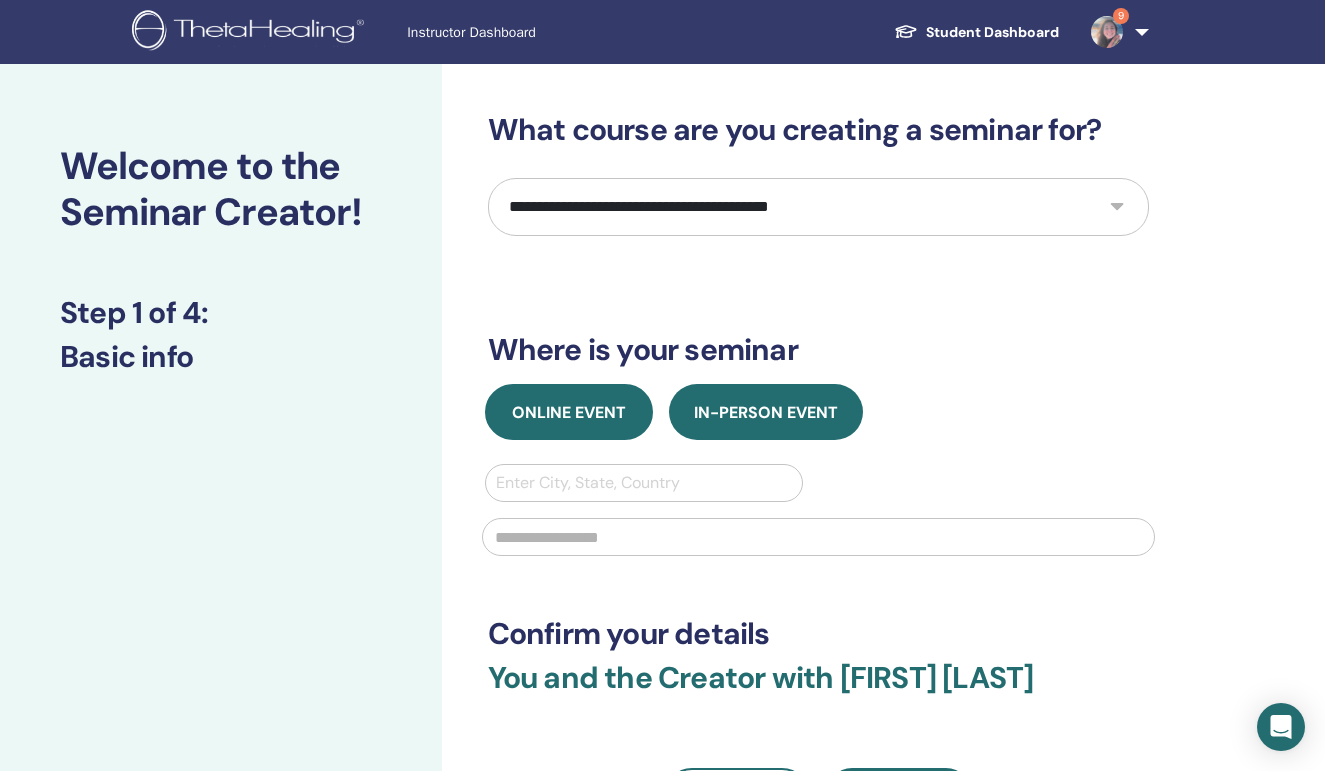 click on "Online Event" at bounding box center (569, 412) 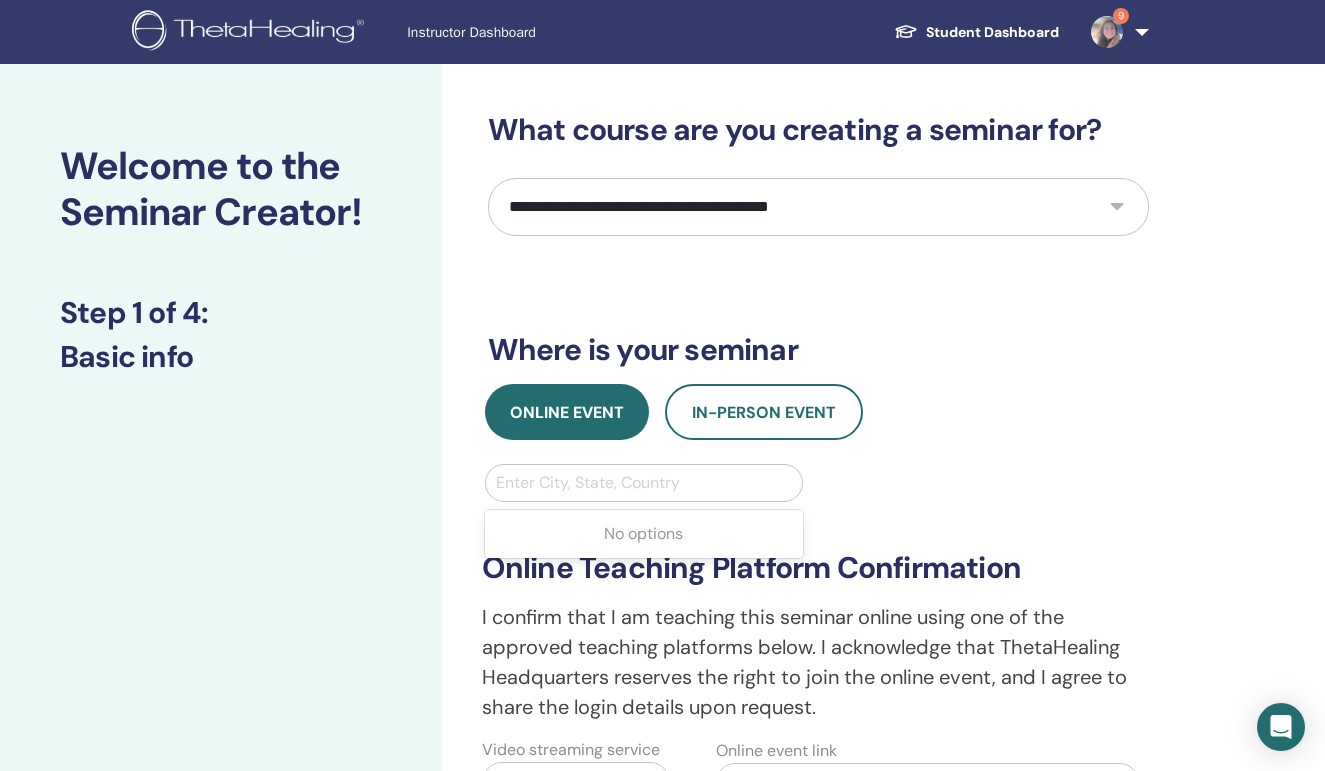 click on "Enter City, State, Country" at bounding box center (644, 483) 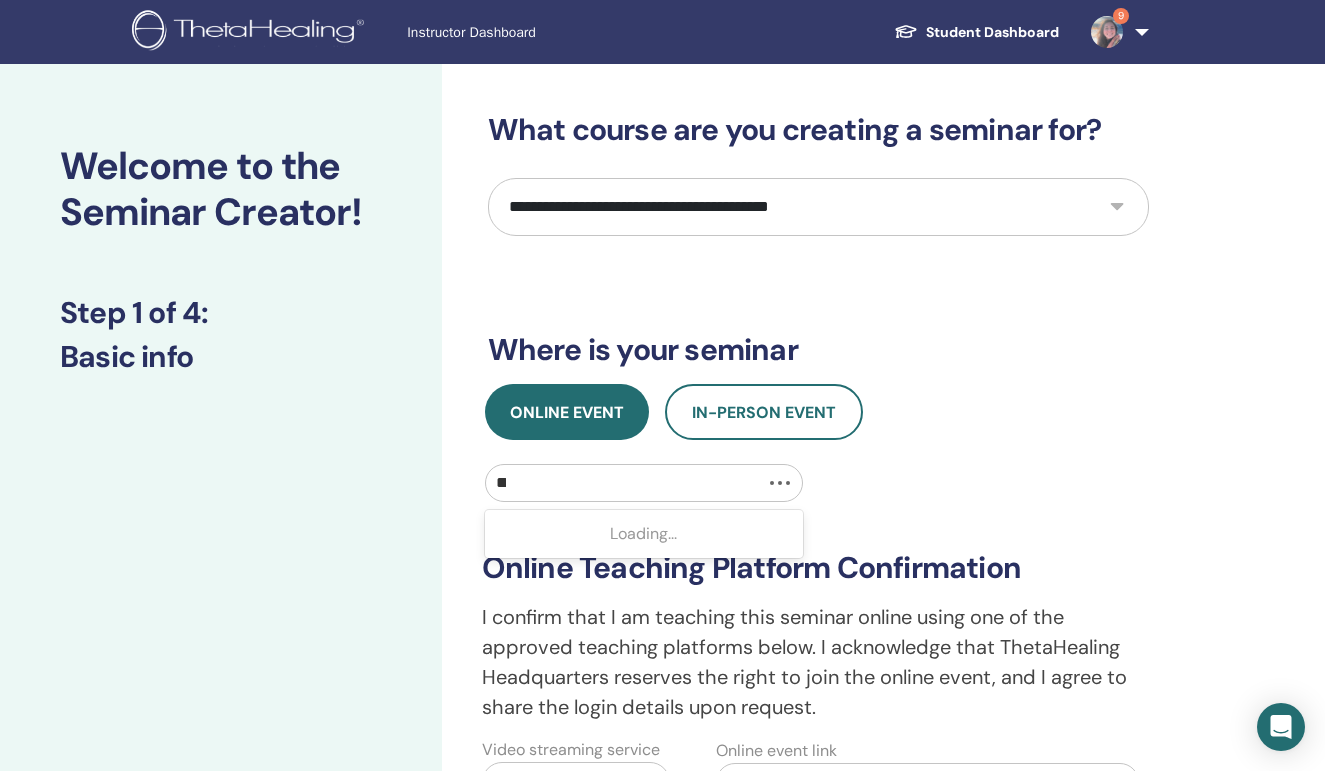 type on "***" 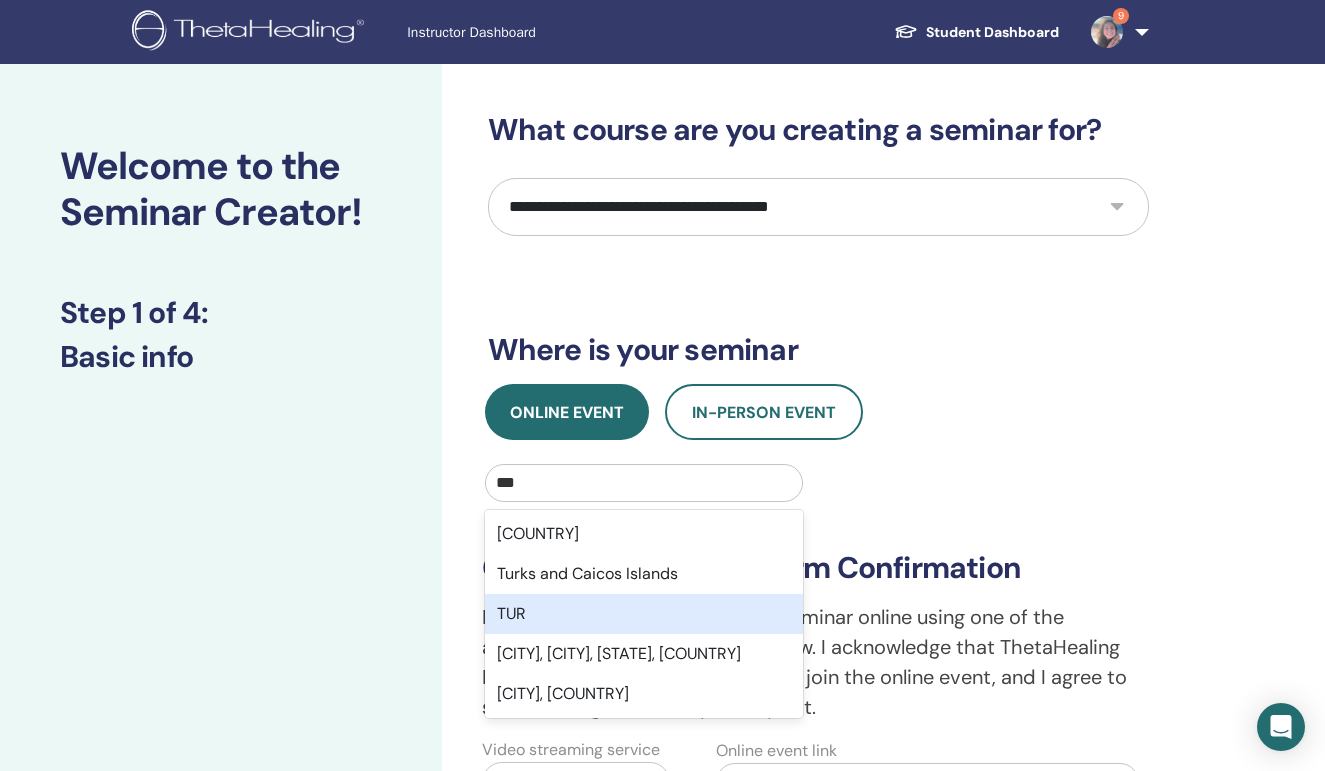 click on "TUR" at bounding box center (644, 614) 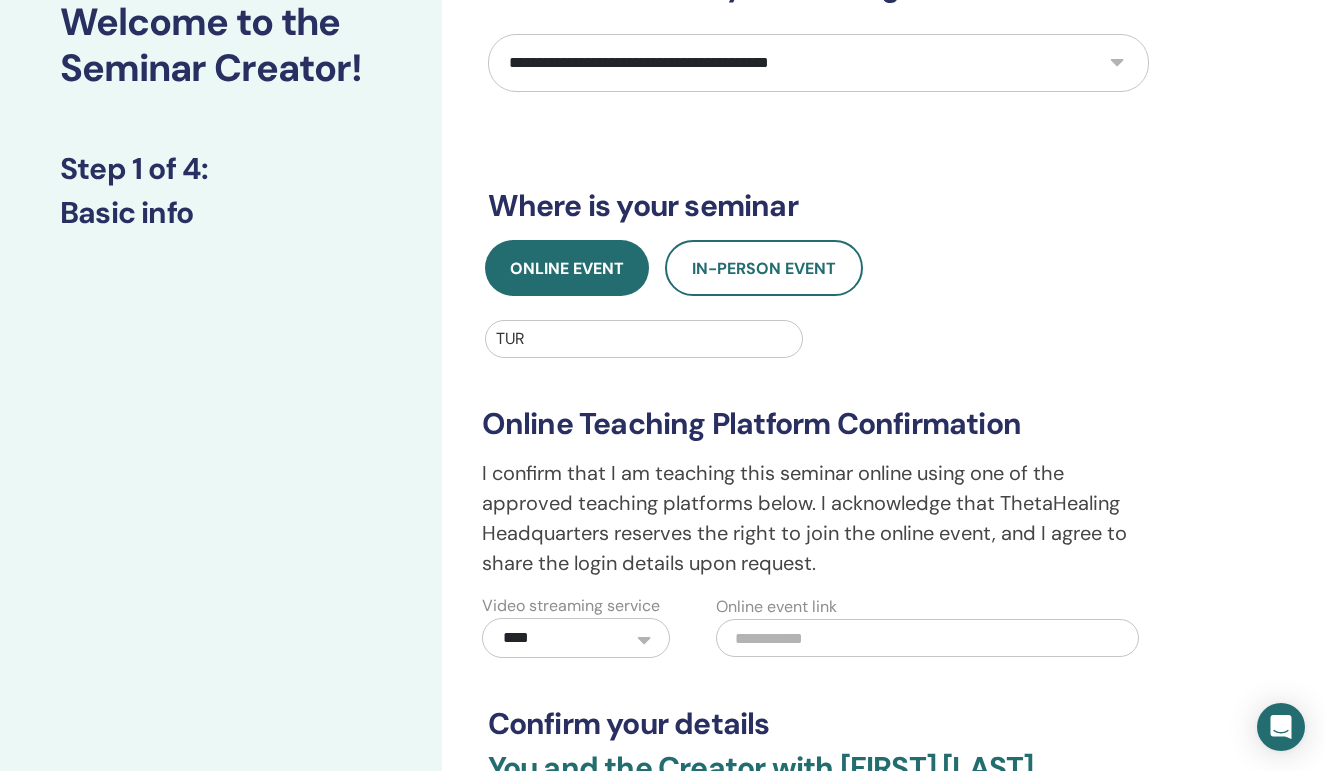 scroll, scrollTop: 147, scrollLeft: 0, axis: vertical 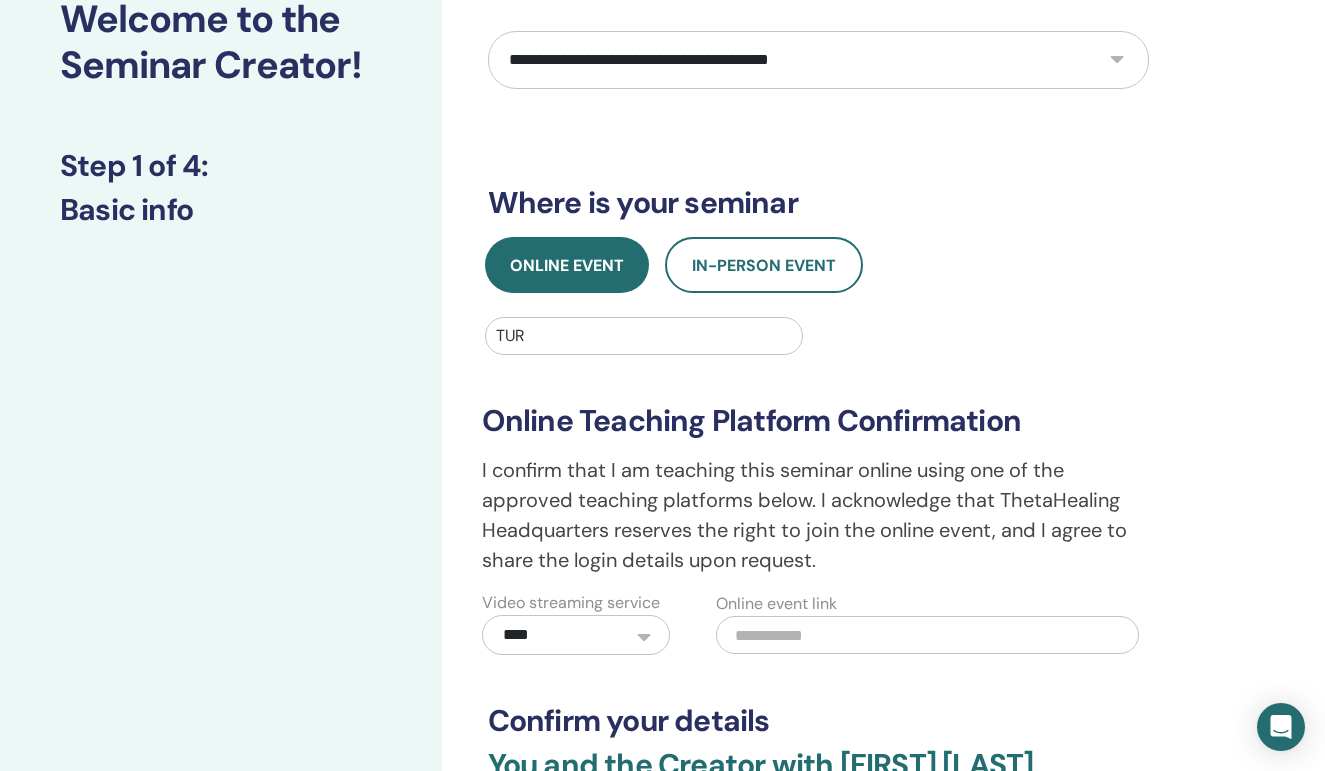 click at bounding box center [927, 635] 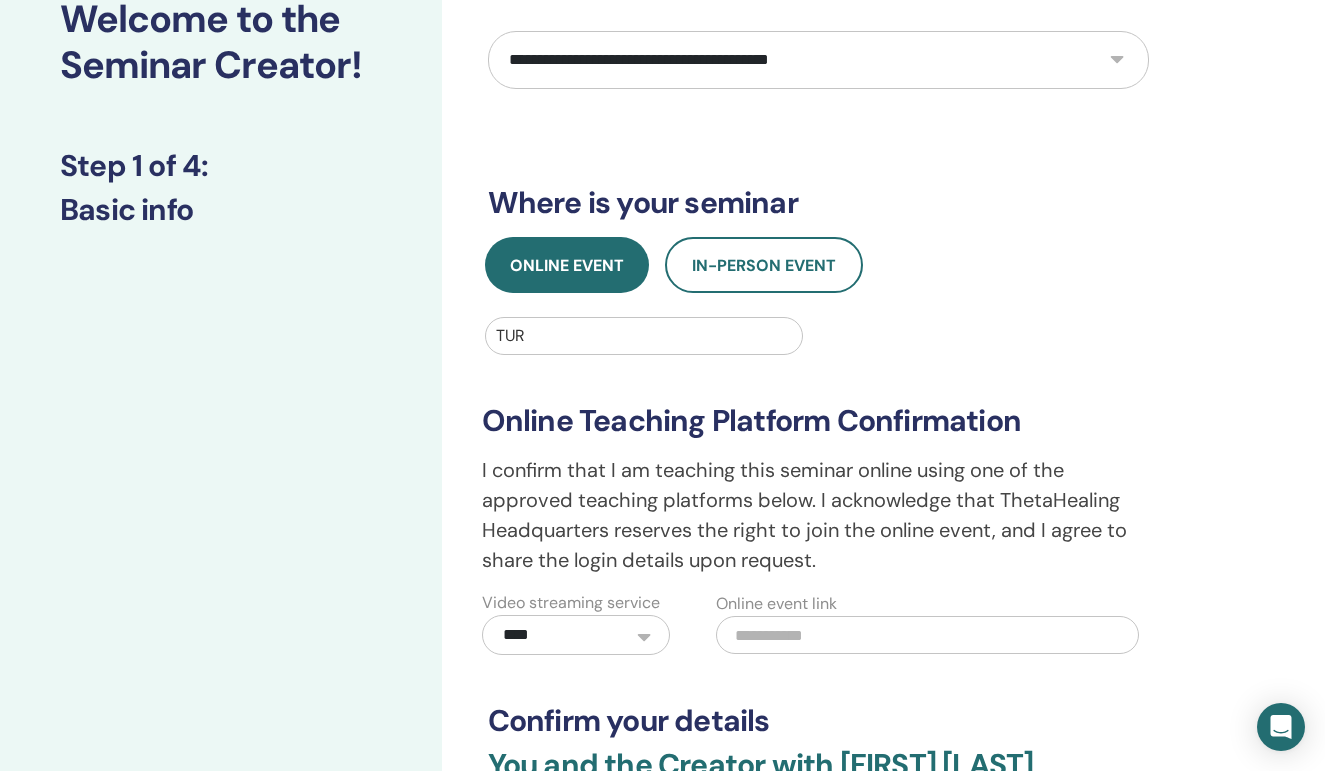 click at bounding box center (927, 635) 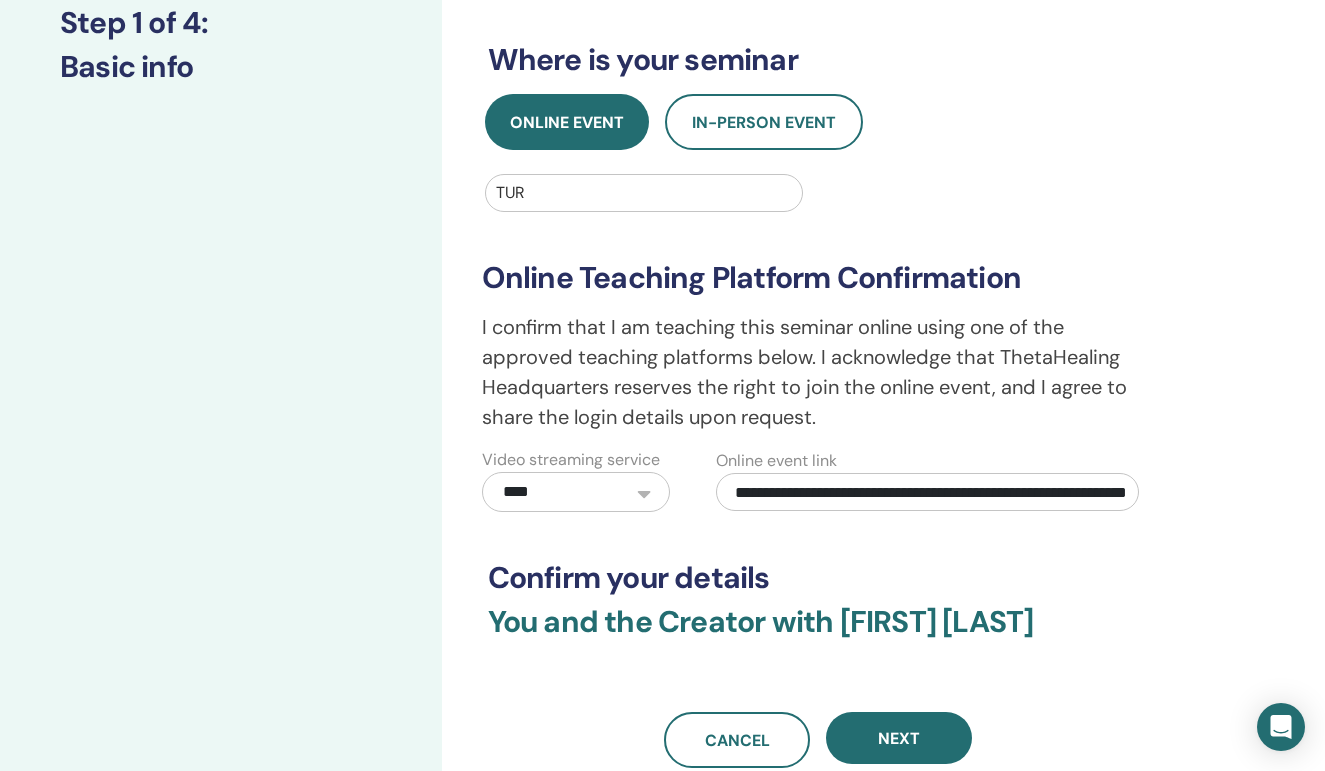 scroll, scrollTop: 362, scrollLeft: 0, axis: vertical 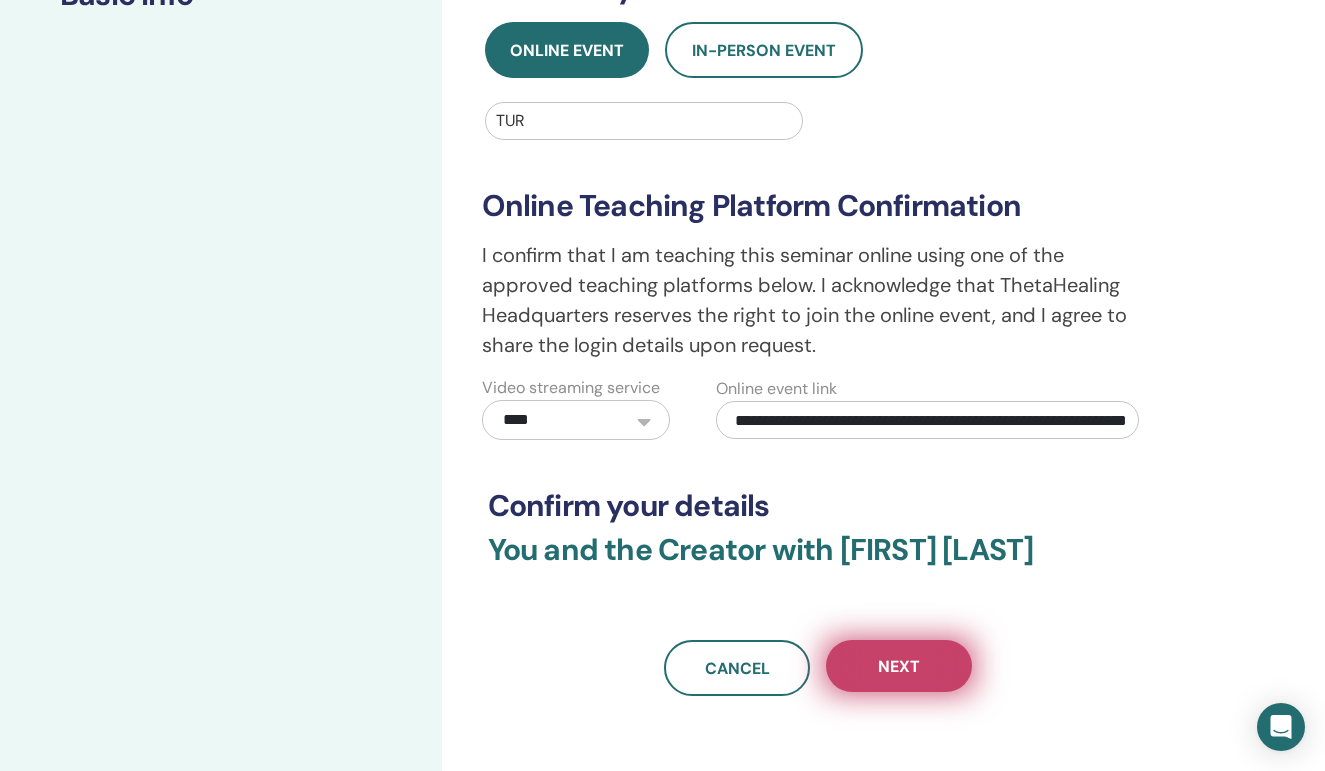 type on "**********" 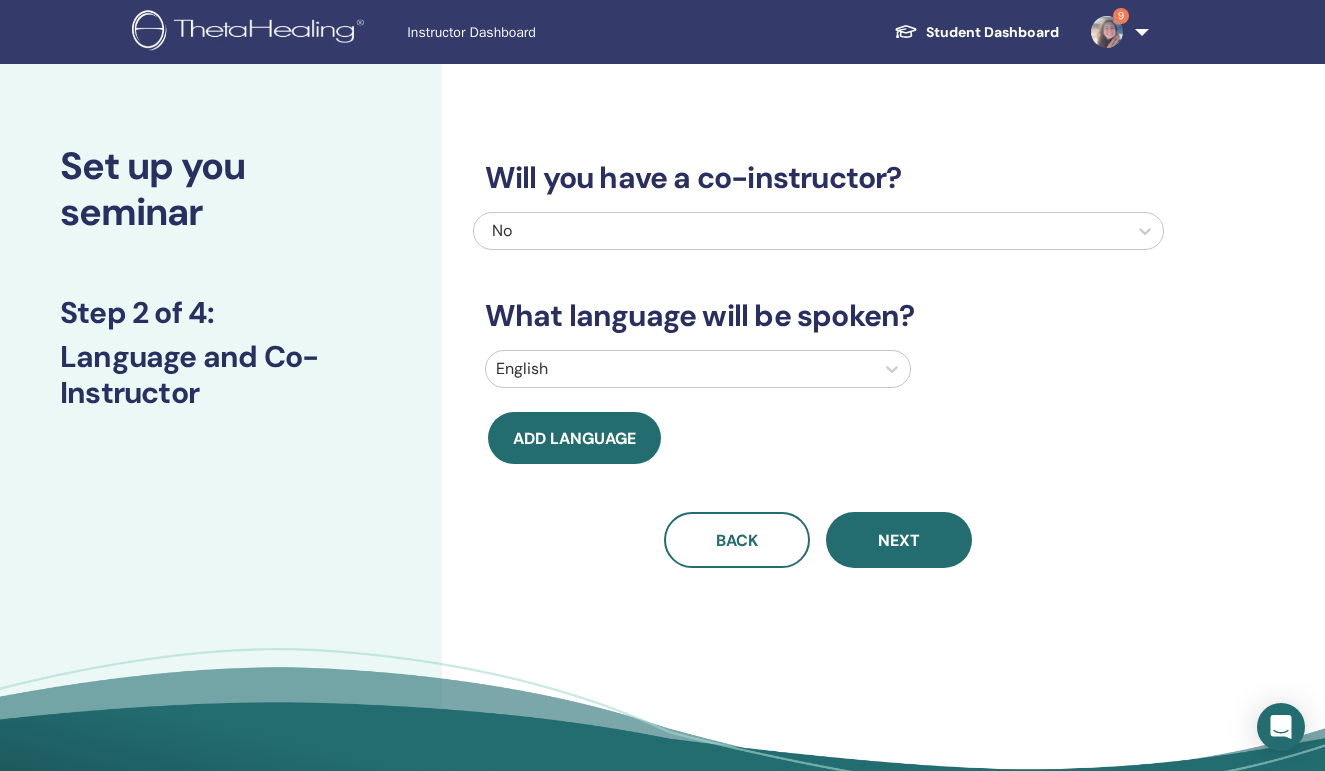 scroll, scrollTop: 0, scrollLeft: 0, axis: both 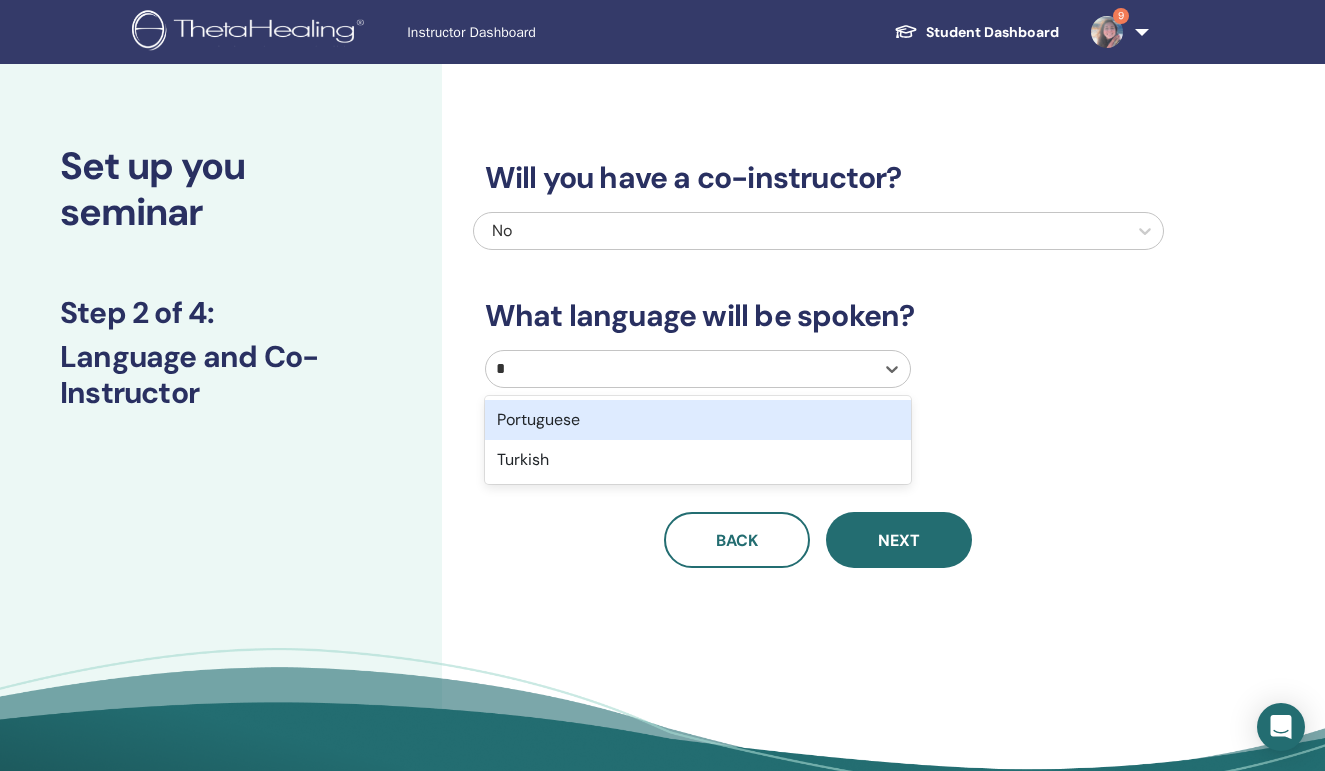 type on "**" 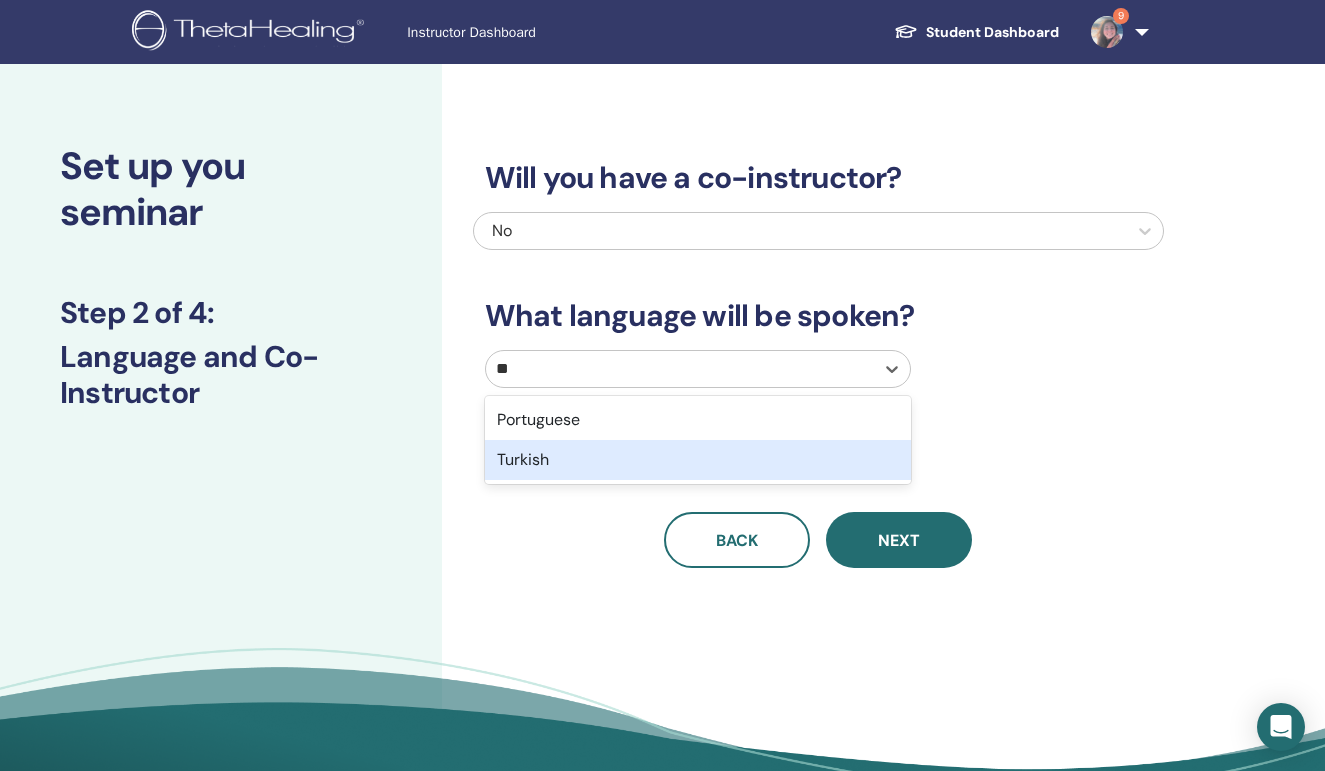 click on "Turkish" at bounding box center (698, 460) 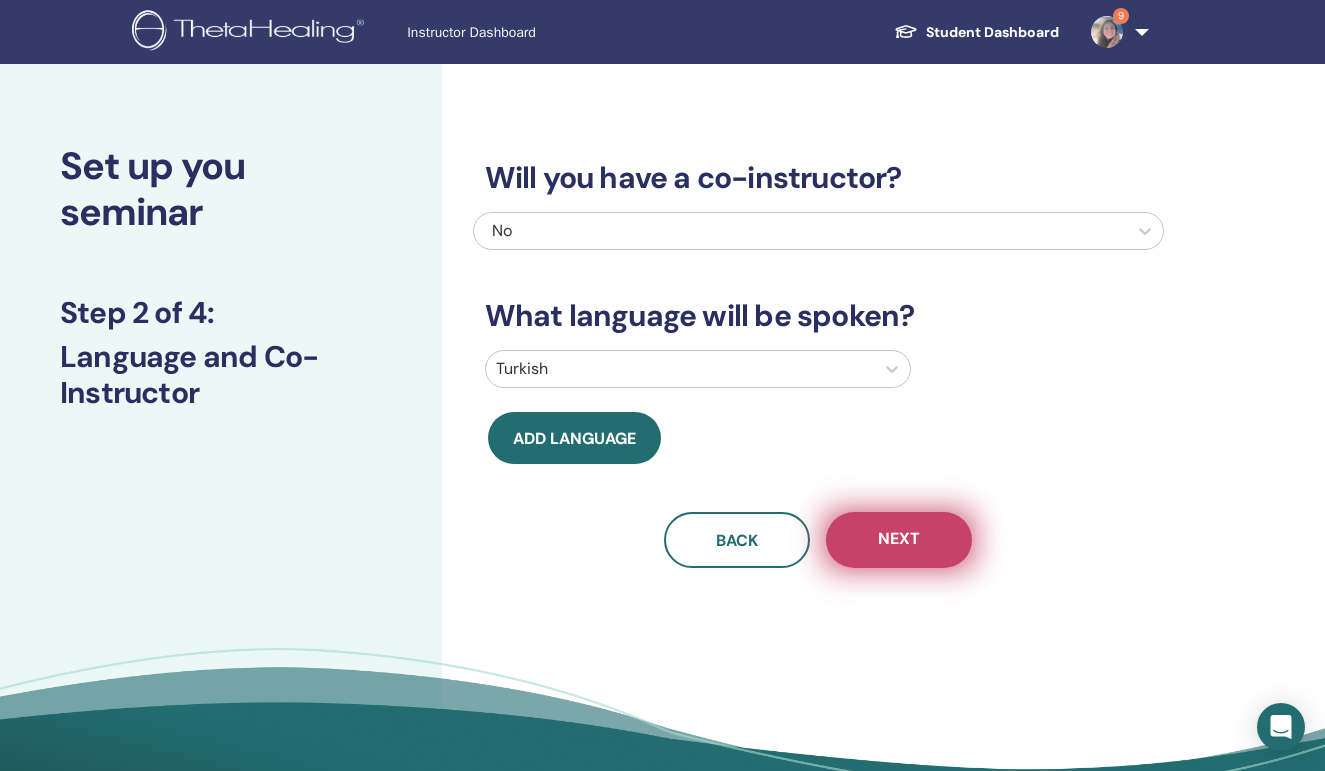 click on "Next" at bounding box center [899, 540] 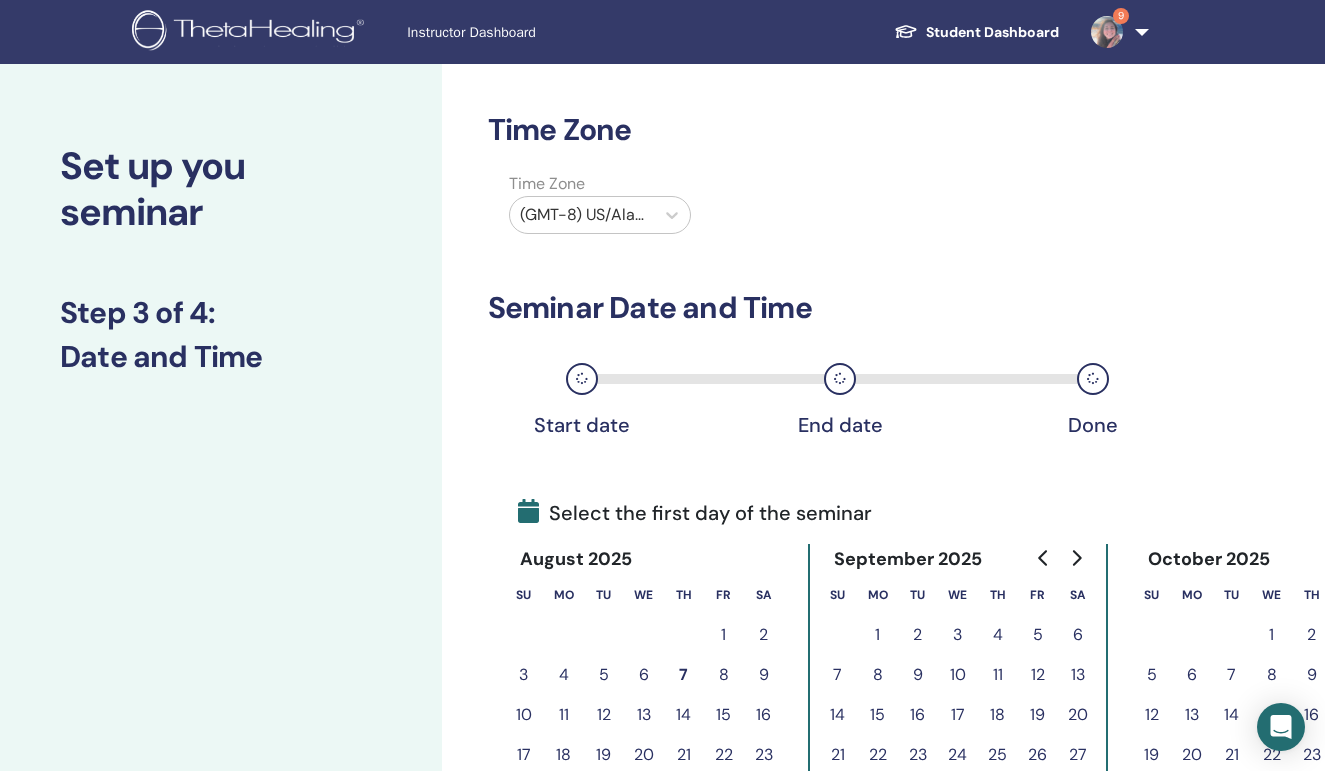 click at bounding box center [582, 215] 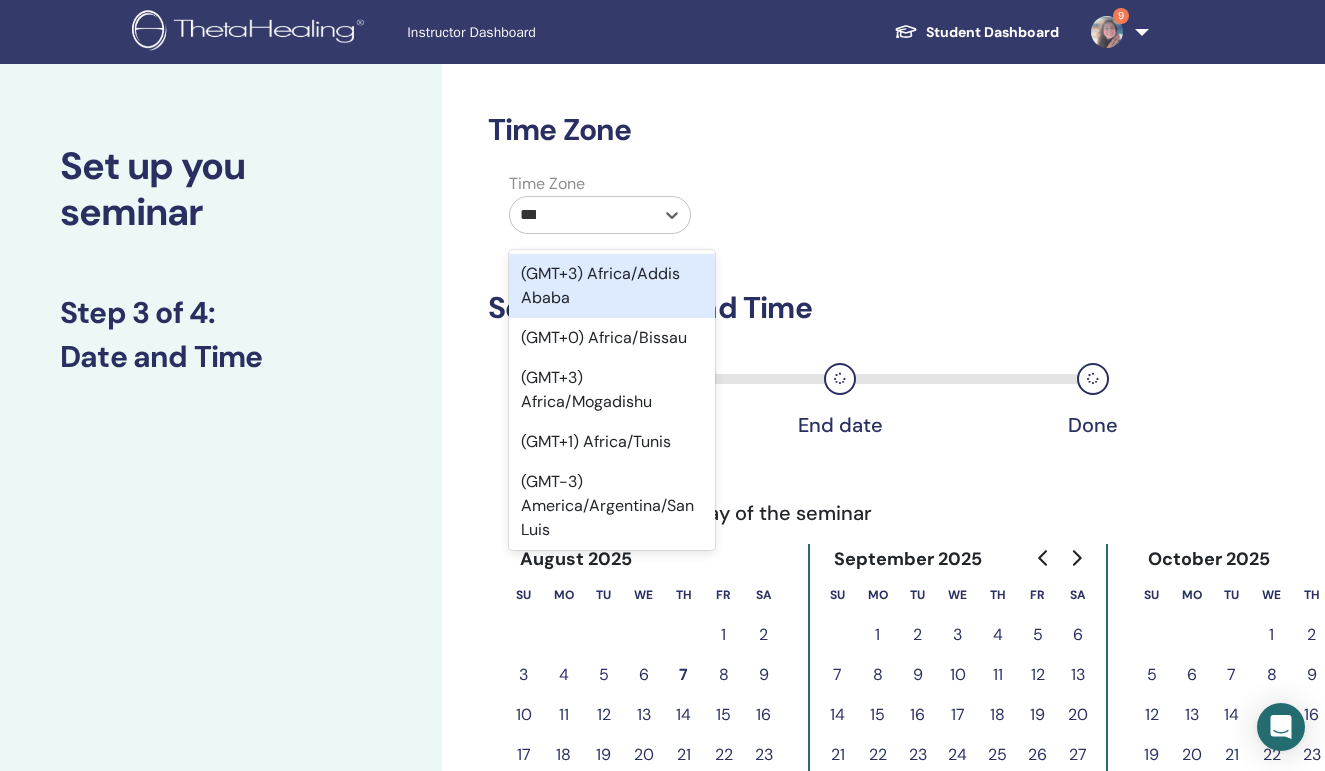 type on "****" 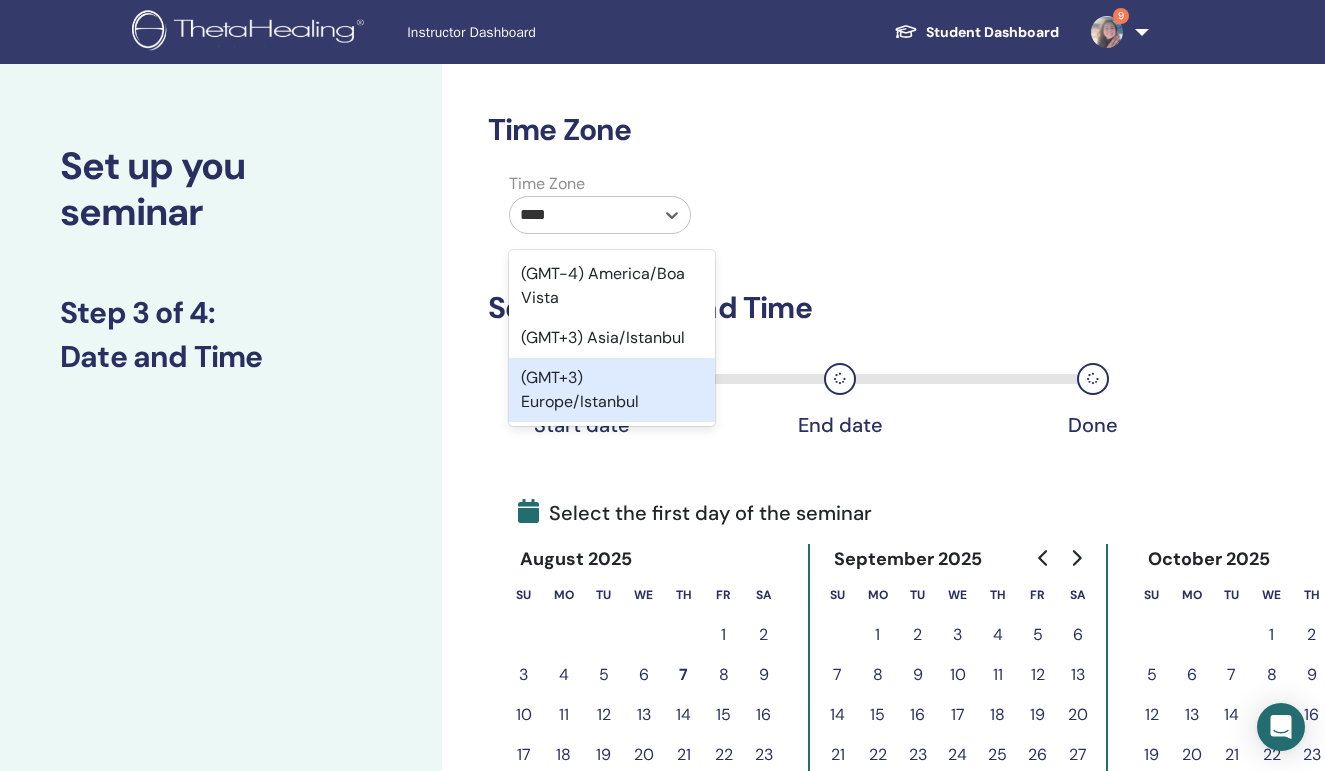 click on "(GMT+3) Europe/Istanbul" at bounding box center [612, 390] 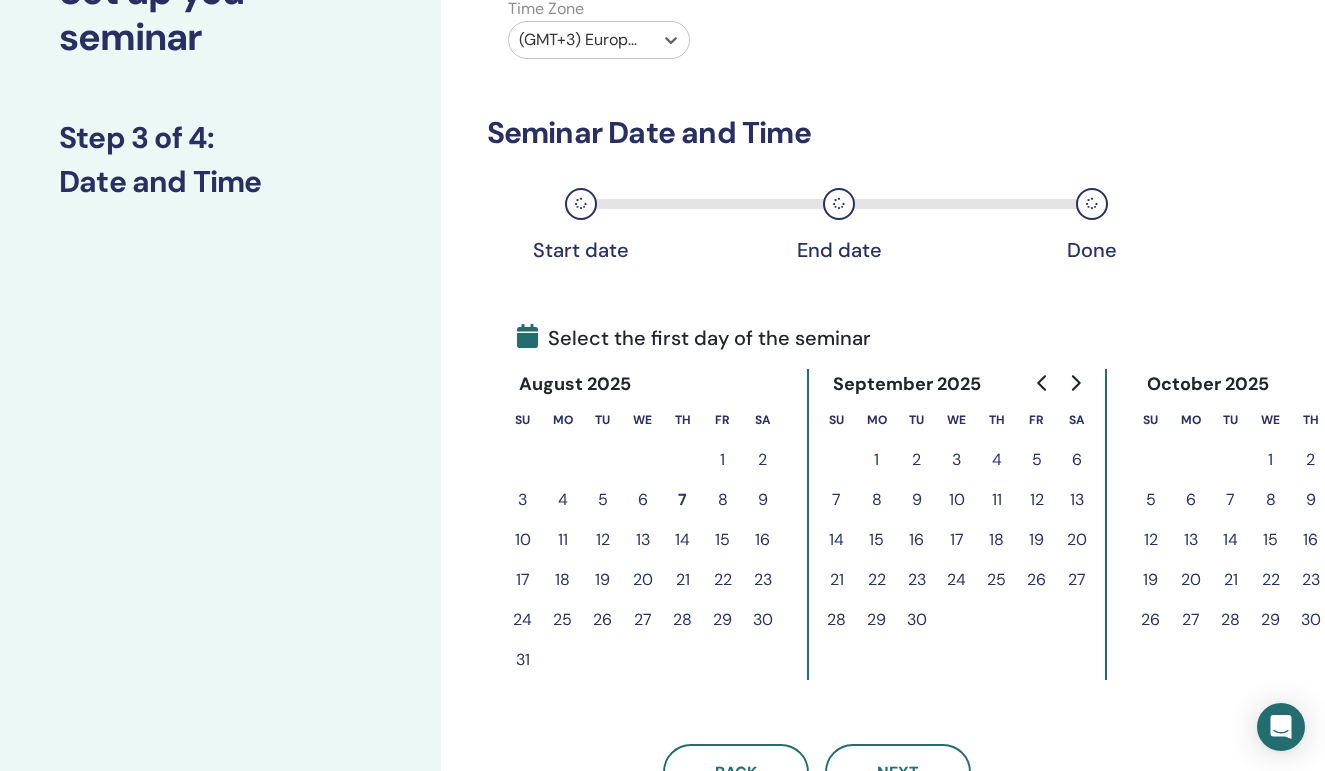 scroll, scrollTop: 175, scrollLeft: 2, axis: both 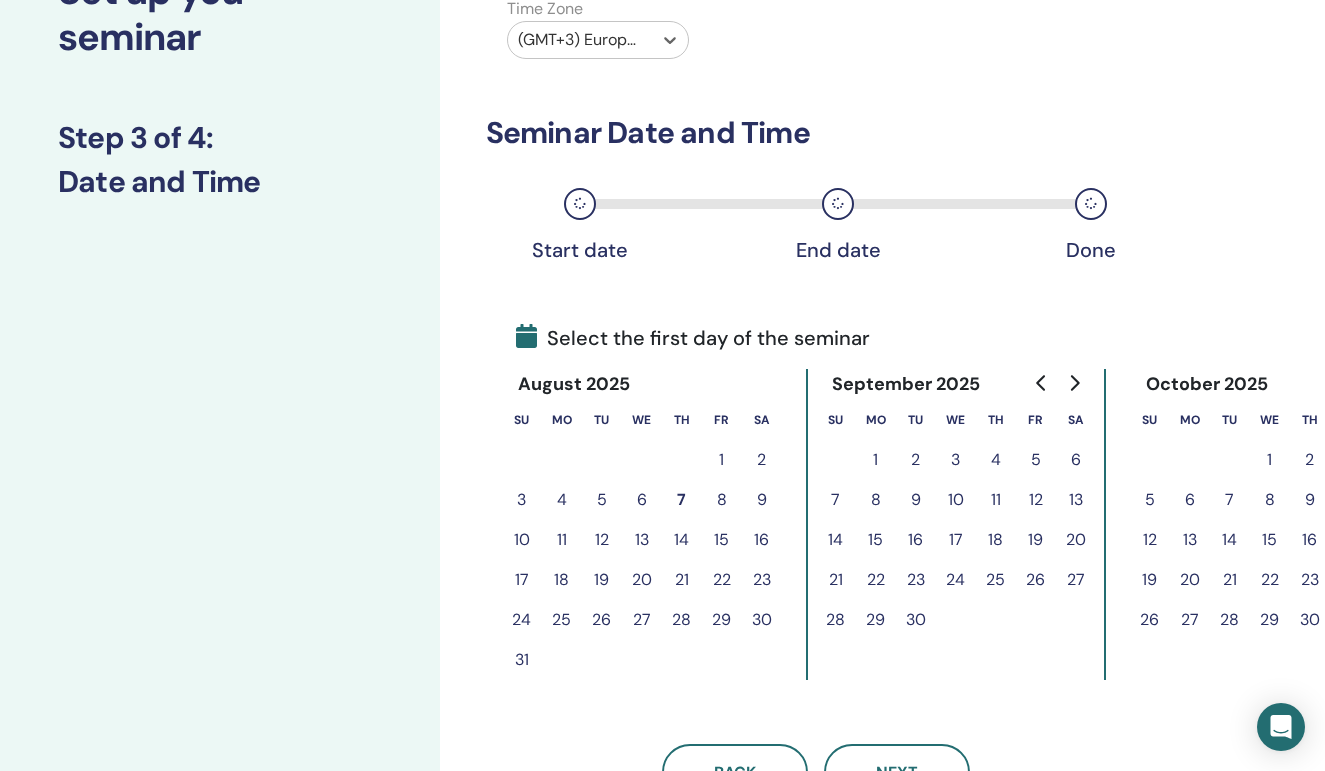 click on "9" at bounding box center (762, 500) 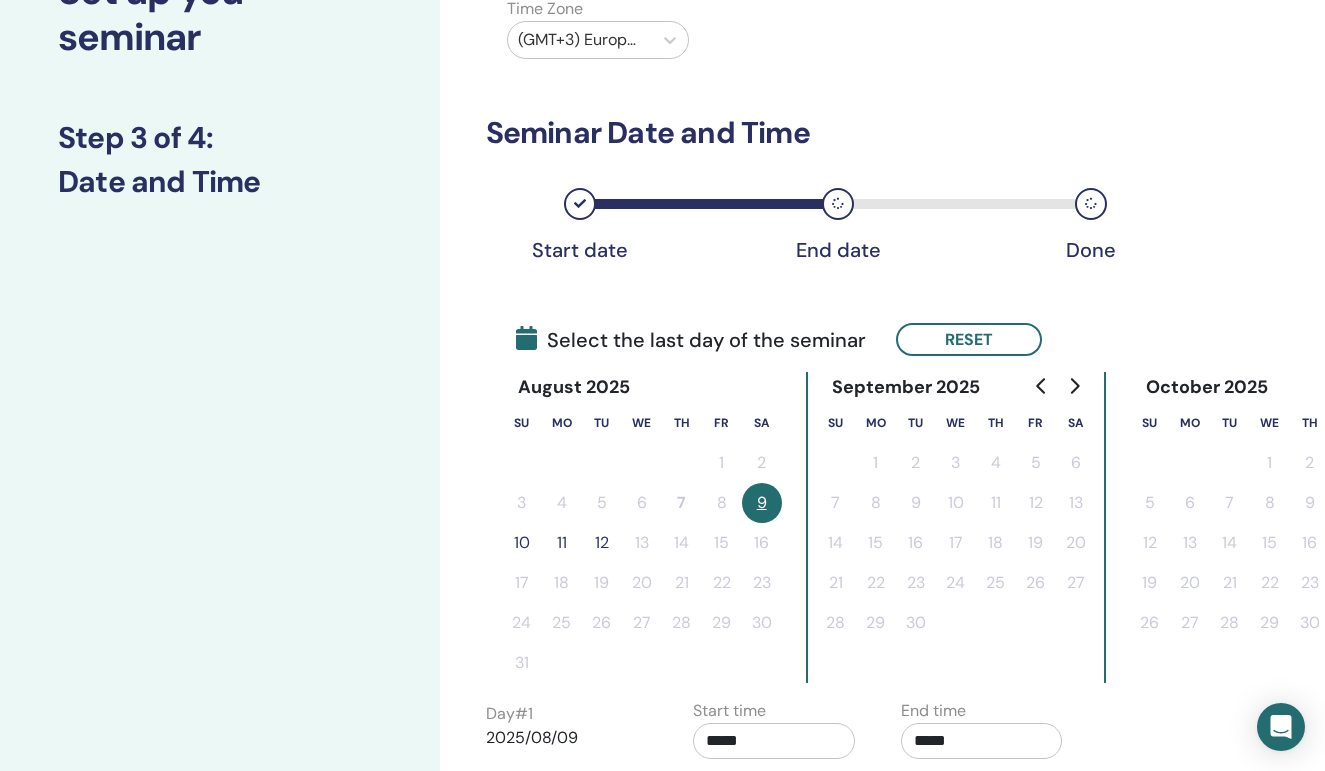 click on "10" at bounding box center [522, 543] 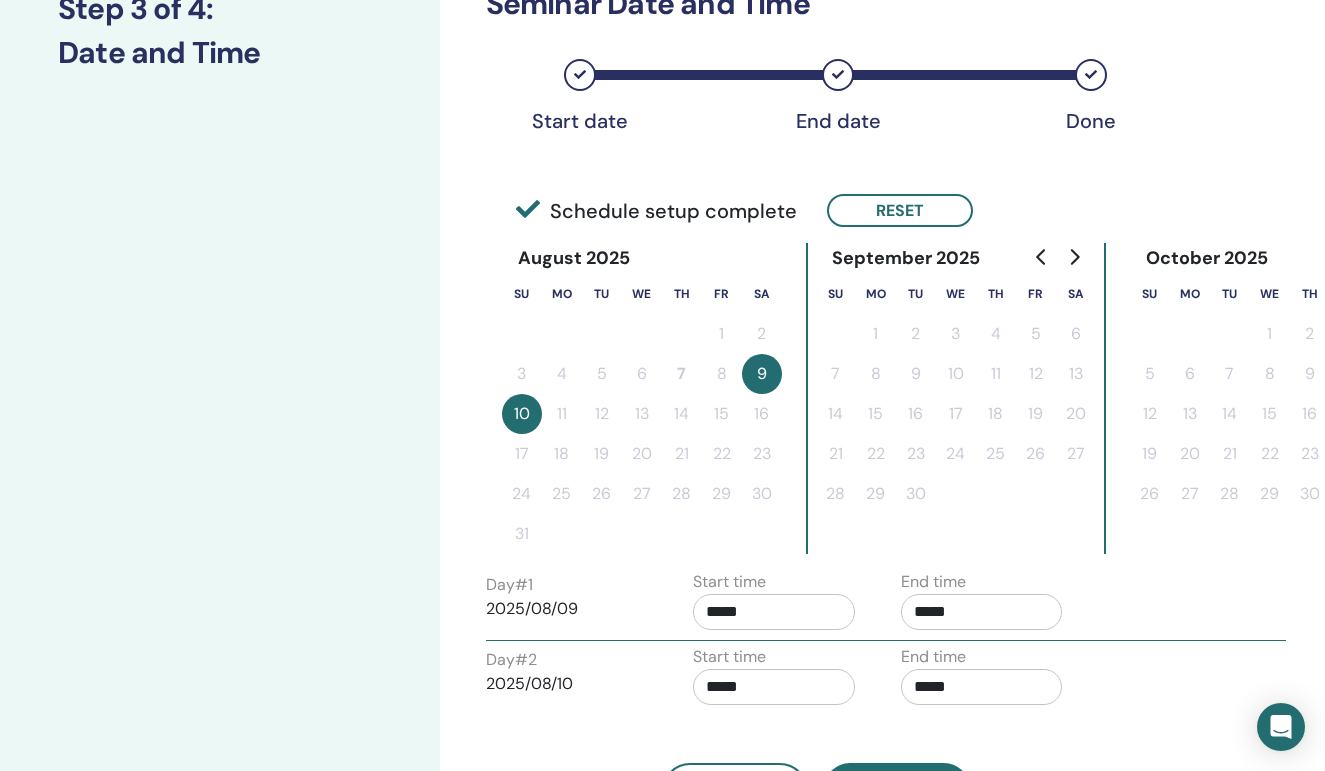 scroll, scrollTop: 305, scrollLeft: 3, axis: both 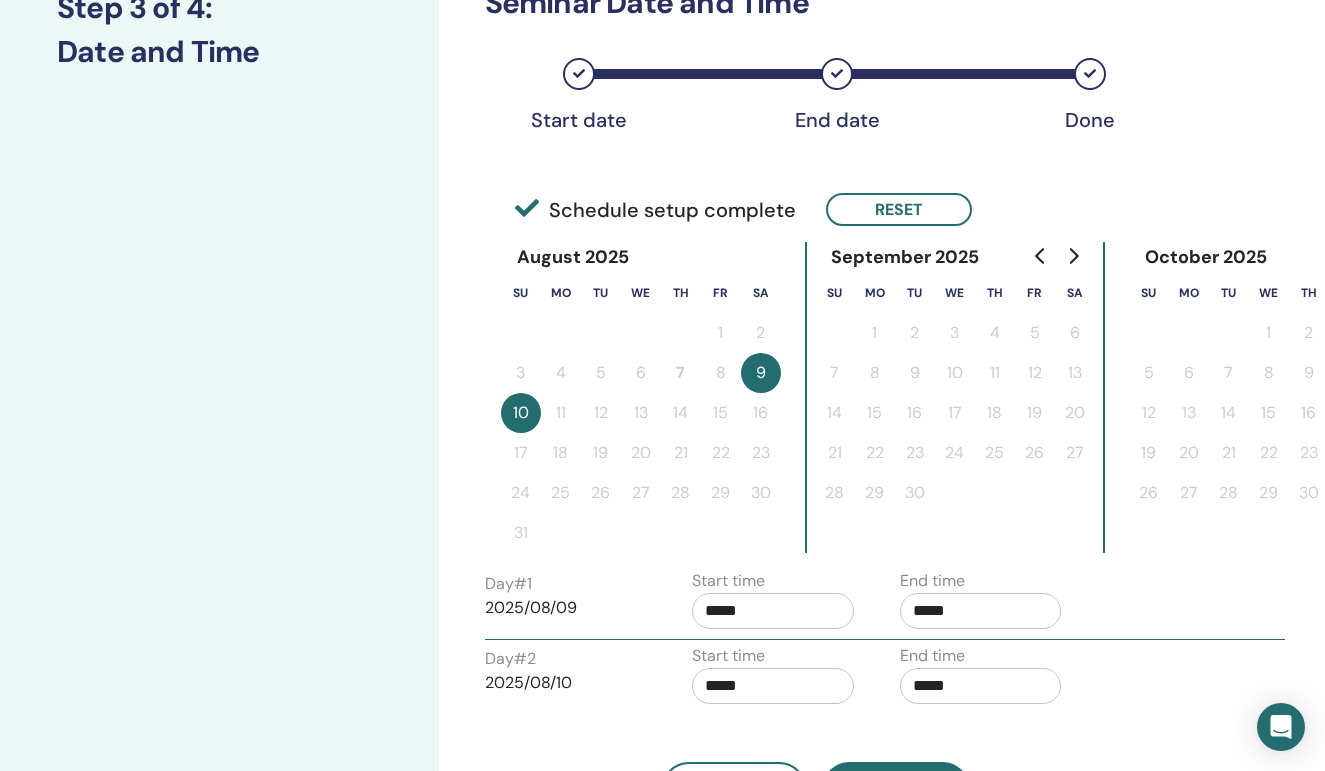 click on "*****" at bounding box center (773, 611) 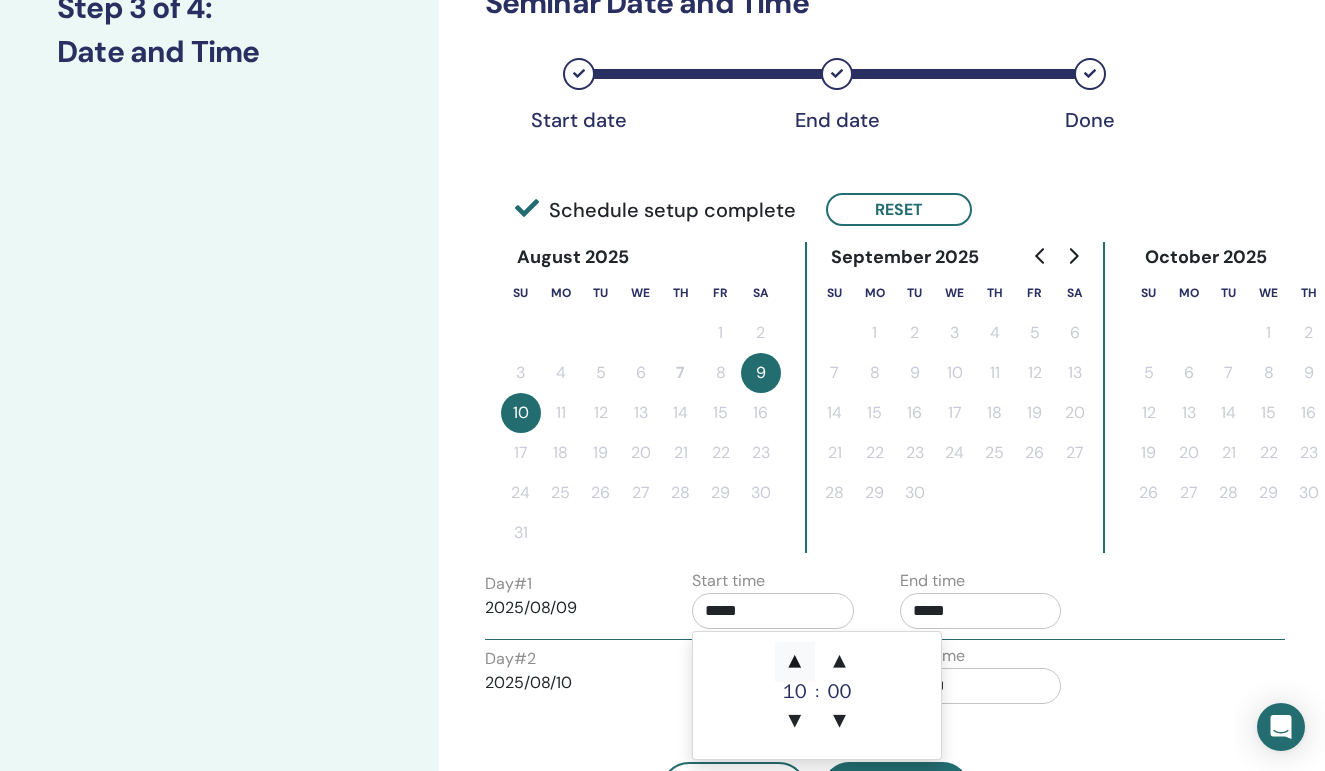 click on "▲" at bounding box center [795, 662] 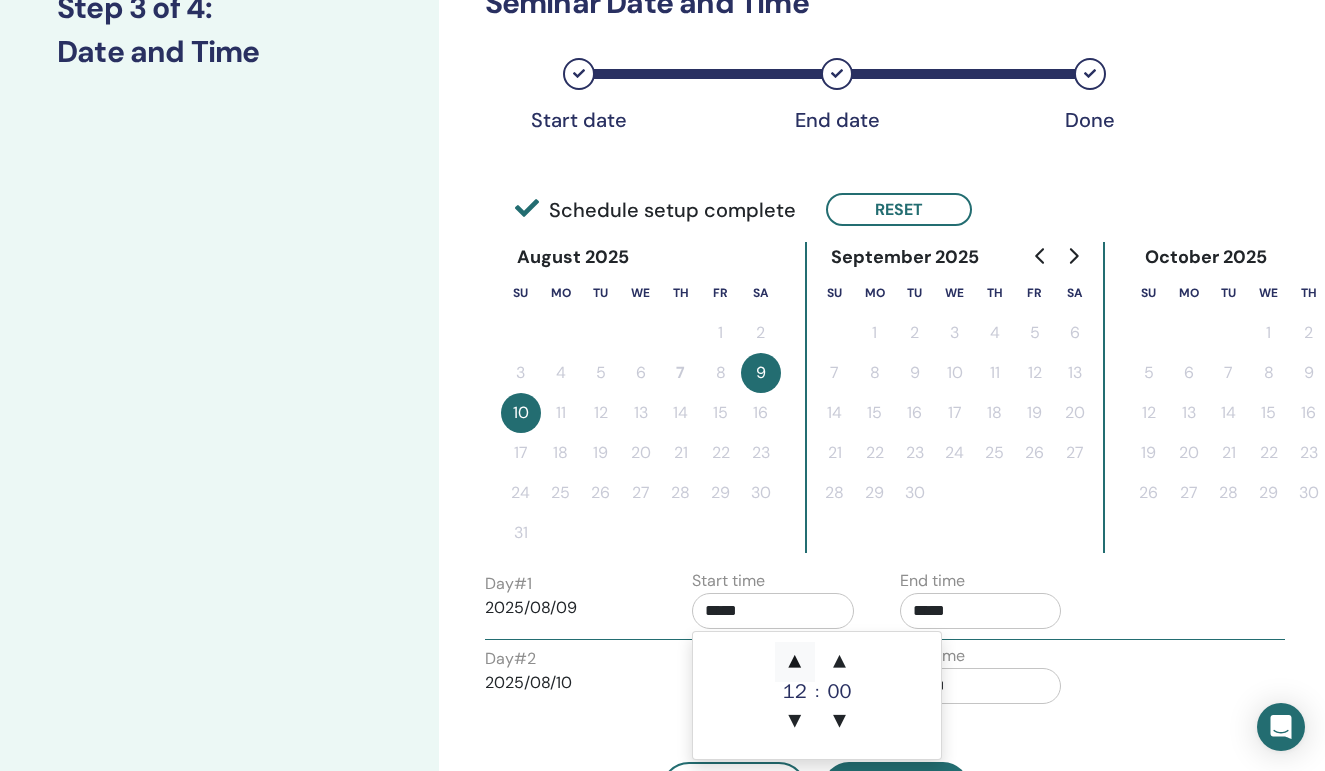 click on "▲" at bounding box center [795, 662] 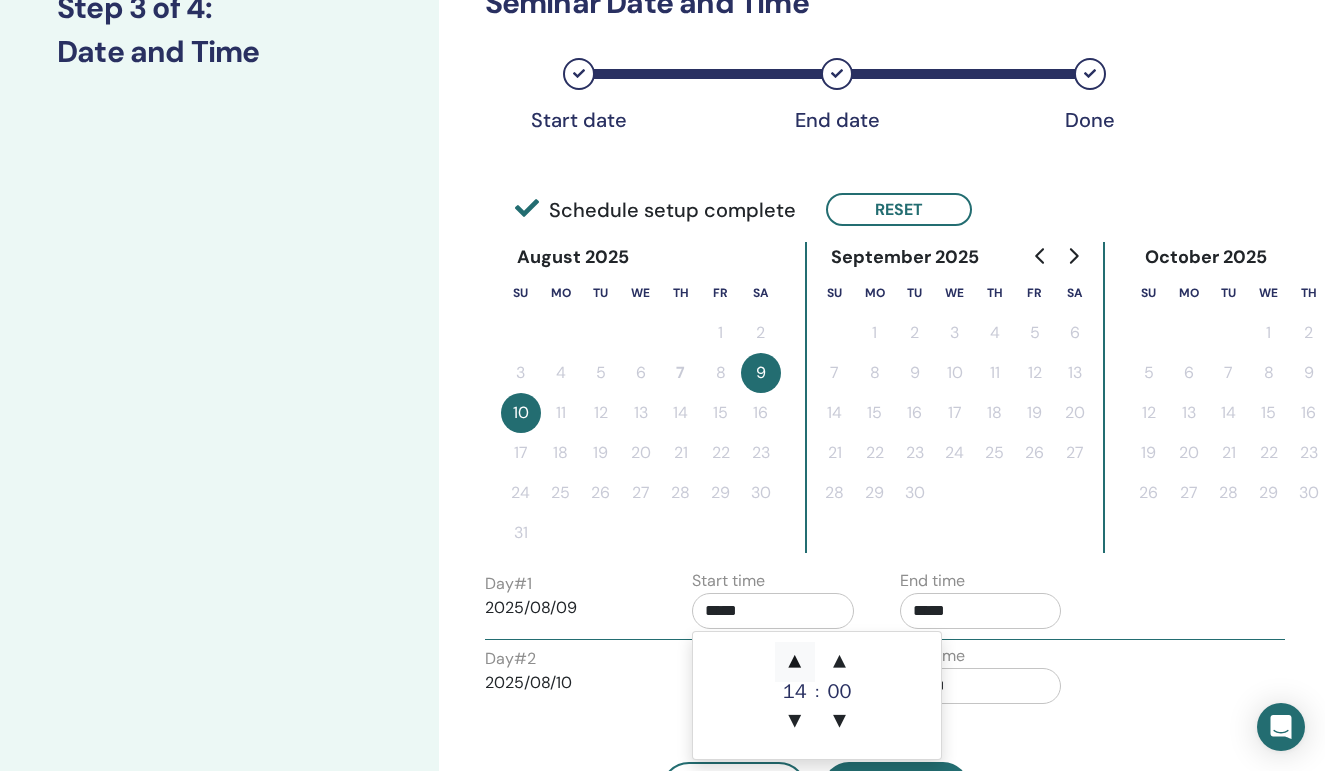 click on "▲" at bounding box center (795, 662) 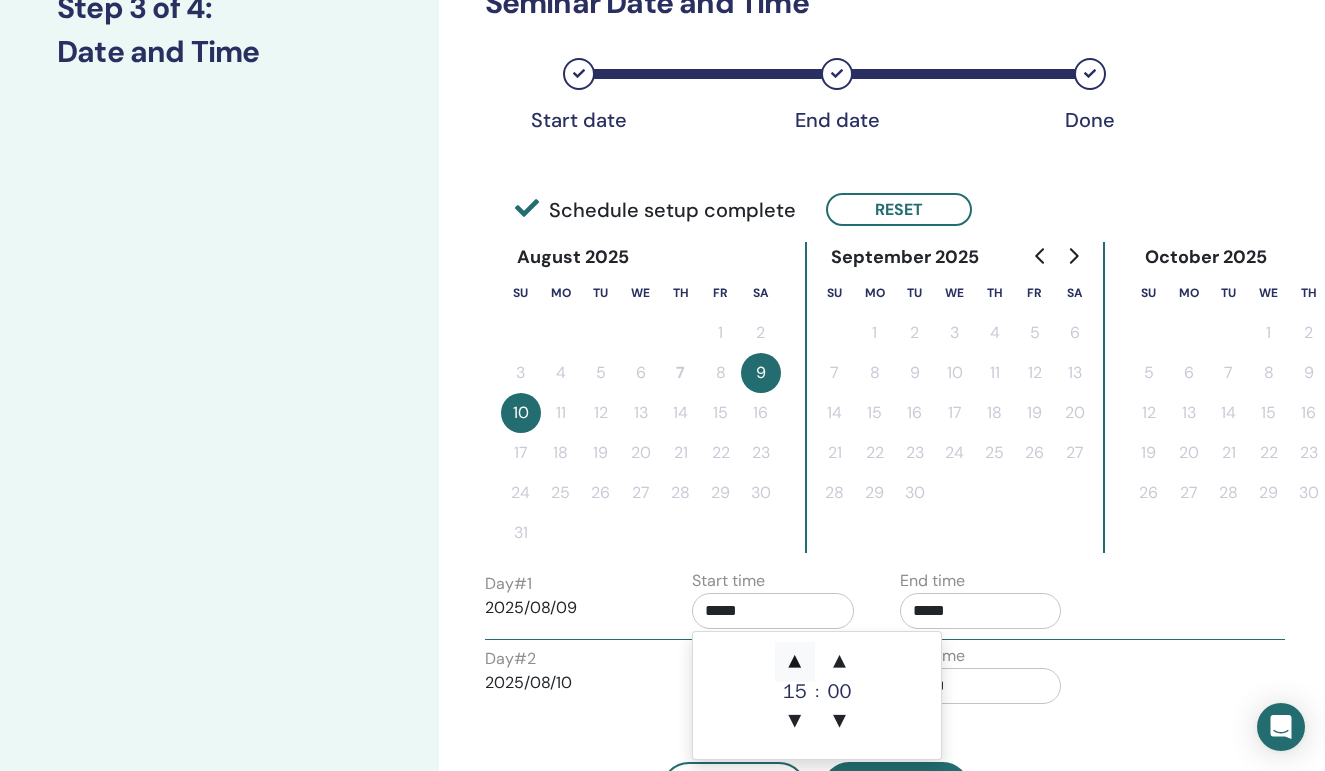 click on "▲" at bounding box center (795, 662) 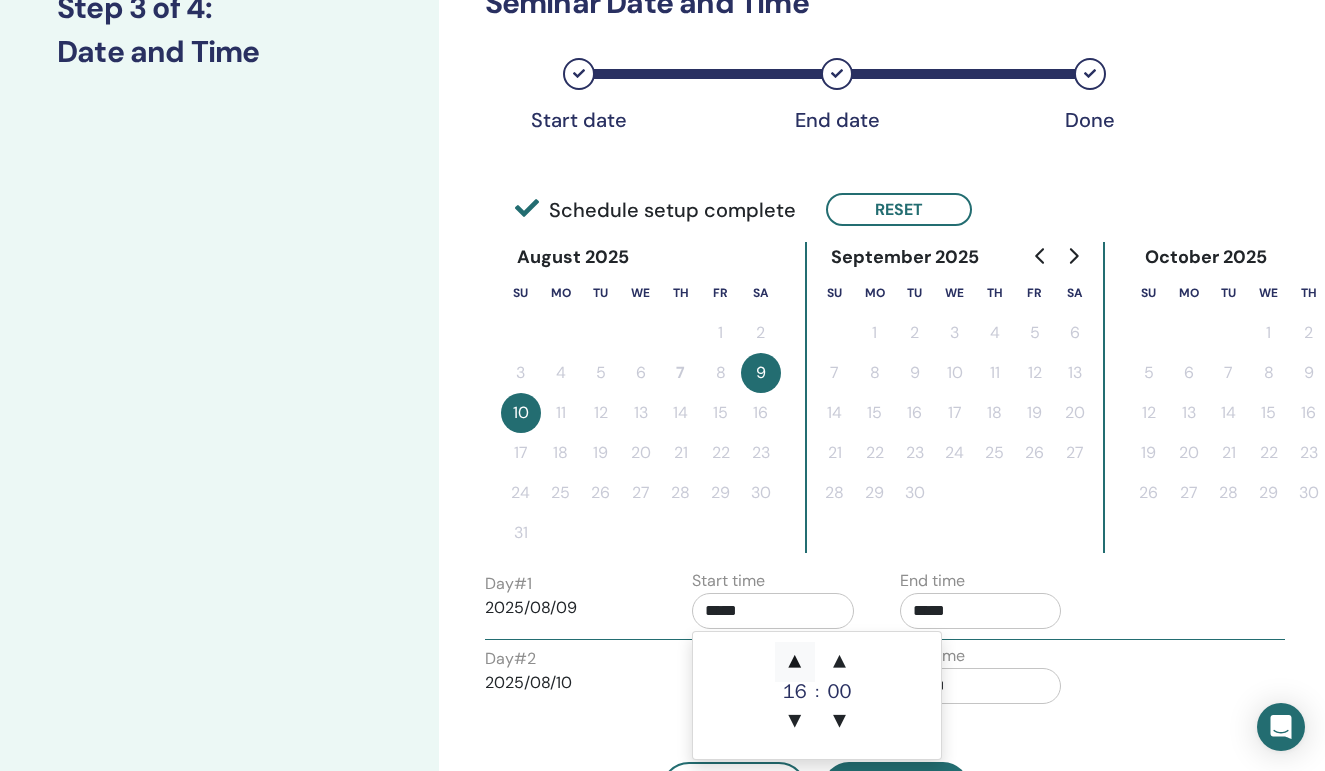 click on "▲" at bounding box center [795, 662] 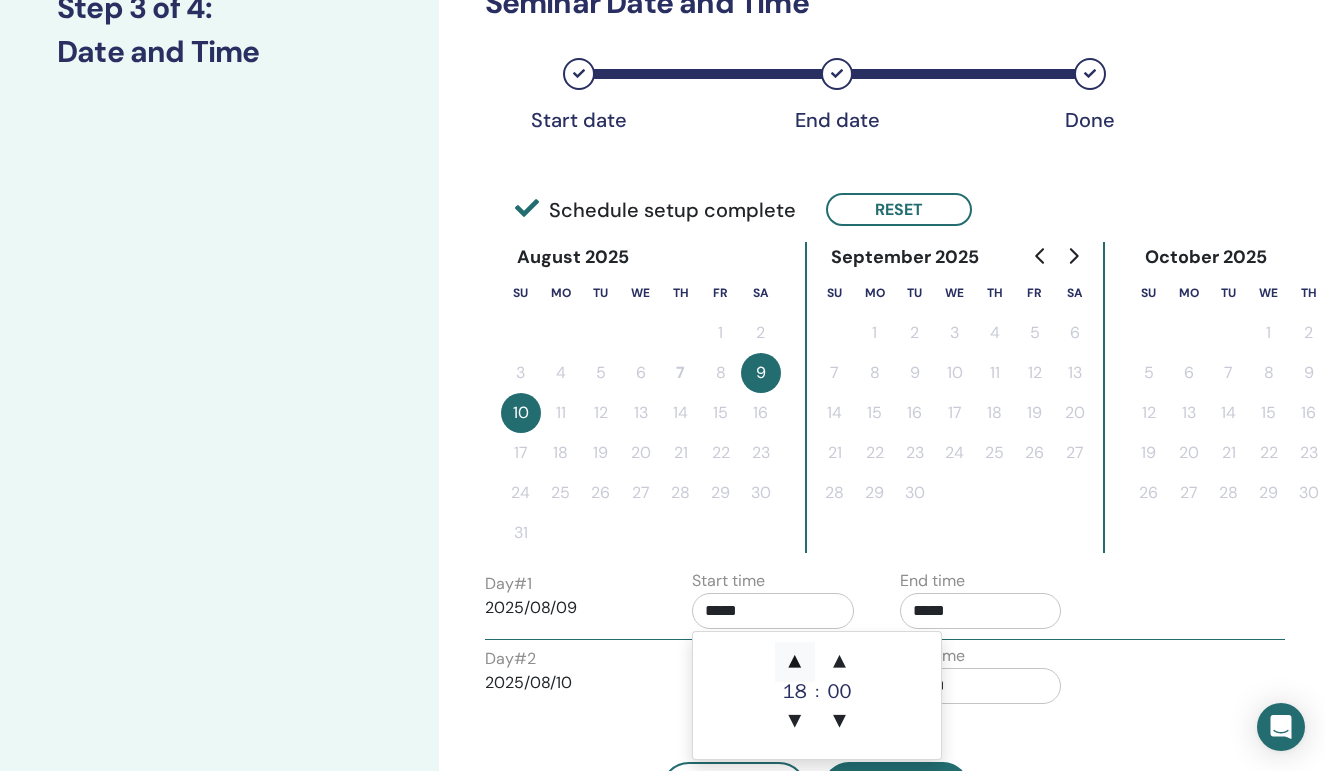 click on "▲" at bounding box center [795, 662] 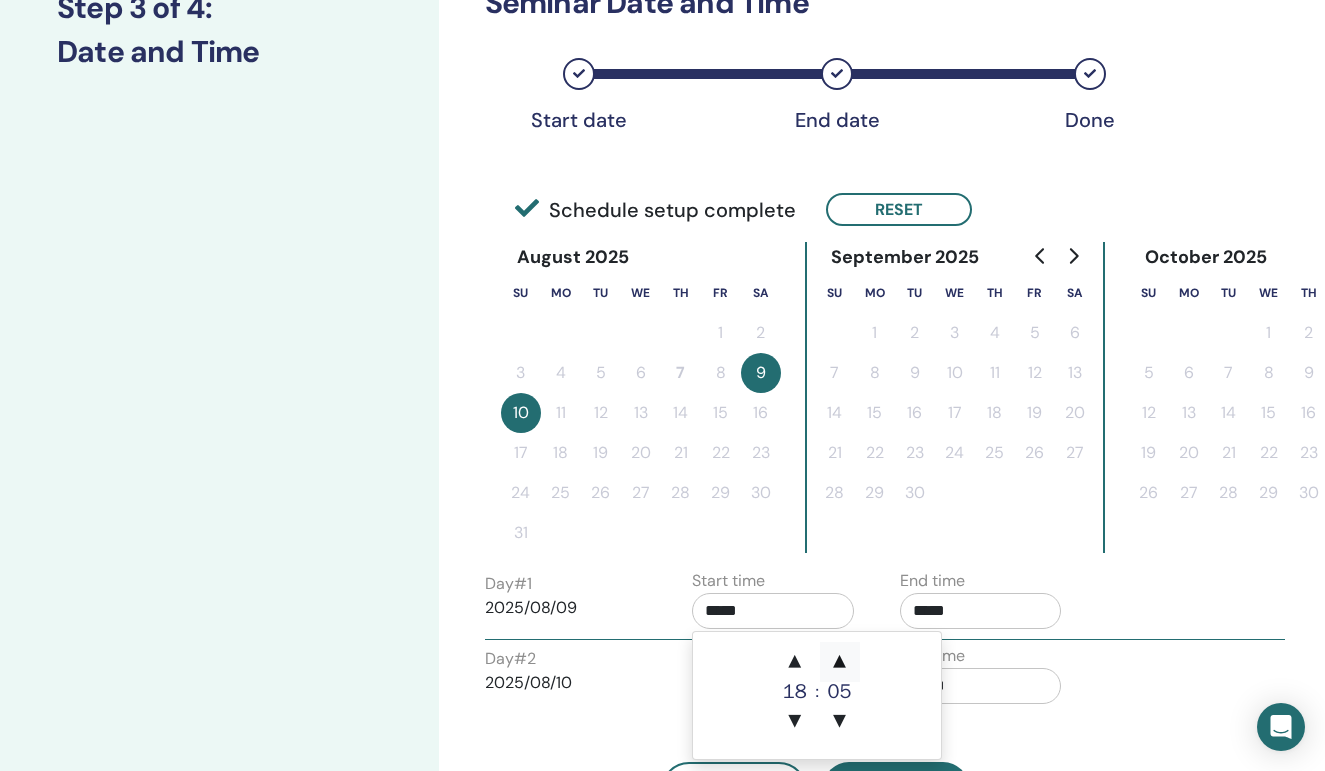 click on "▲" at bounding box center (840, 662) 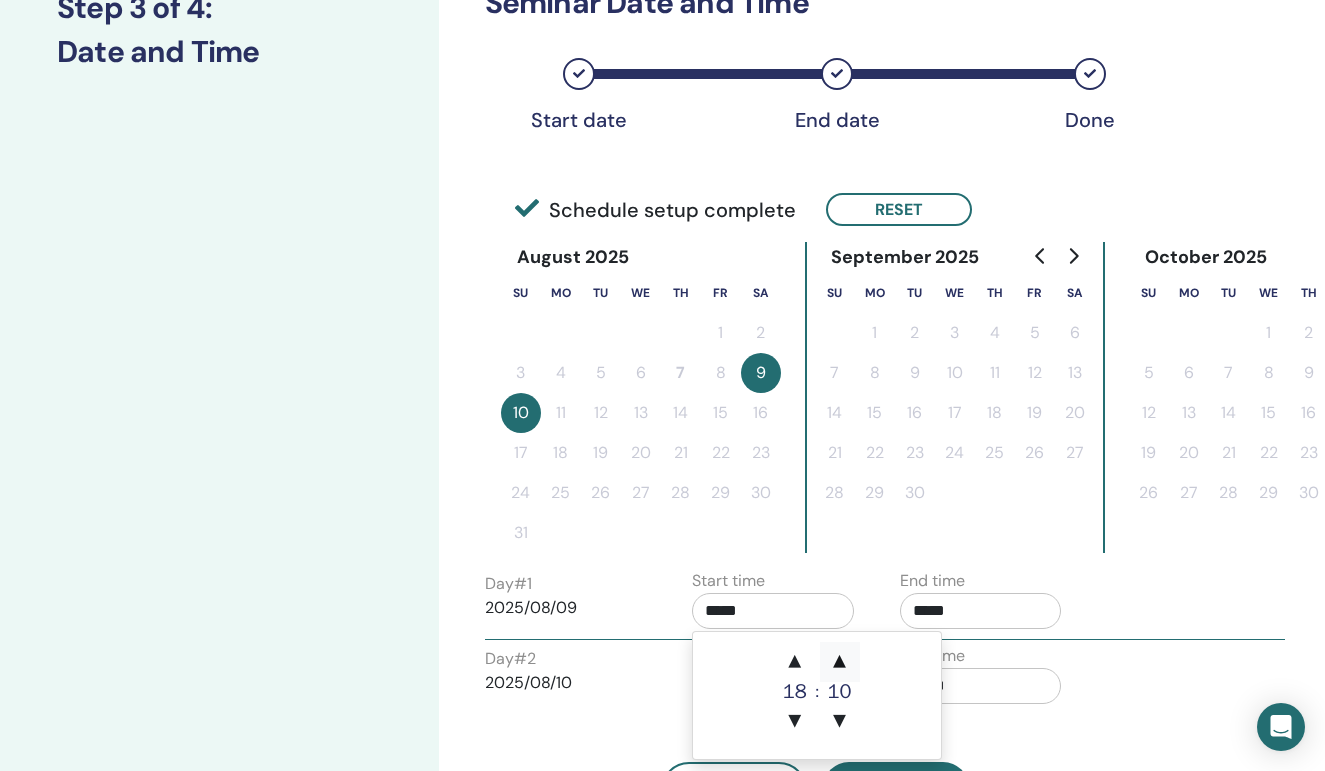 click on "▲" at bounding box center (840, 662) 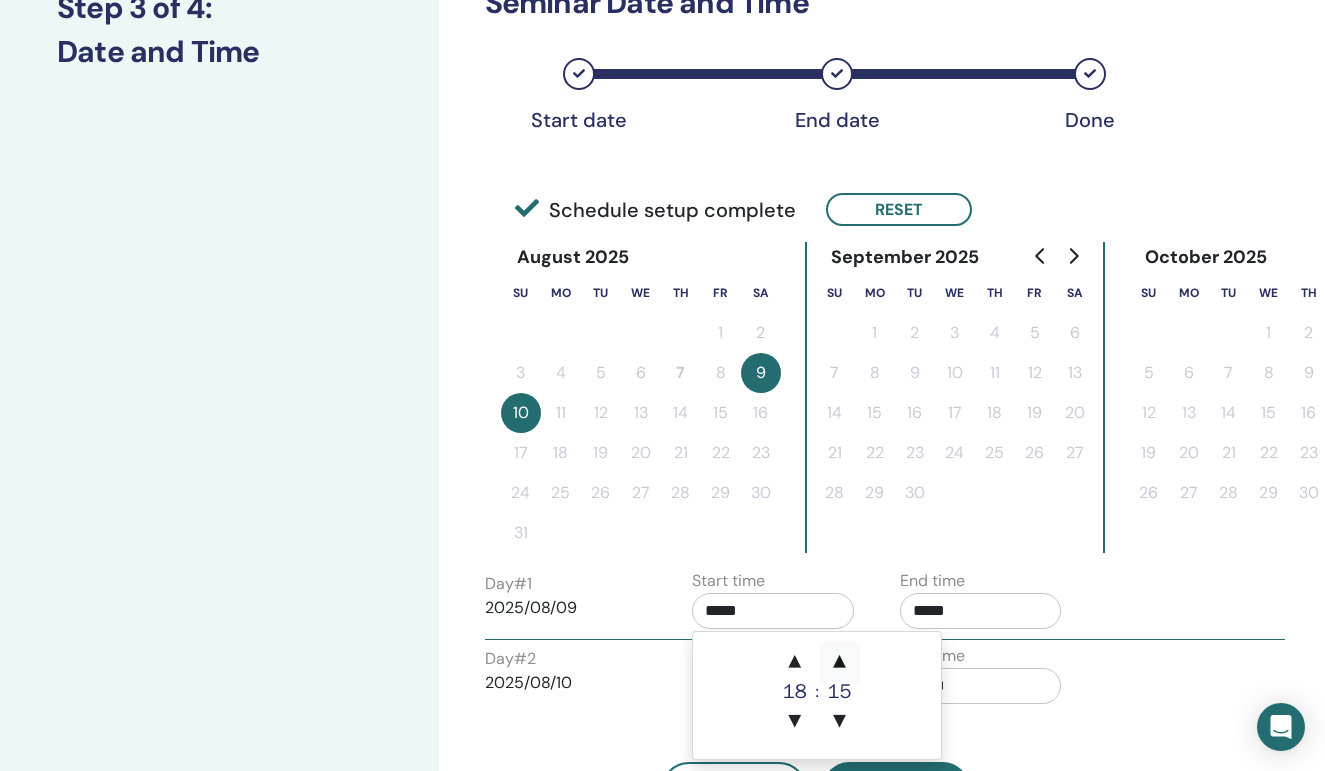 click on "▲" at bounding box center [840, 662] 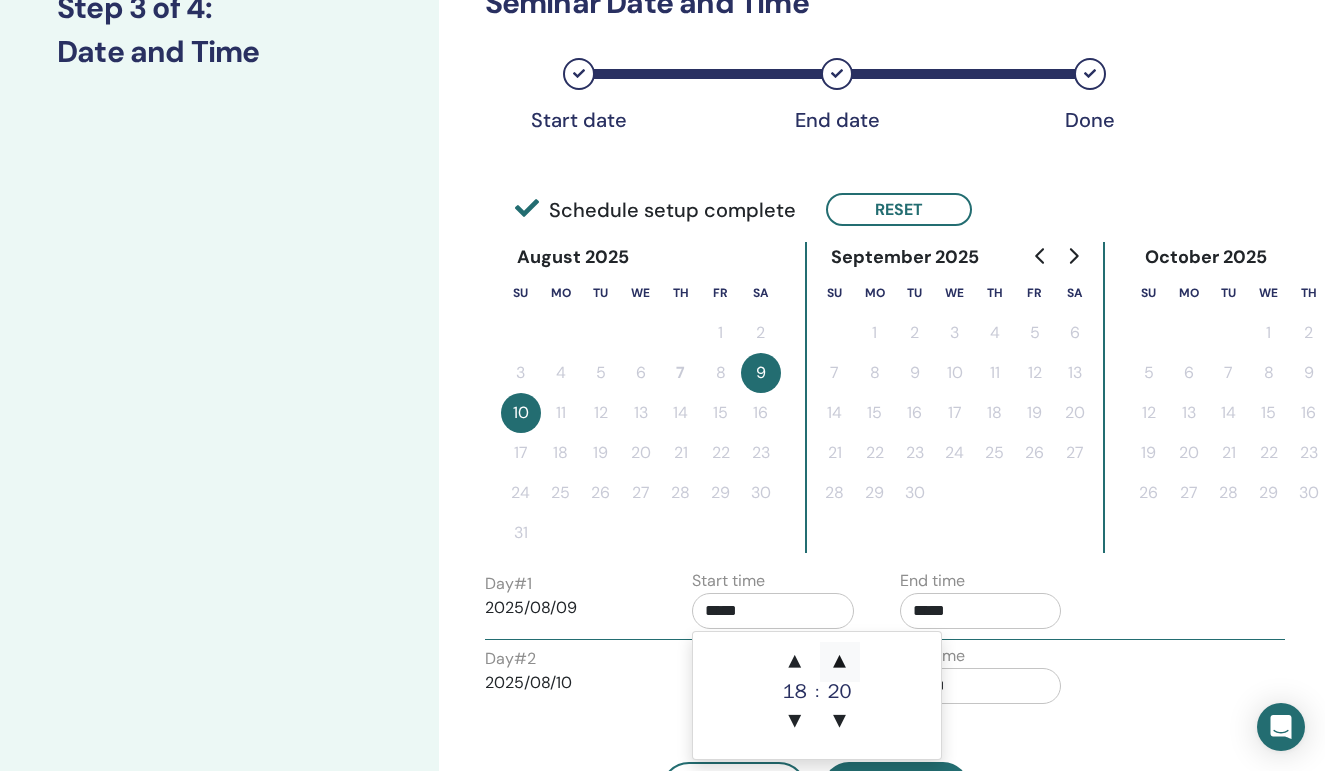 click on "▲" at bounding box center (840, 662) 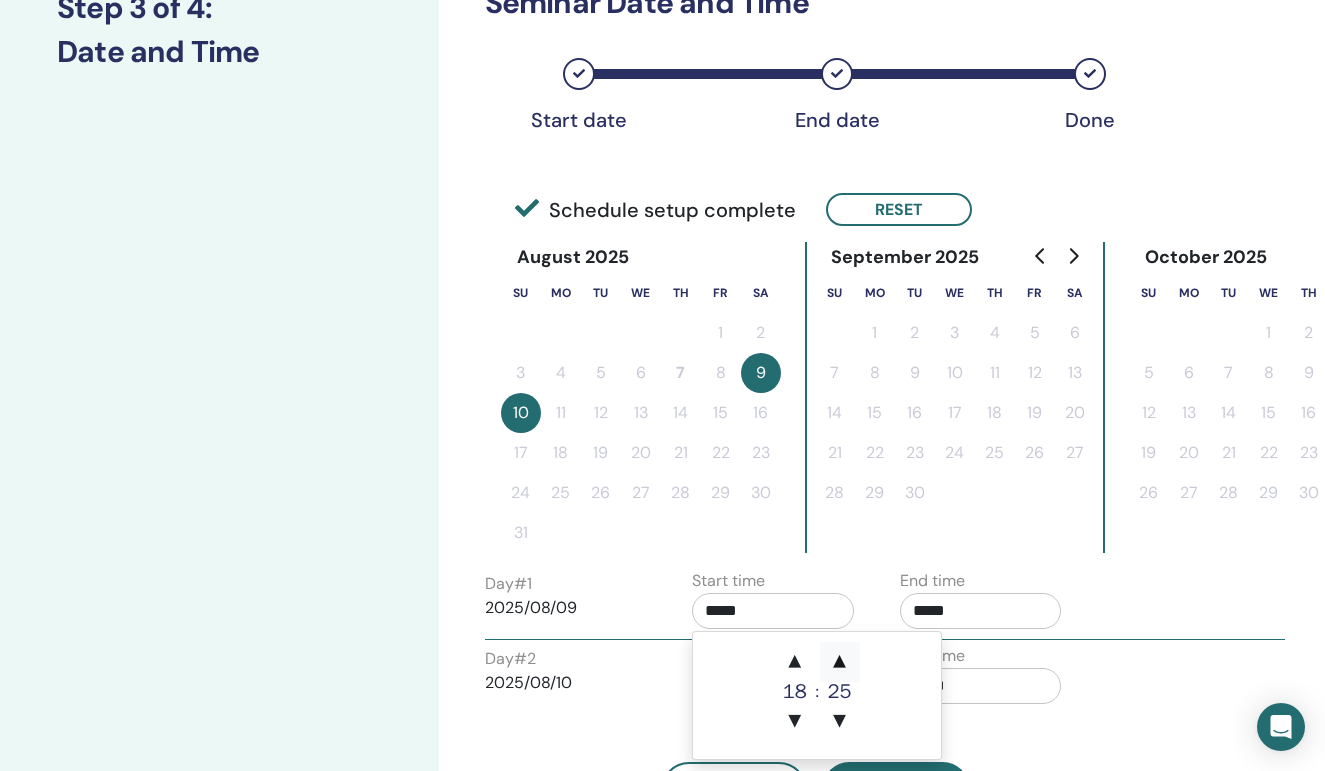 click on "▲" at bounding box center [840, 662] 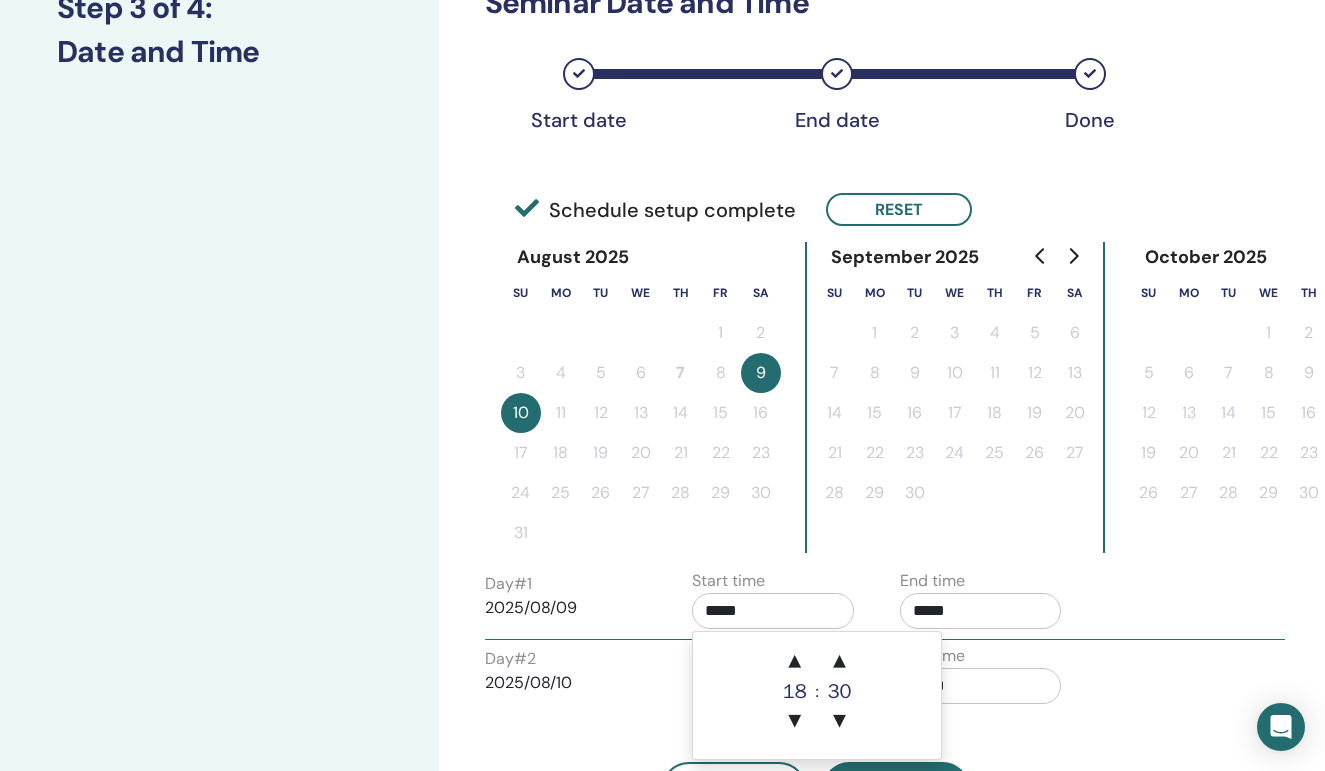 click on "*****" at bounding box center (981, 611) 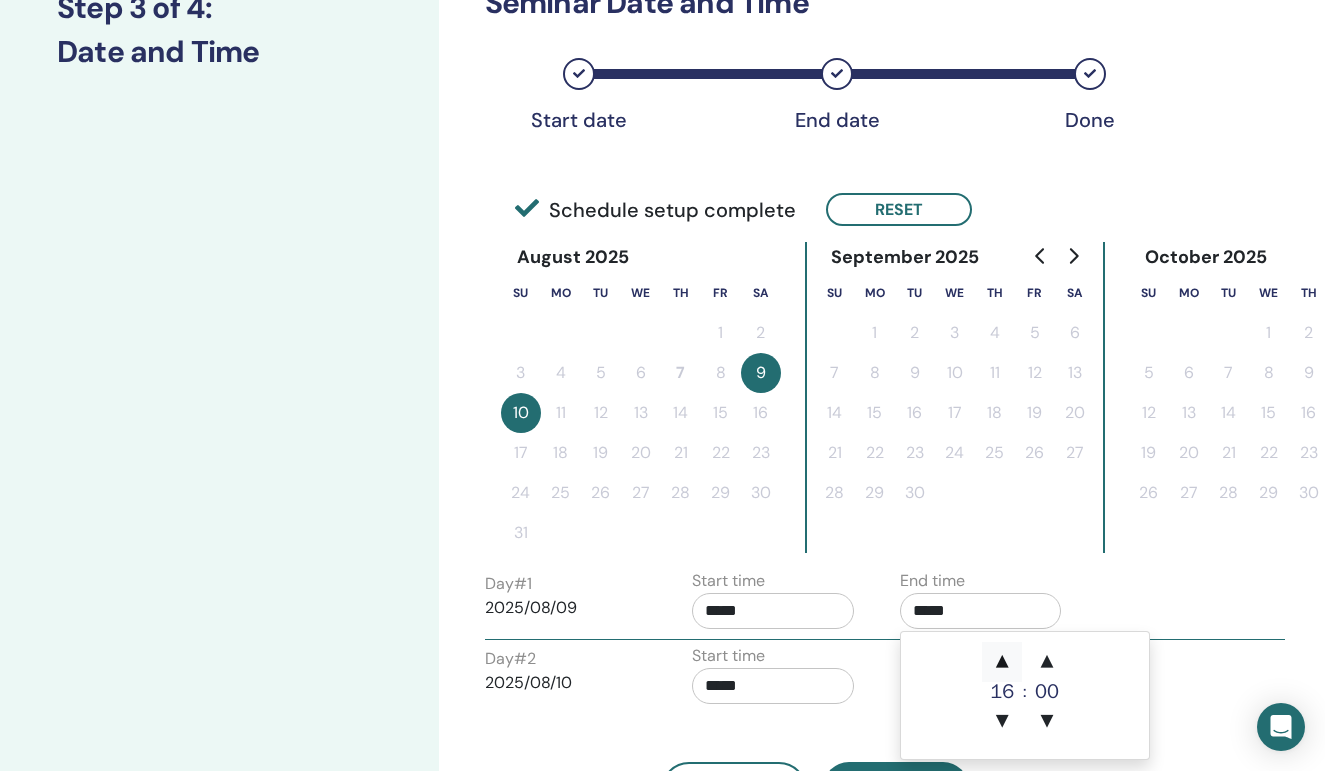 click on "▲" at bounding box center (1002, 662) 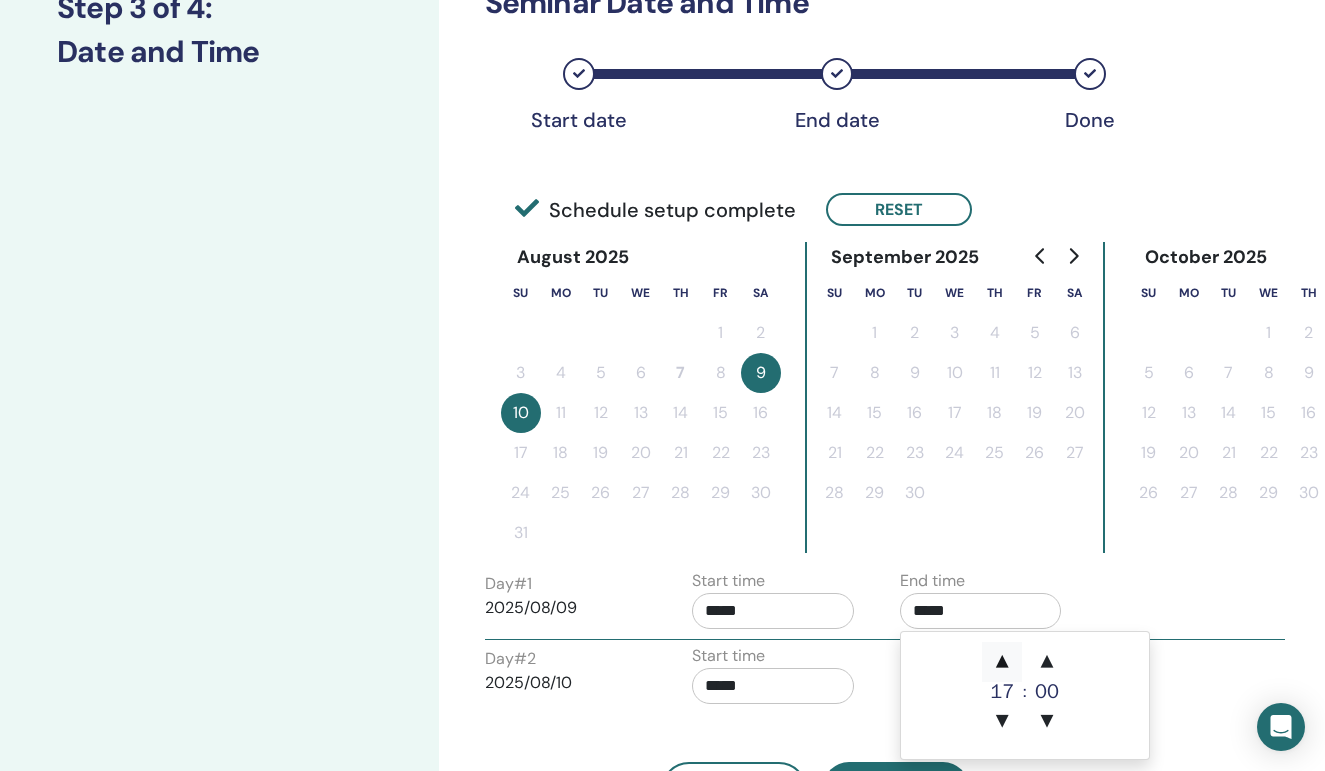 click on "▲" at bounding box center (1002, 662) 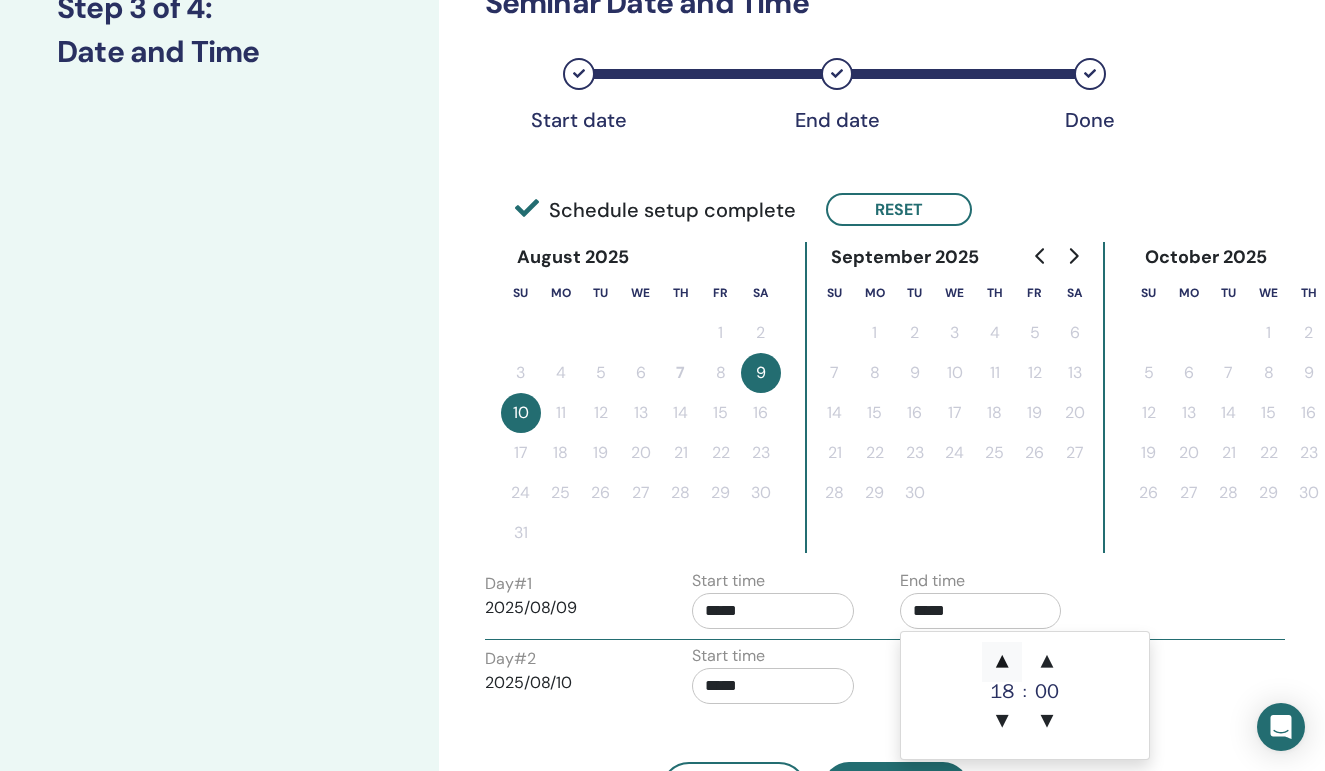 click on "▲" at bounding box center [1002, 662] 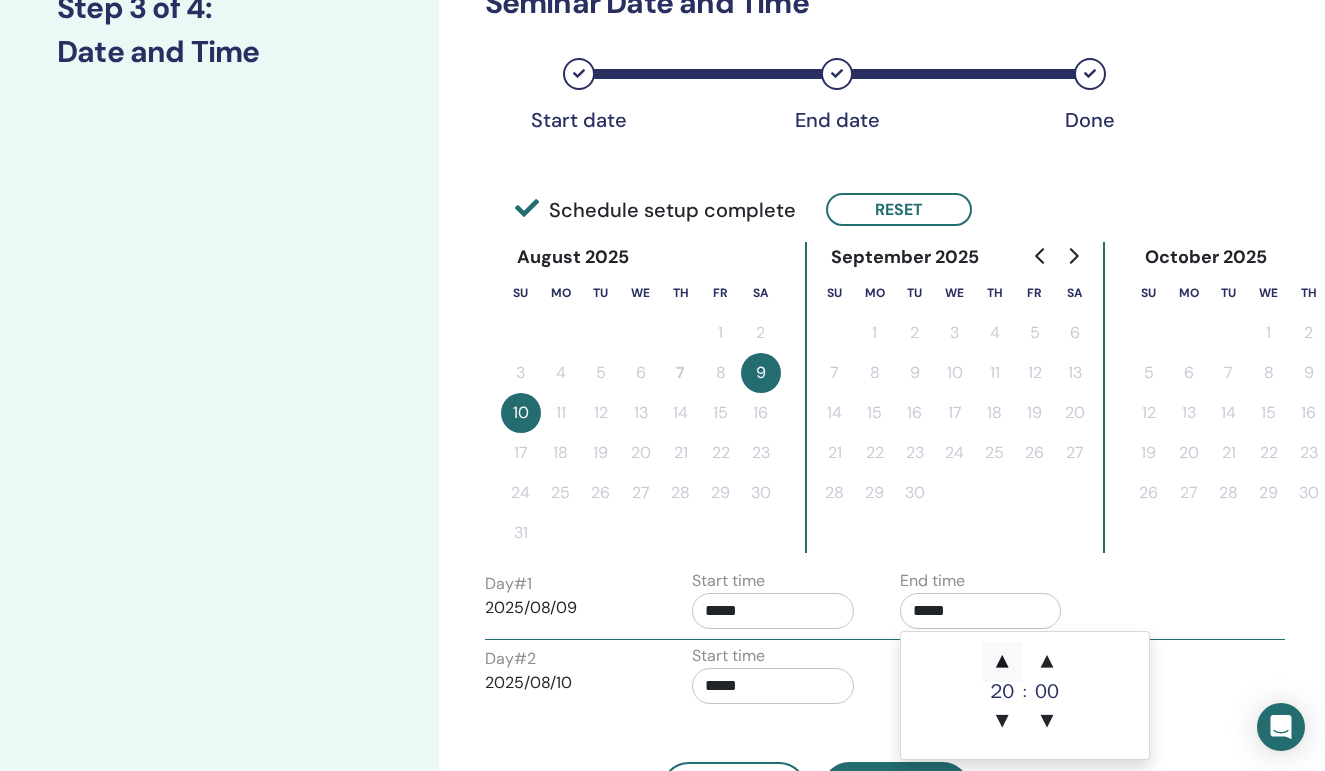 click on "▲" at bounding box center (1002, 662) 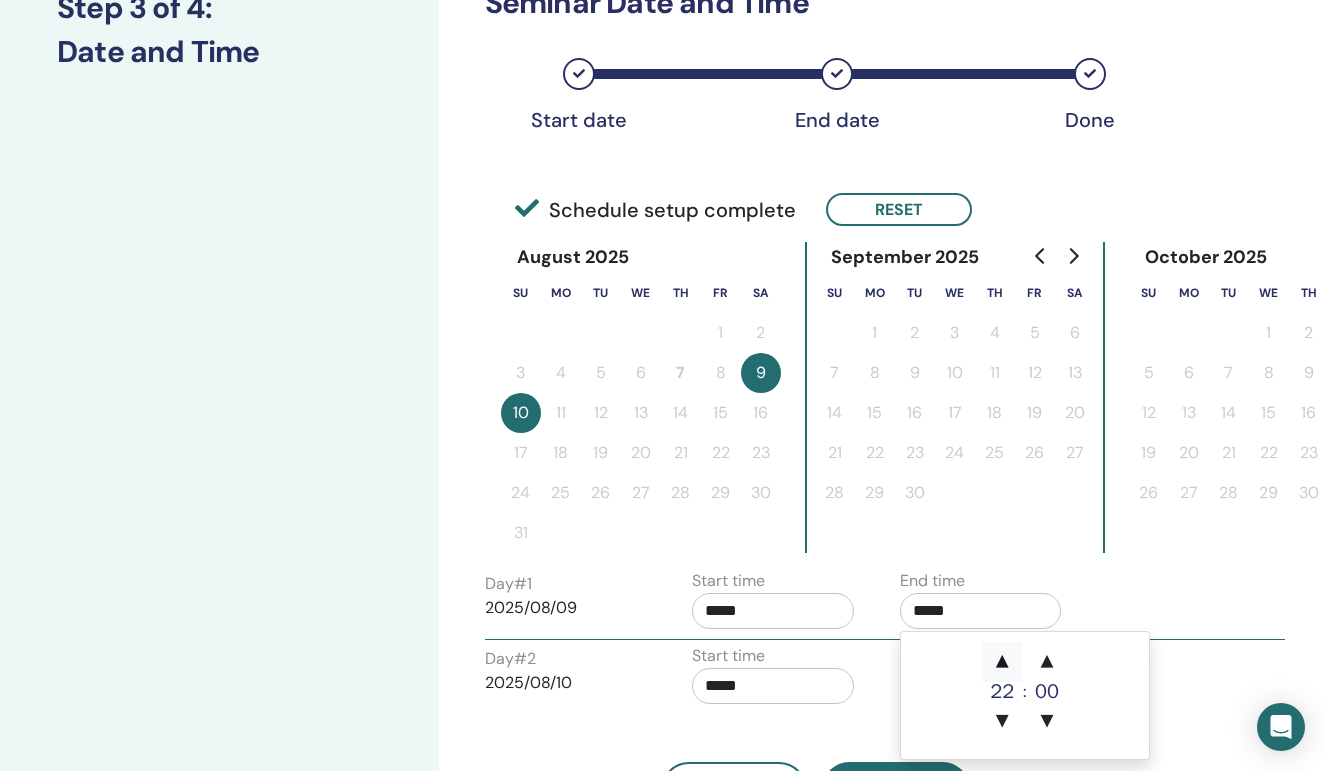click on "▲" at bounding box center (1002, 662) 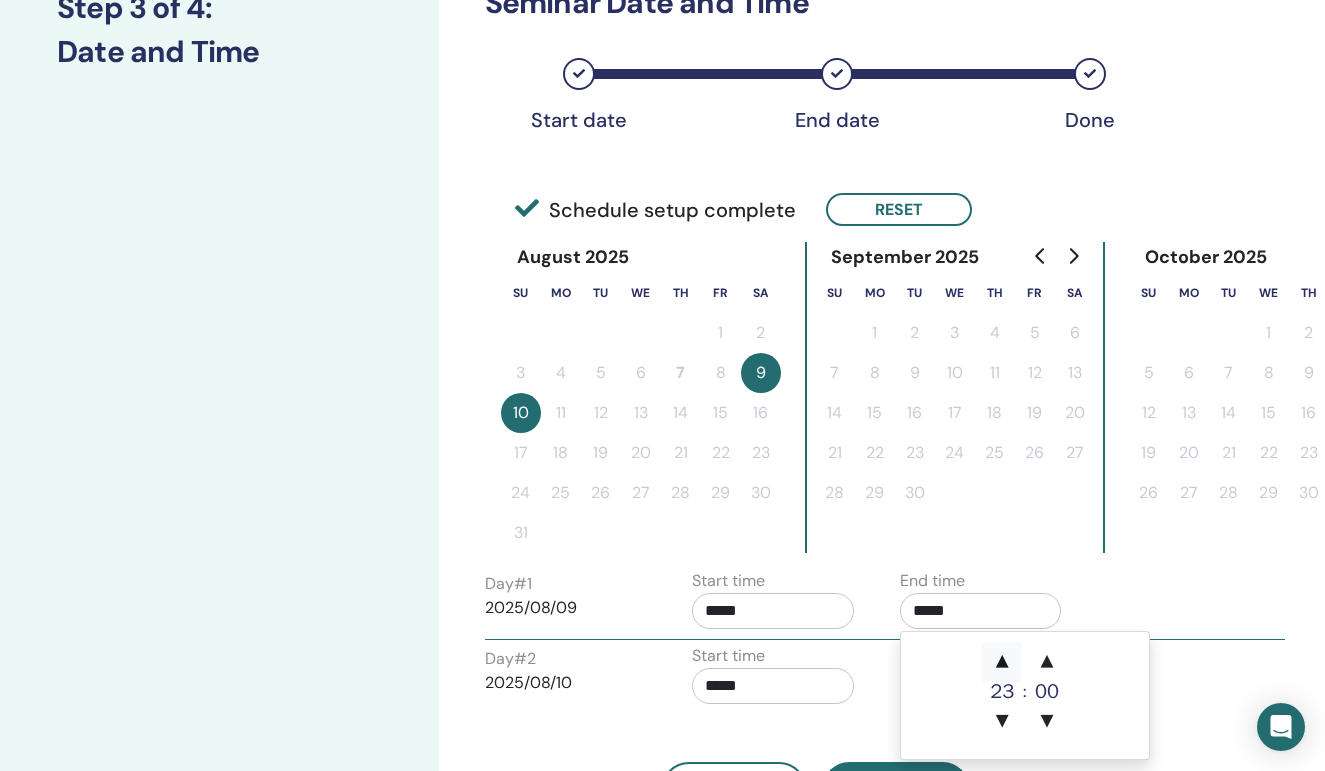click on "▲" at bounding box center [1002, 662] 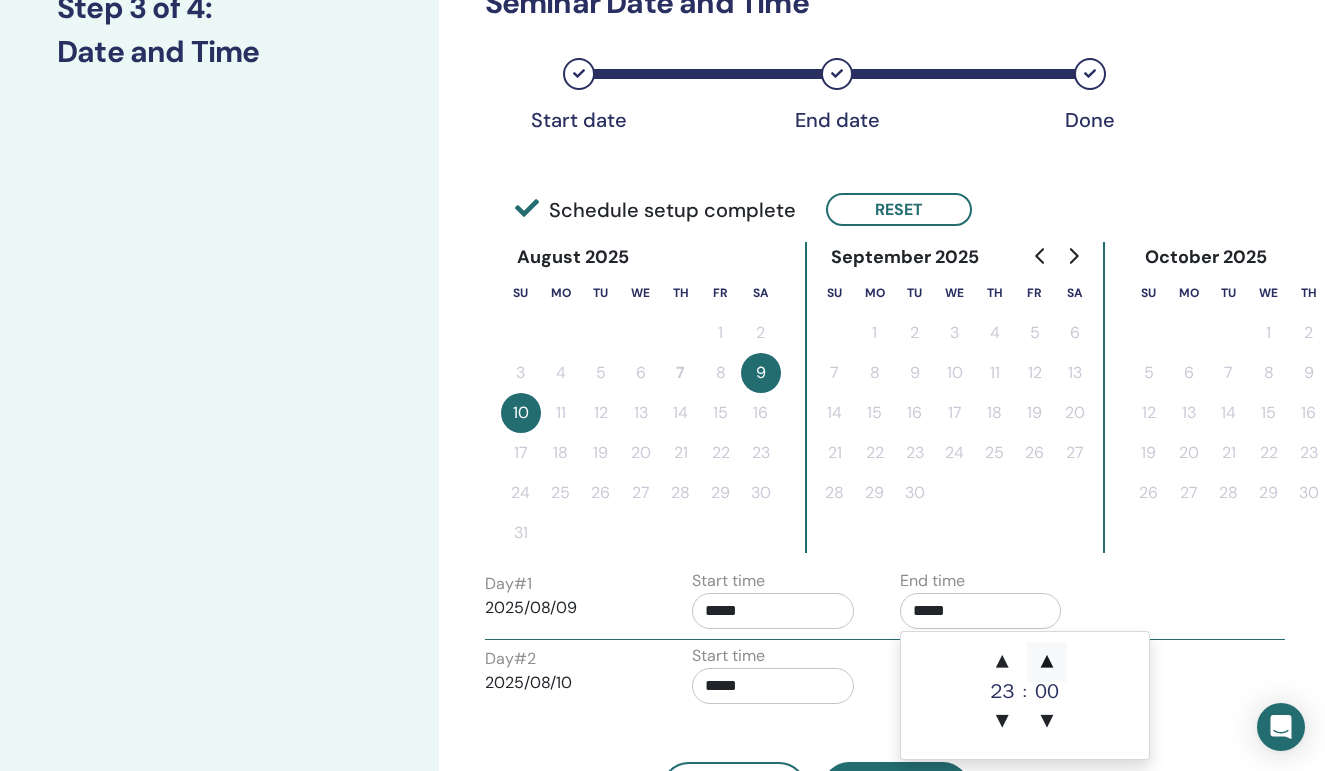 click on "▲" at bounding box center [1047, 662] 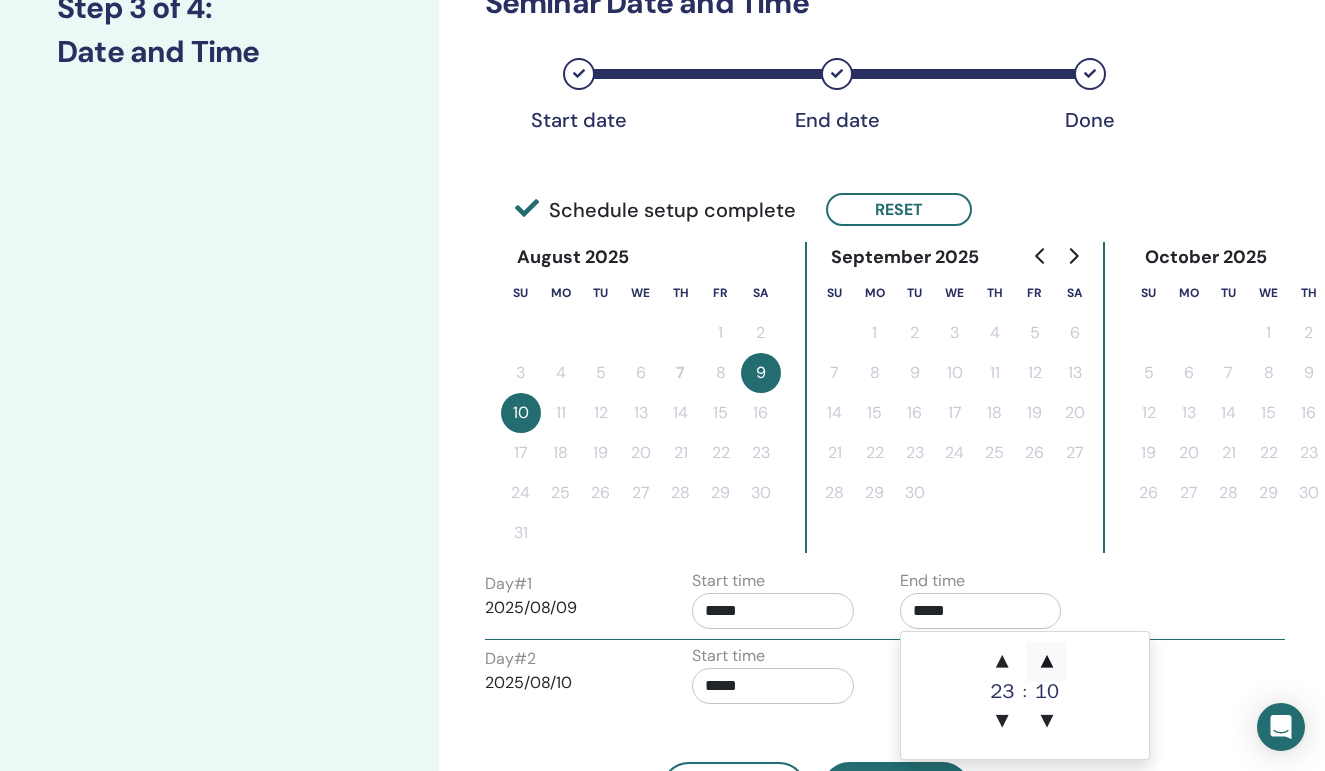 click on "▲" at bounding box center [1047, 662] 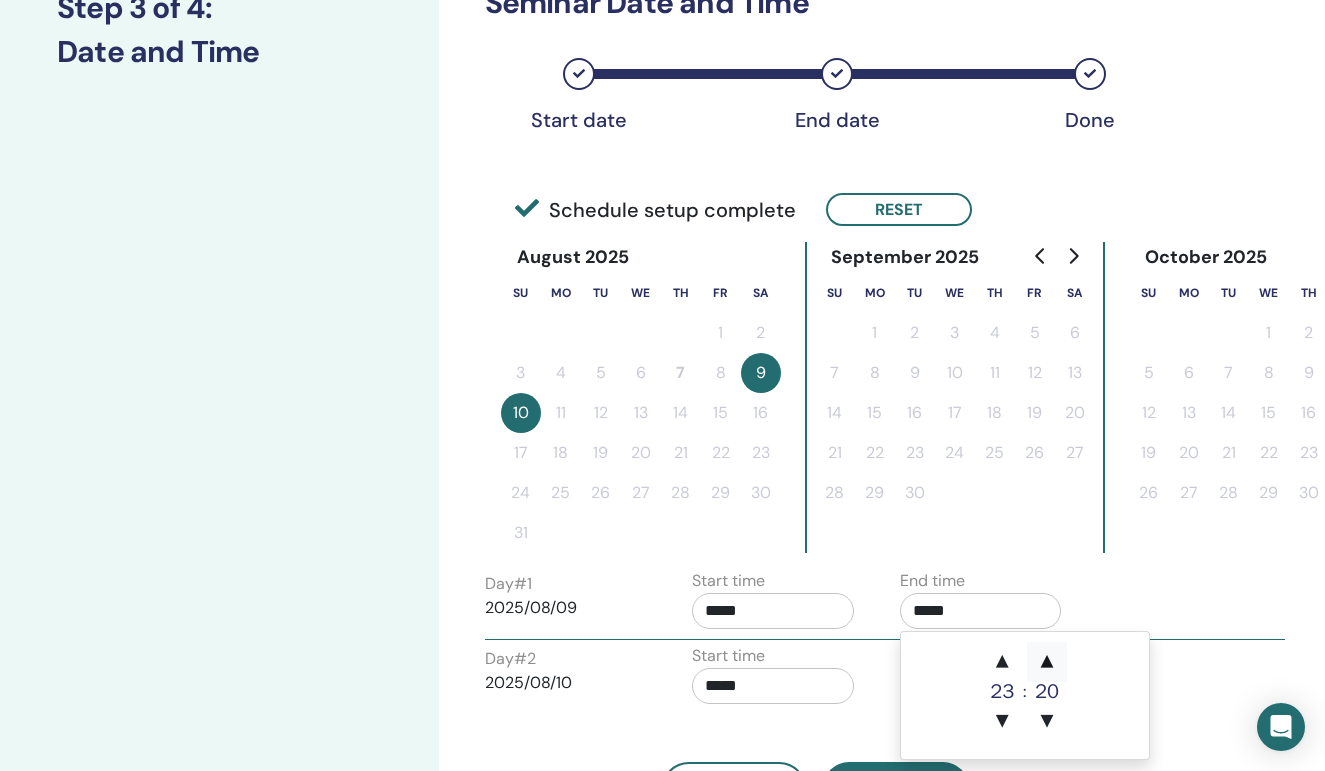 click on "▲" at bounding box center [1047, 662] 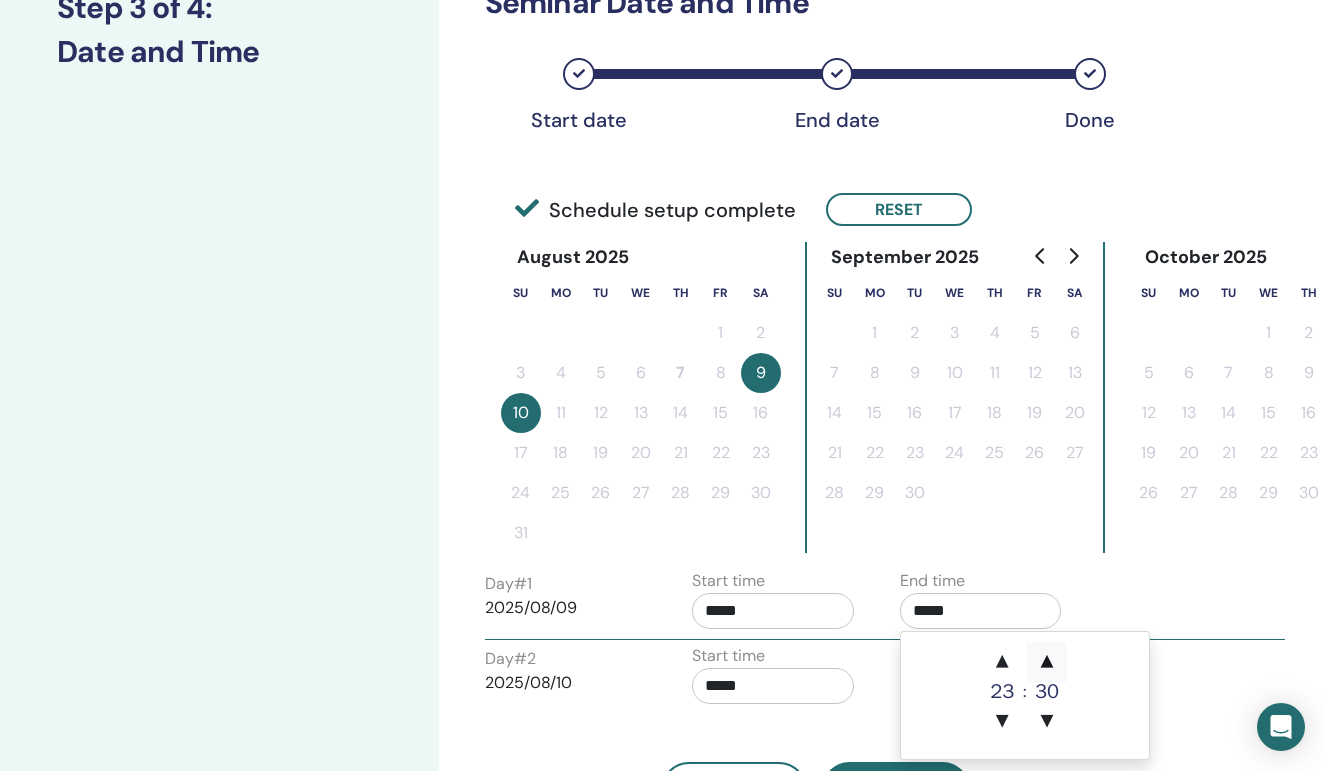 click on "▲" at bounding box center (1047, 662) 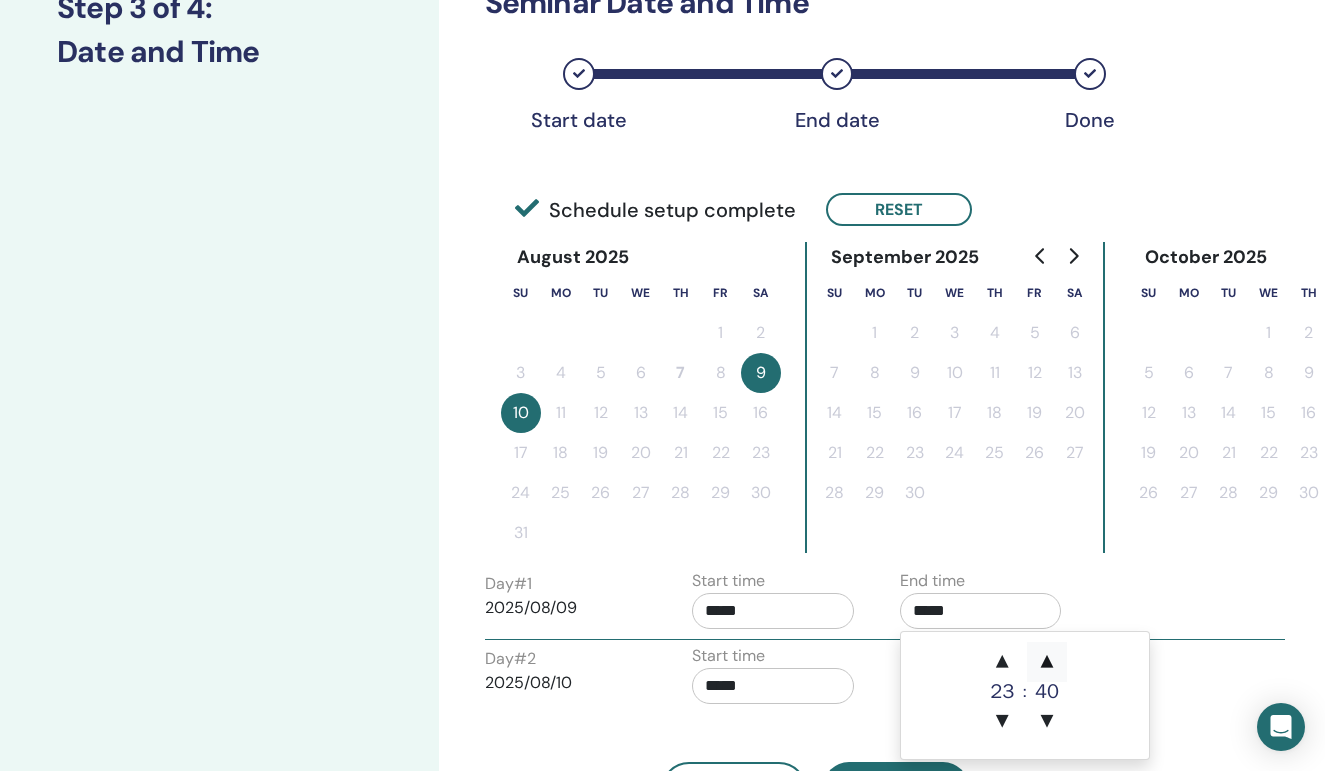 click on "▲" at bounding box center [1047, 662] 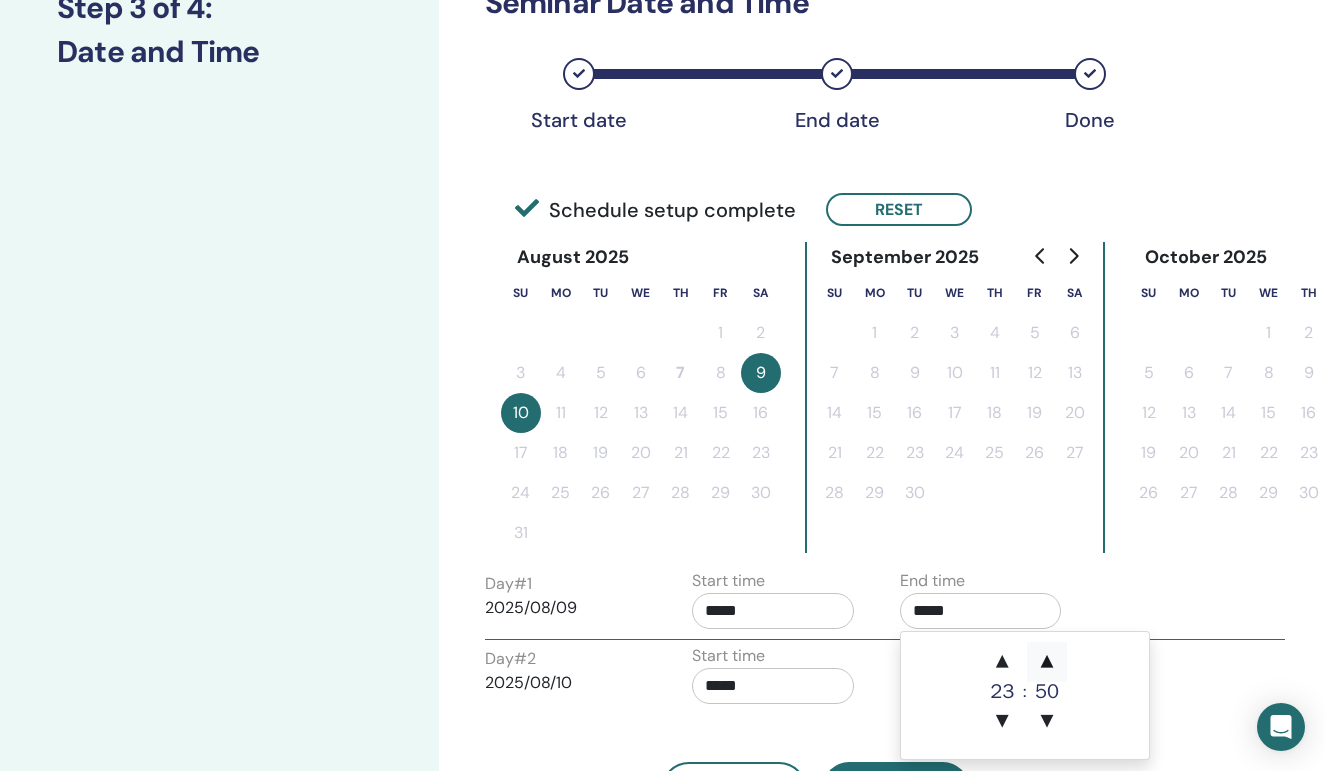 click on "▲" at bounding box center (1047, 662) 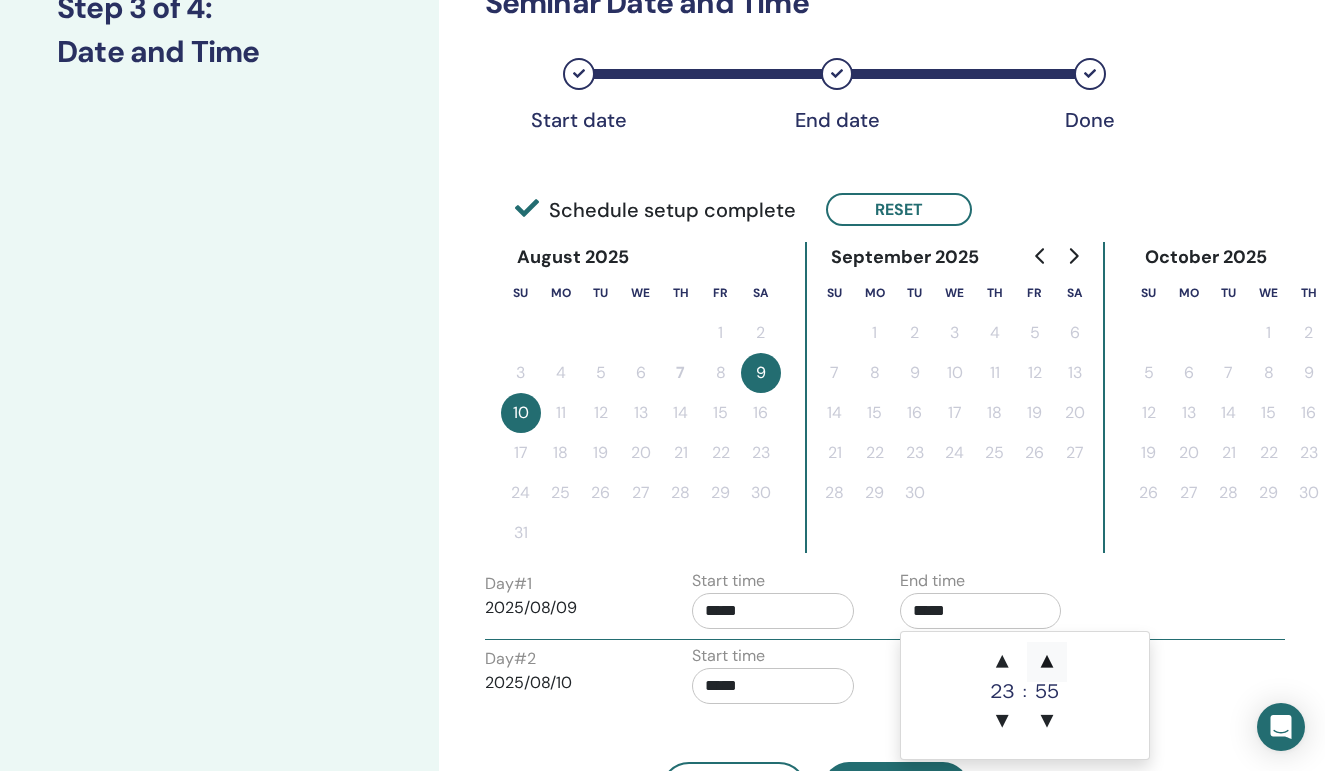 click on "▲" at bounding box center [1047, 662] 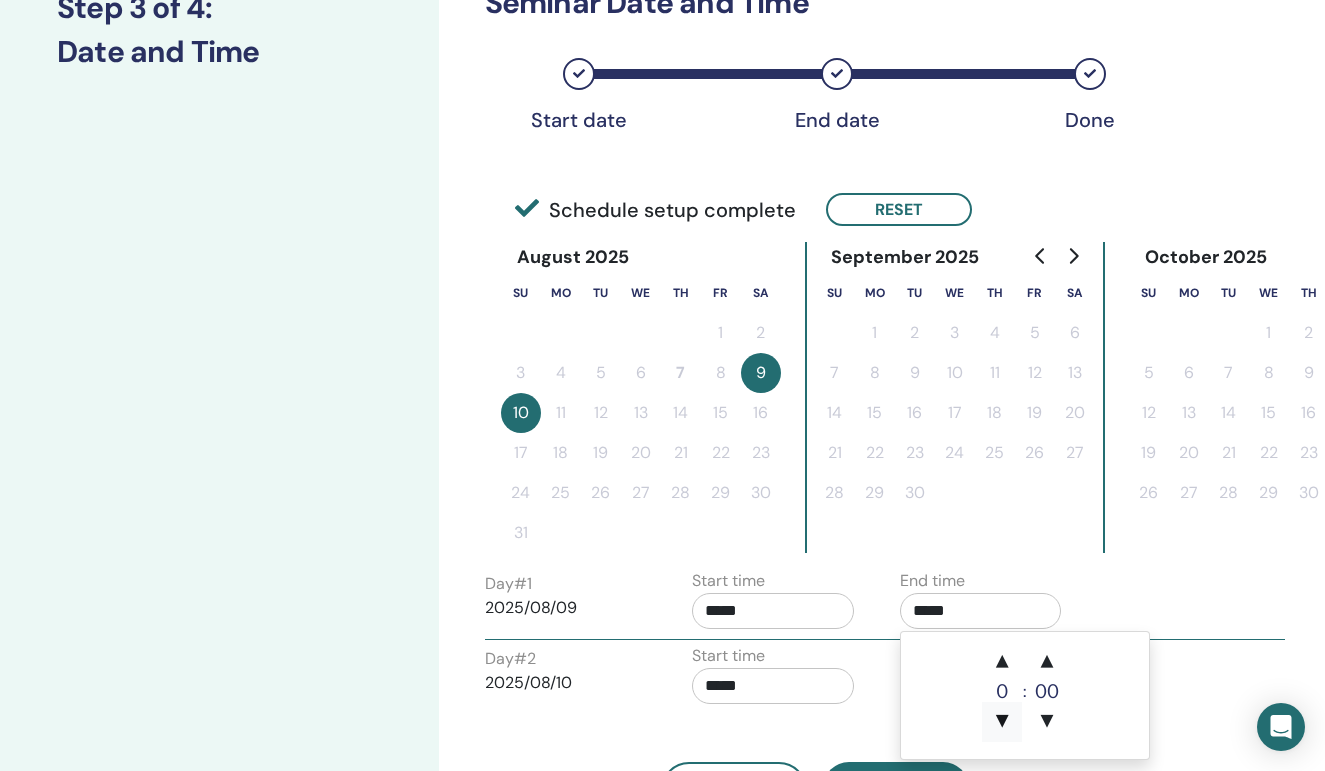 click on "▼" at bounding box center [1002, 722] 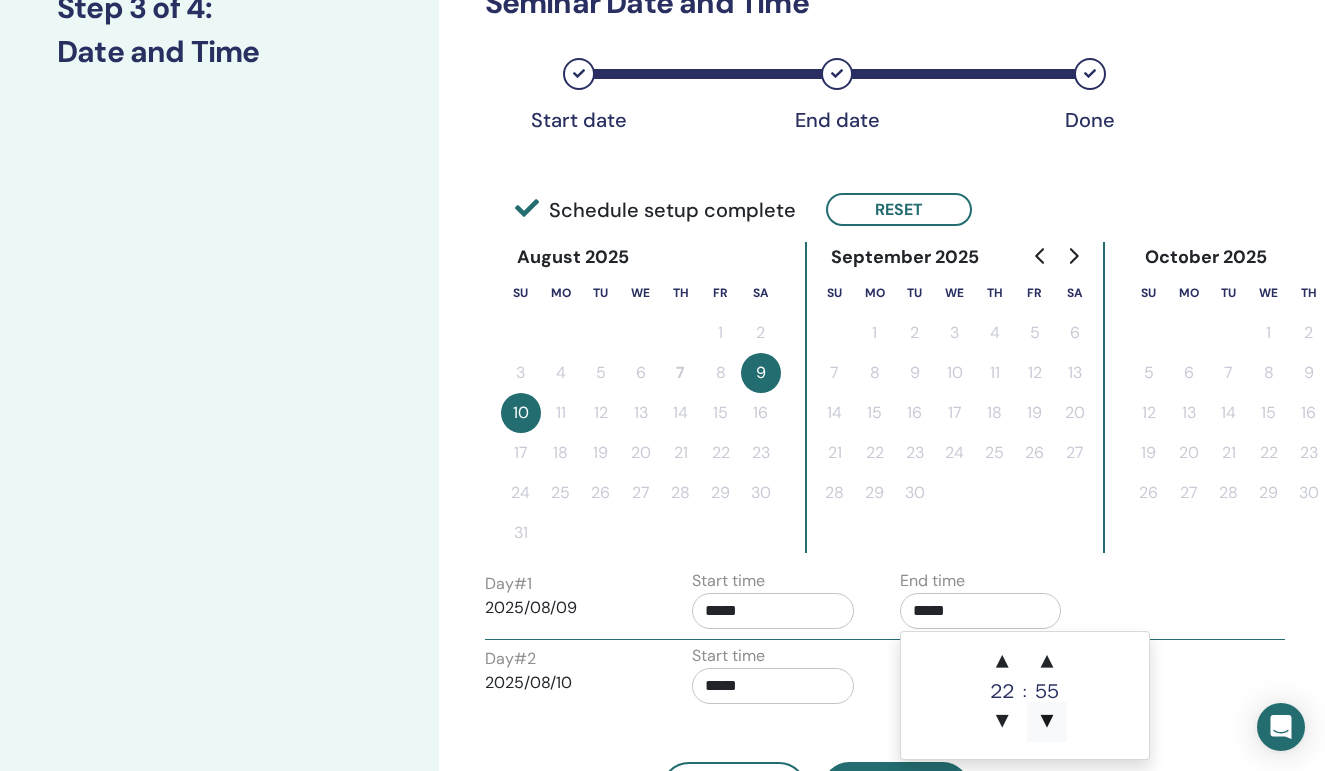 click on "▼" at bounding box center [1047, 722] 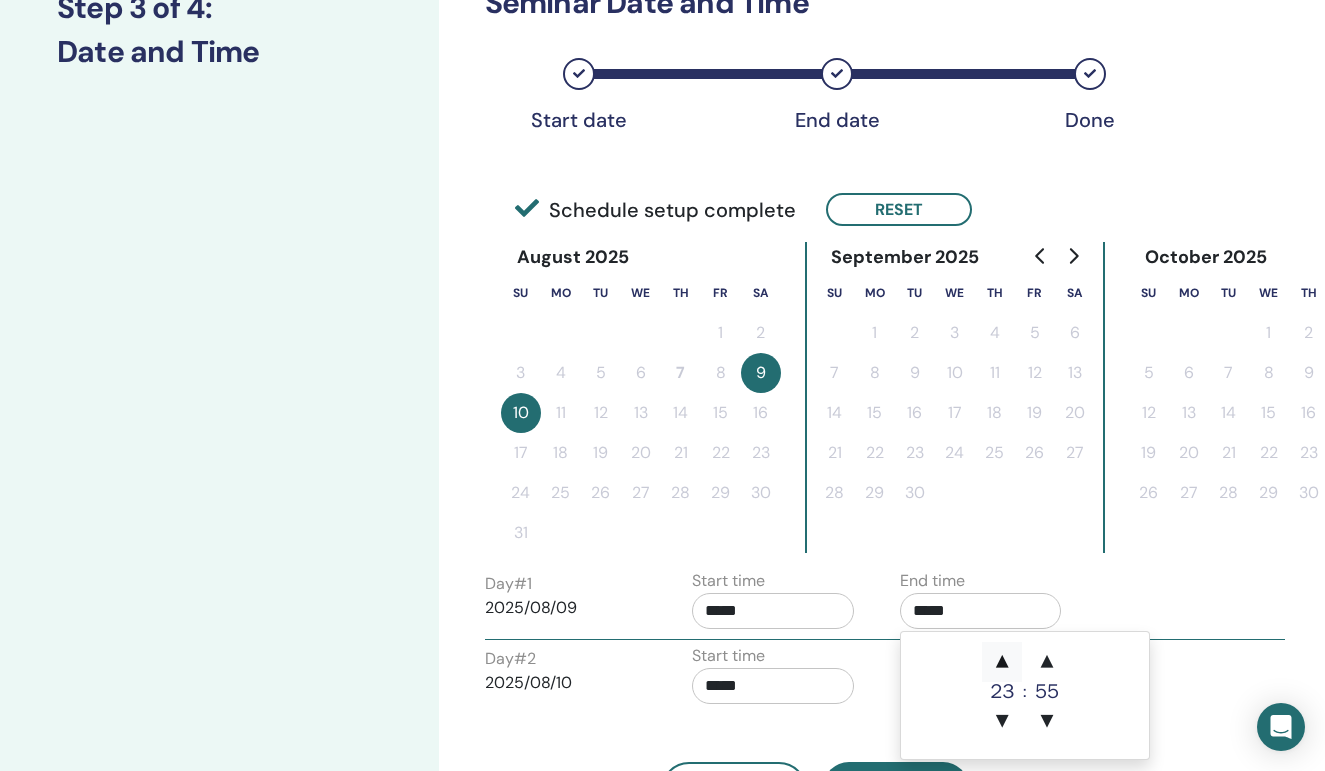 click on "▲" at bounding box center [1002, 662] 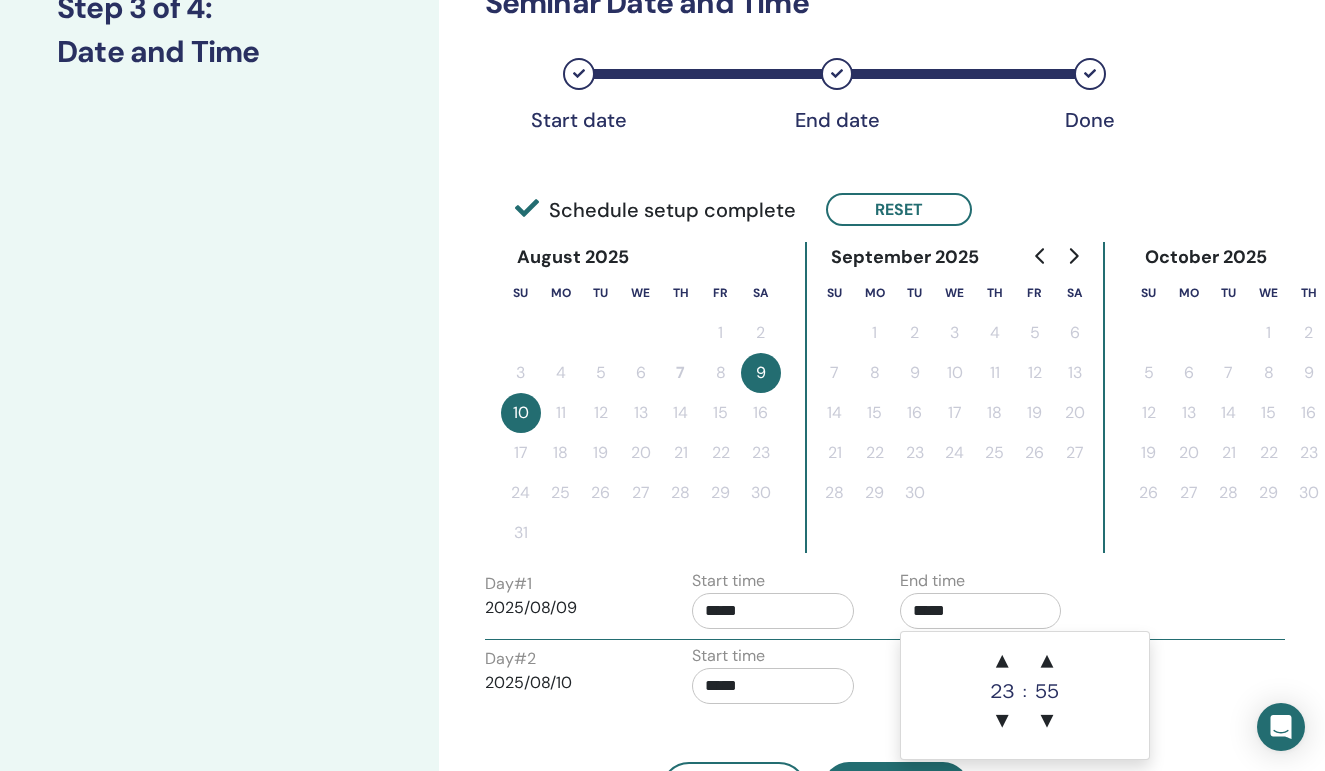 click on "Day  # 1 2025/08/09 Start time ***** End time *****" at bounding box center (885, 604) 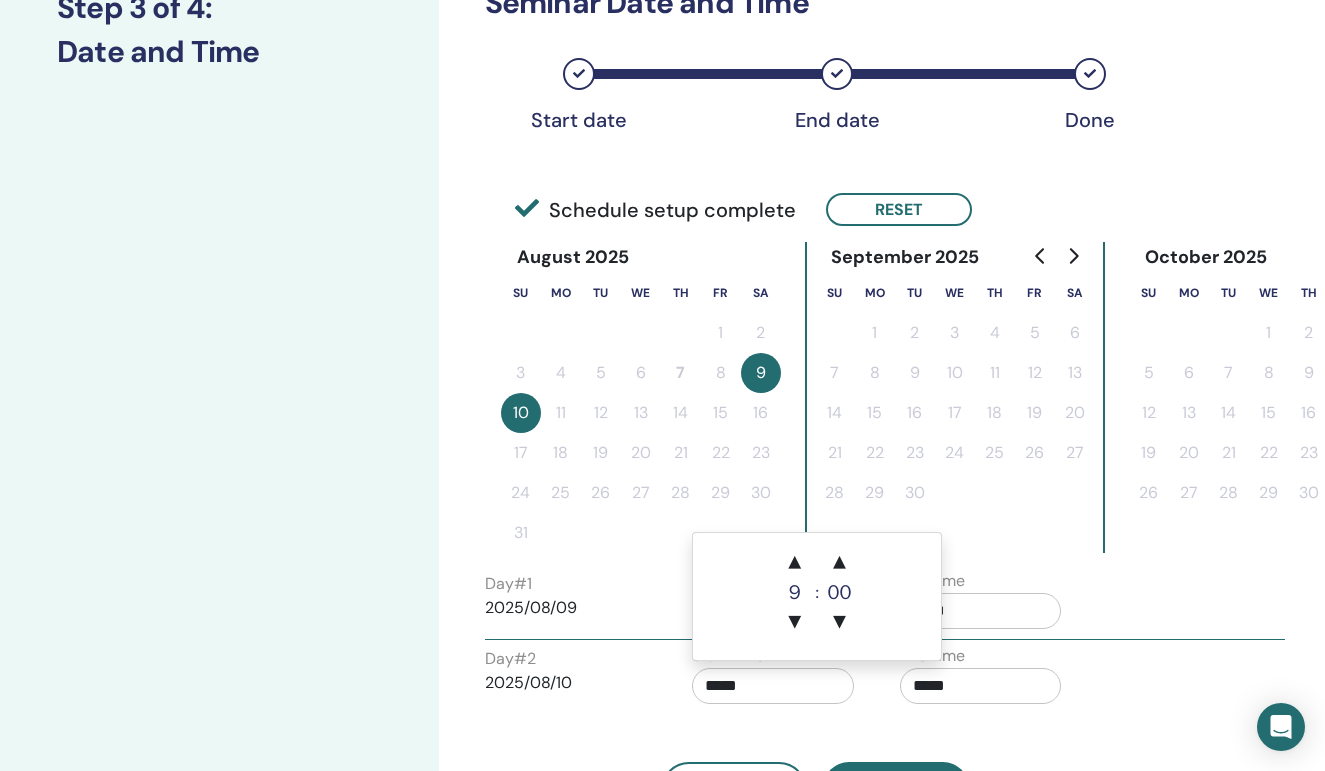 click on "*****" at bounding box center (773, 686) 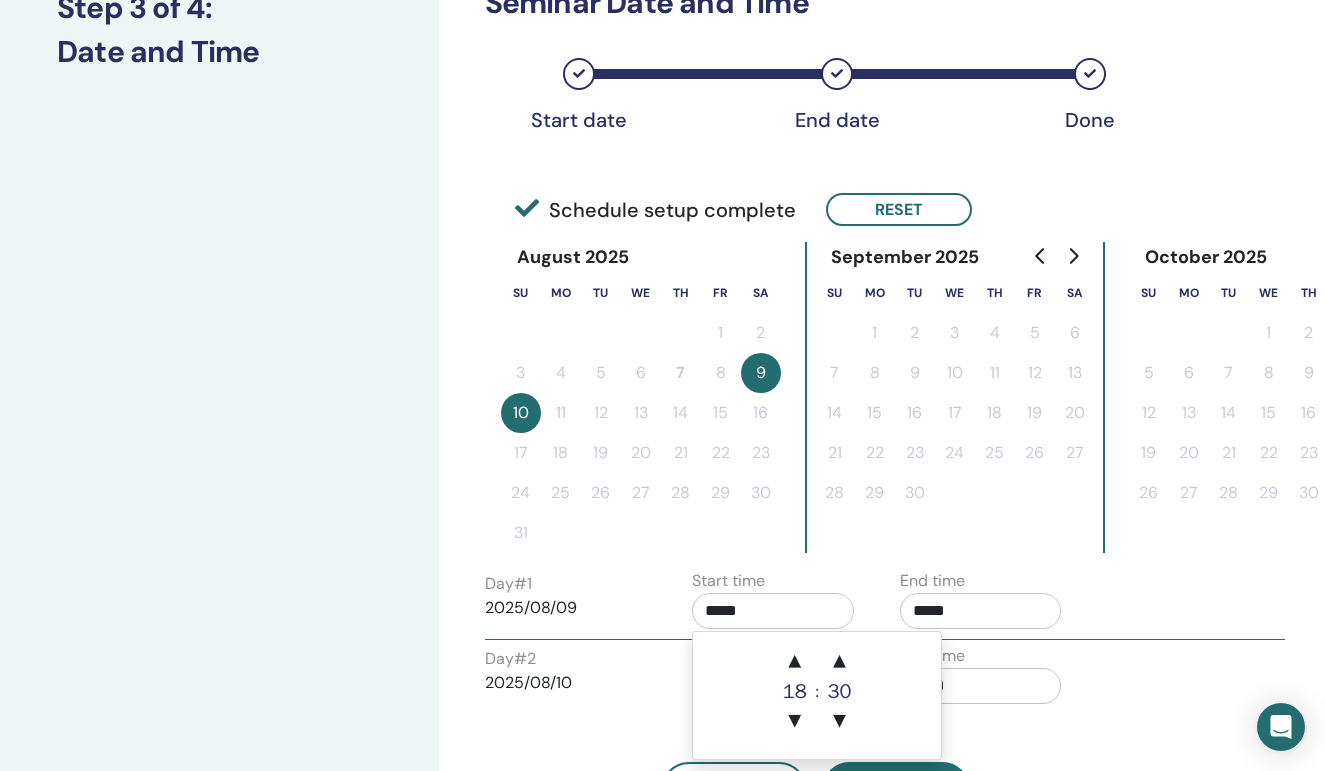 click on "*****" at bounding box center [773, 611] 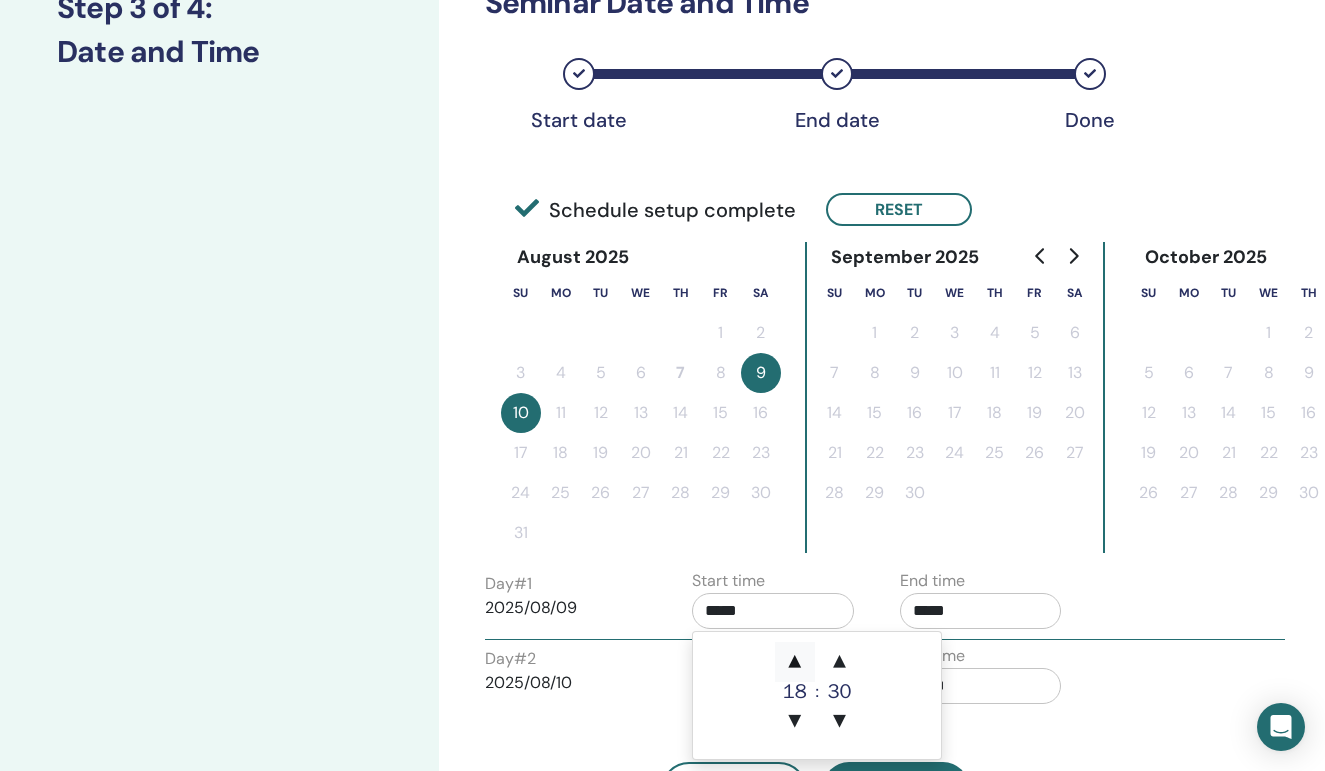 click on "▲" at bounding box center [795, 662] 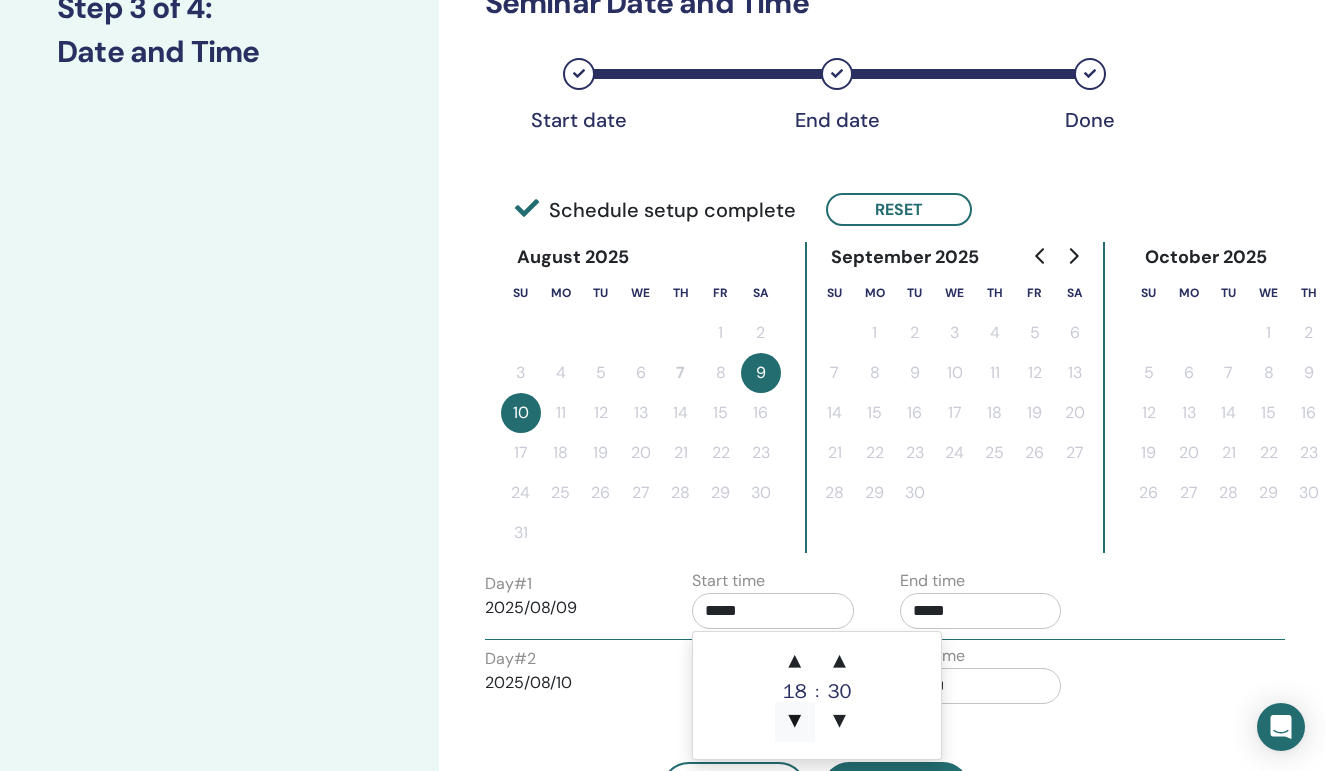 click on "▼" at bounding box center (795, 722) 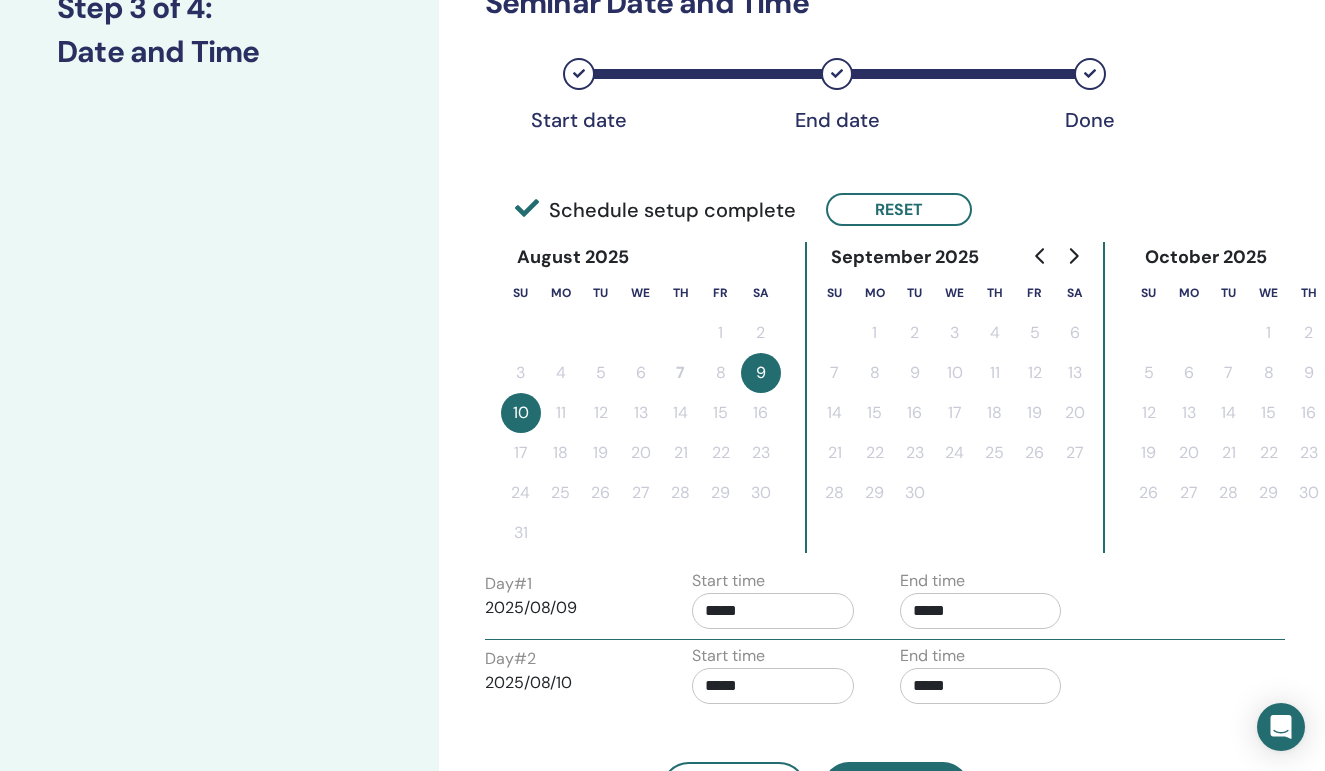 click on "September 2025 Su Mo Tu We Th Fr Sa 1 2 3 4 5 6 7 8 9 10 11 12 13 14 15 16 17 18 19 20 21 22 23 24 25 26 27 28 29 30" at bounding box center [955, 397] 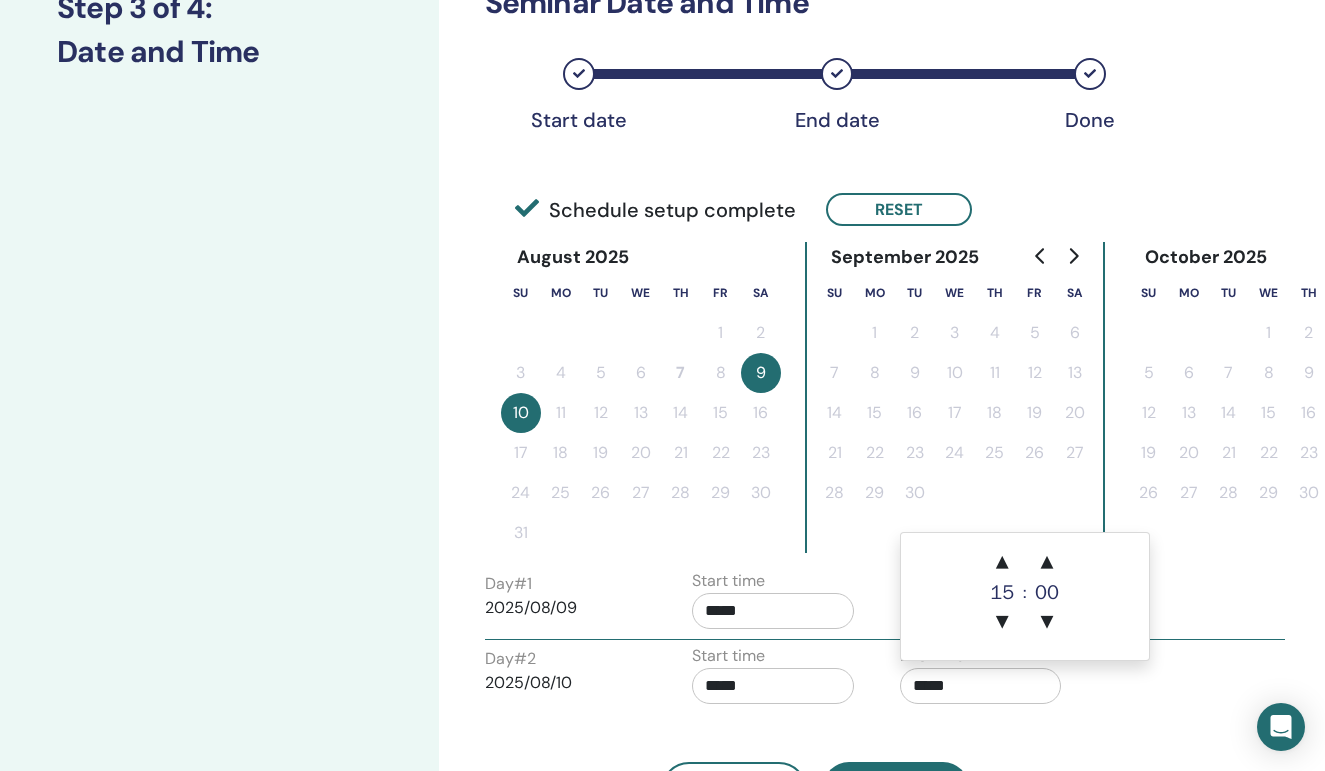 click on "*****" at bounding box center [981, 686] 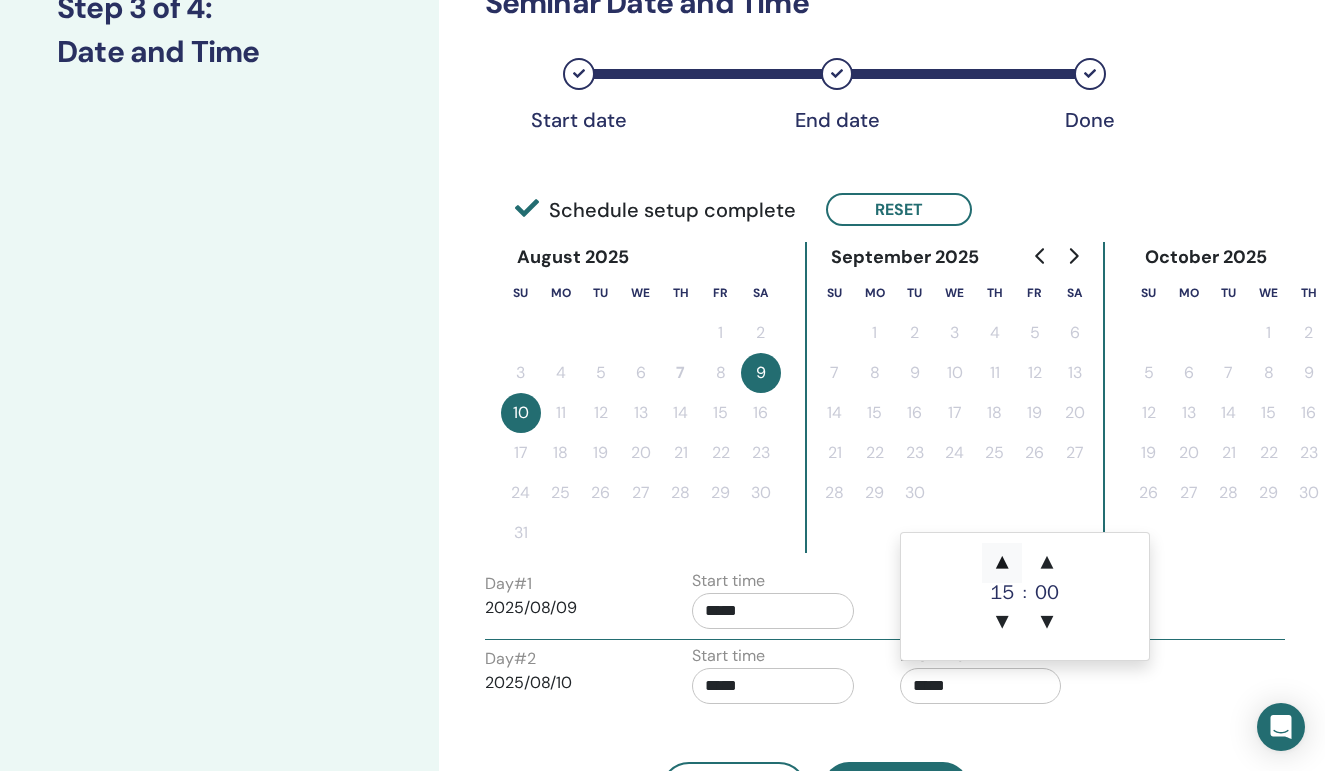 click on "▲" at bounding box center [1002, 563] 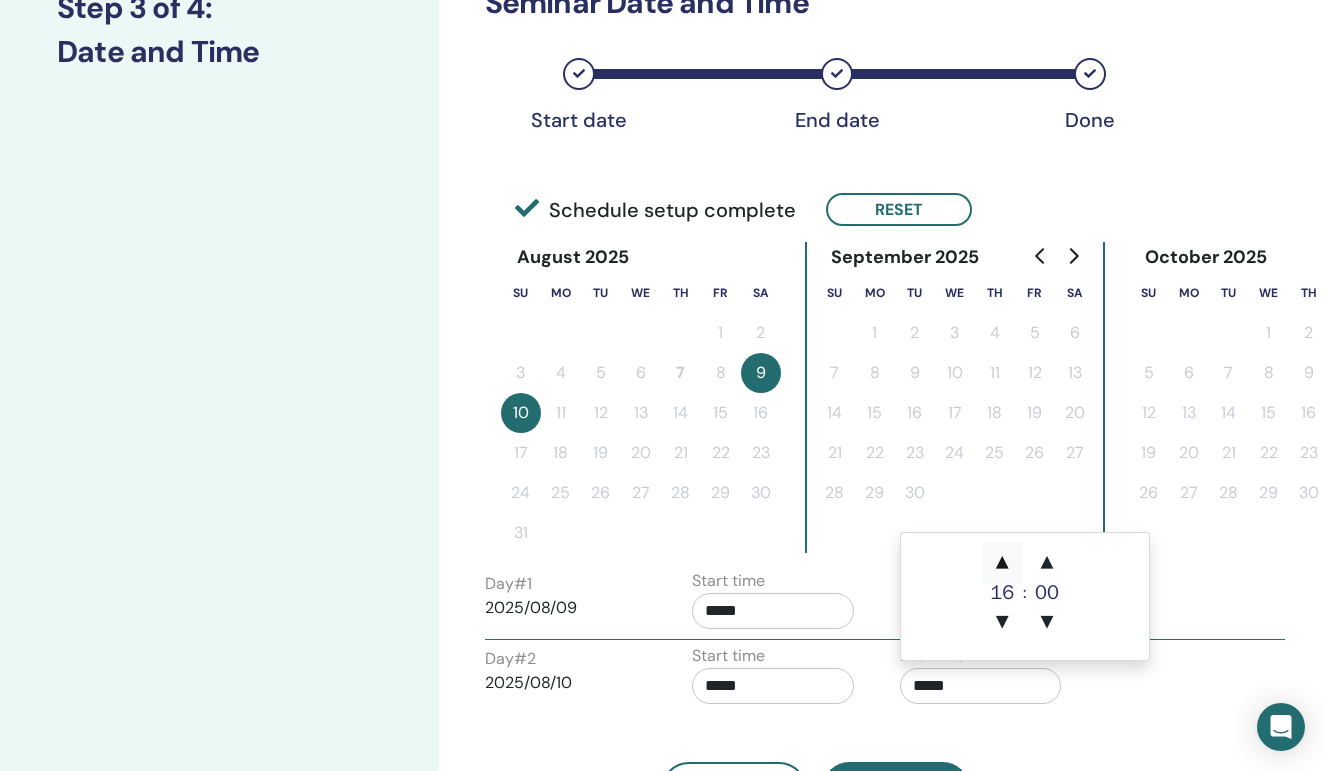 click on "▲" at bounding box center (1002, 563) 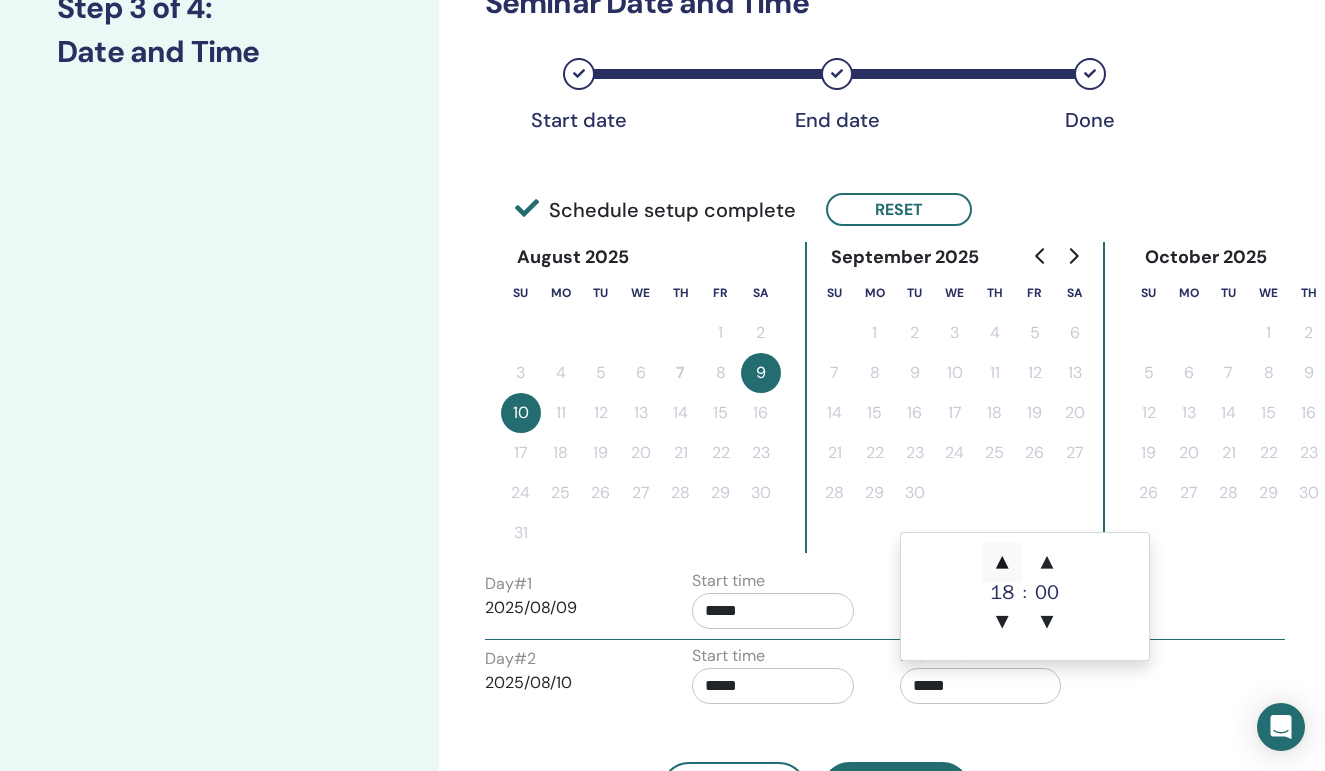 click on "▲" at bounding box center [1002, 563] 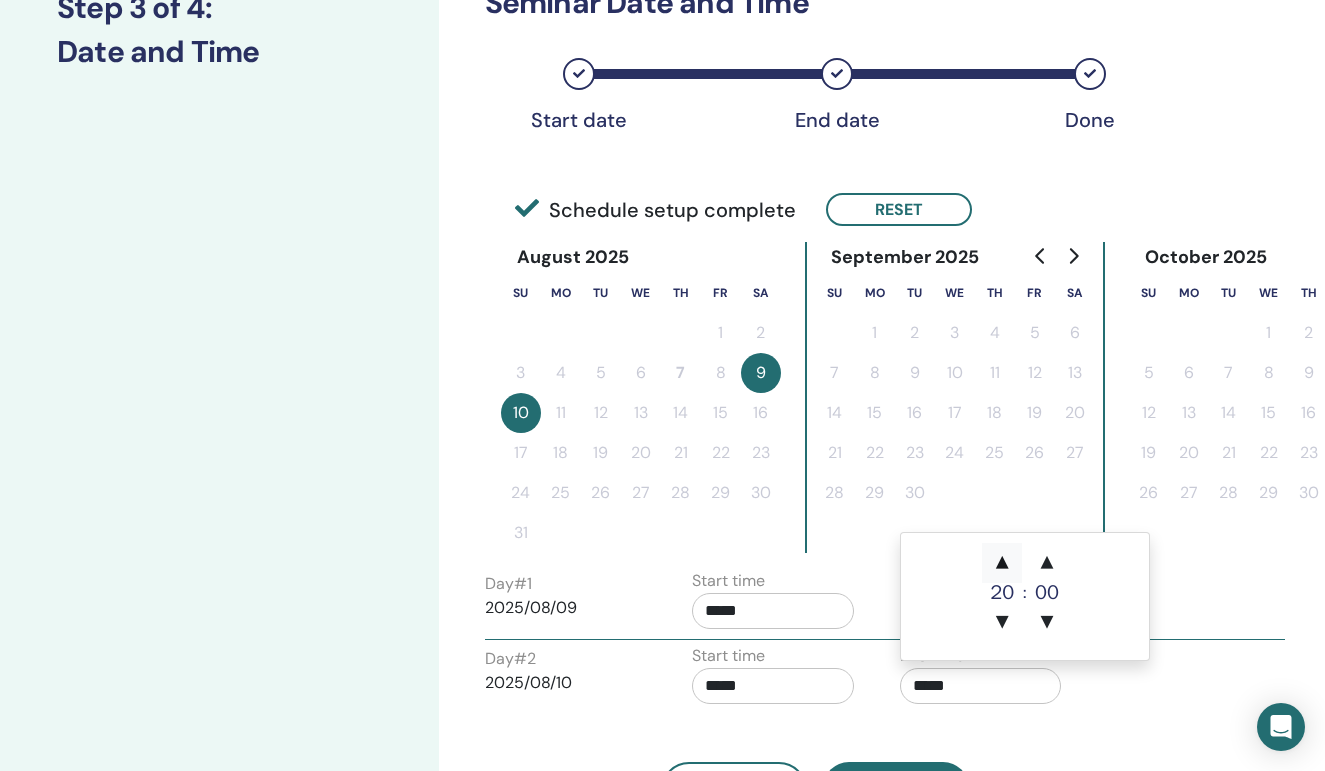 click on "▲" at bounding box center [1002, 563] 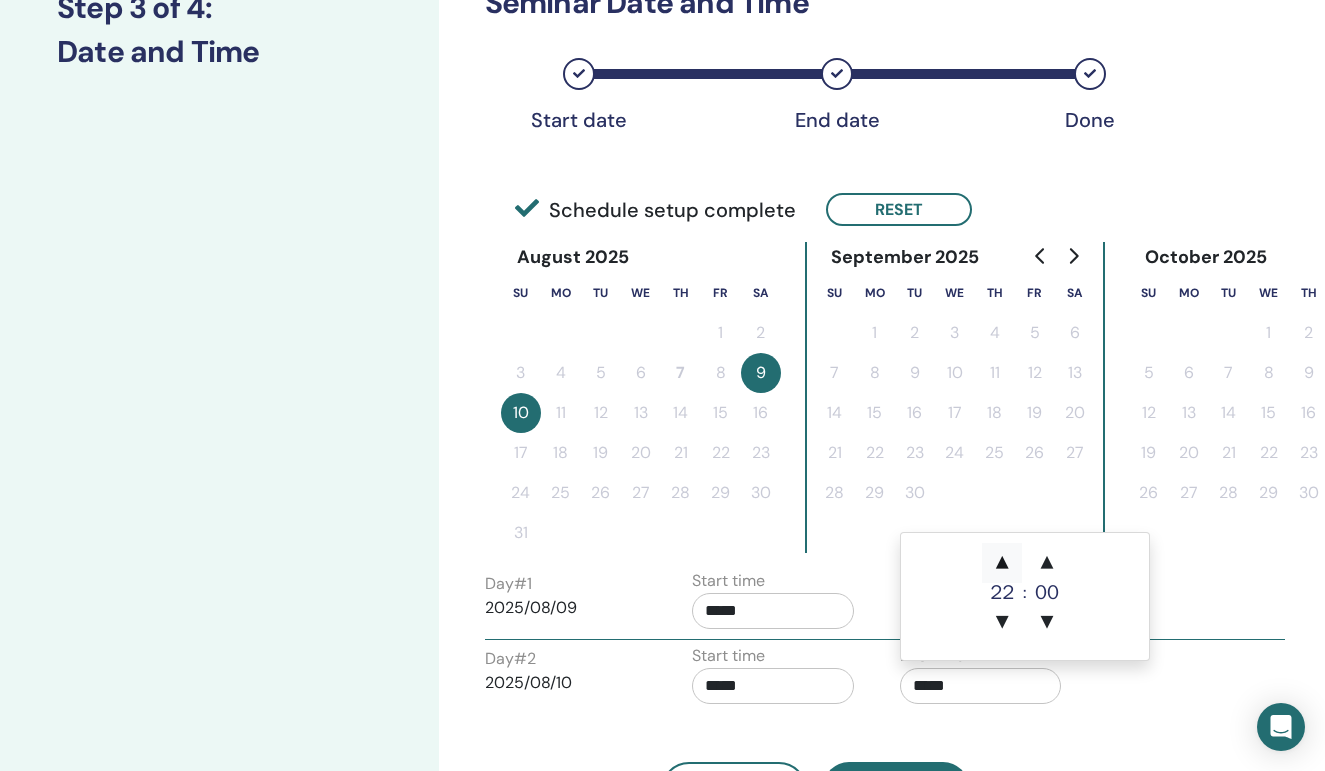 click on "▲" at bounding box center [1002, 563] 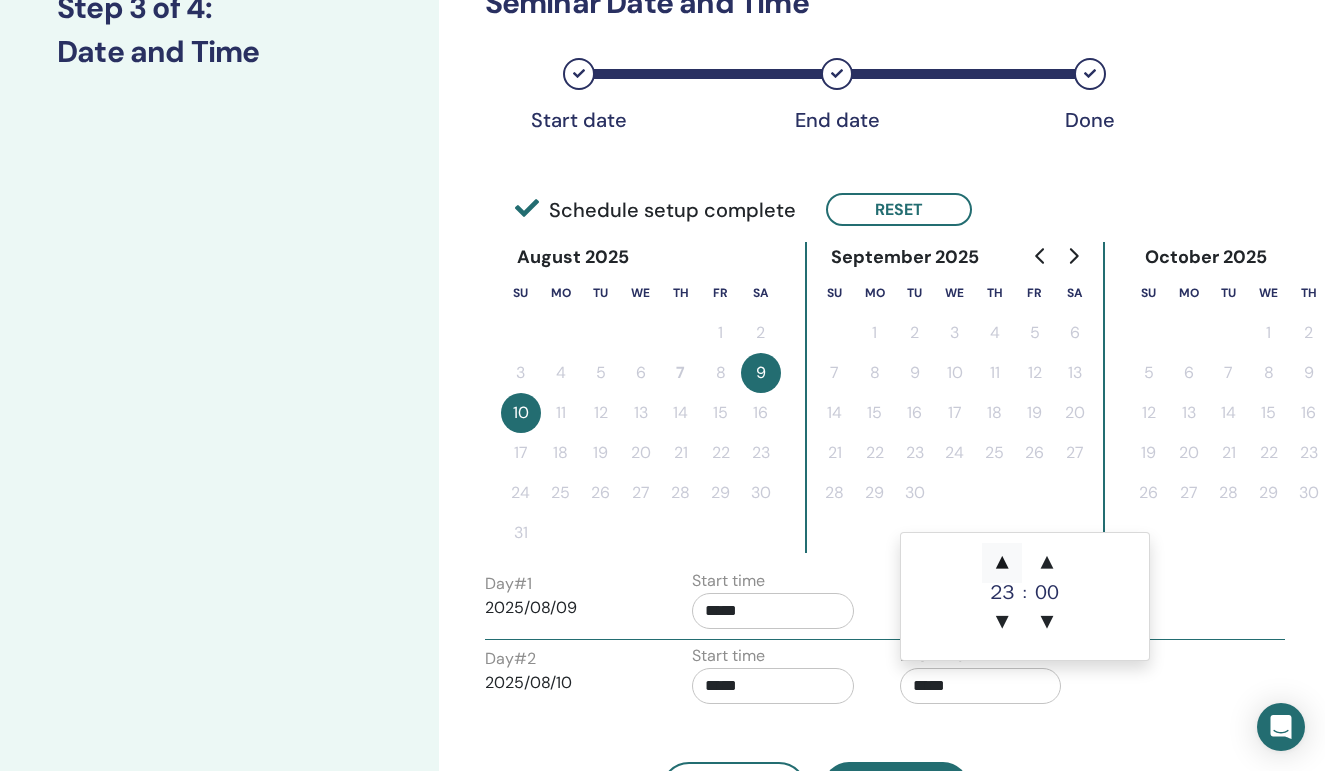 click on "▲" at bounding box center (1002, 563) 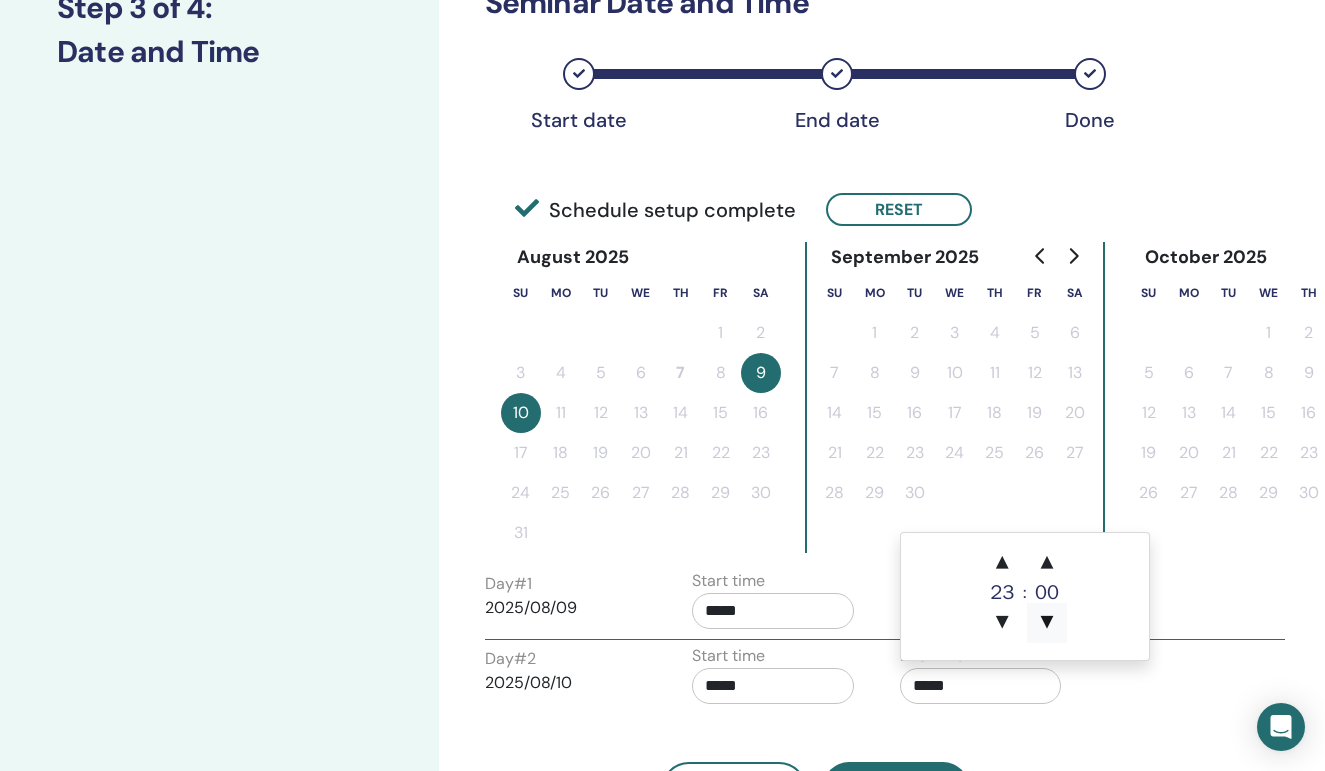 click on "▼" at bounding box center [1047, 623] 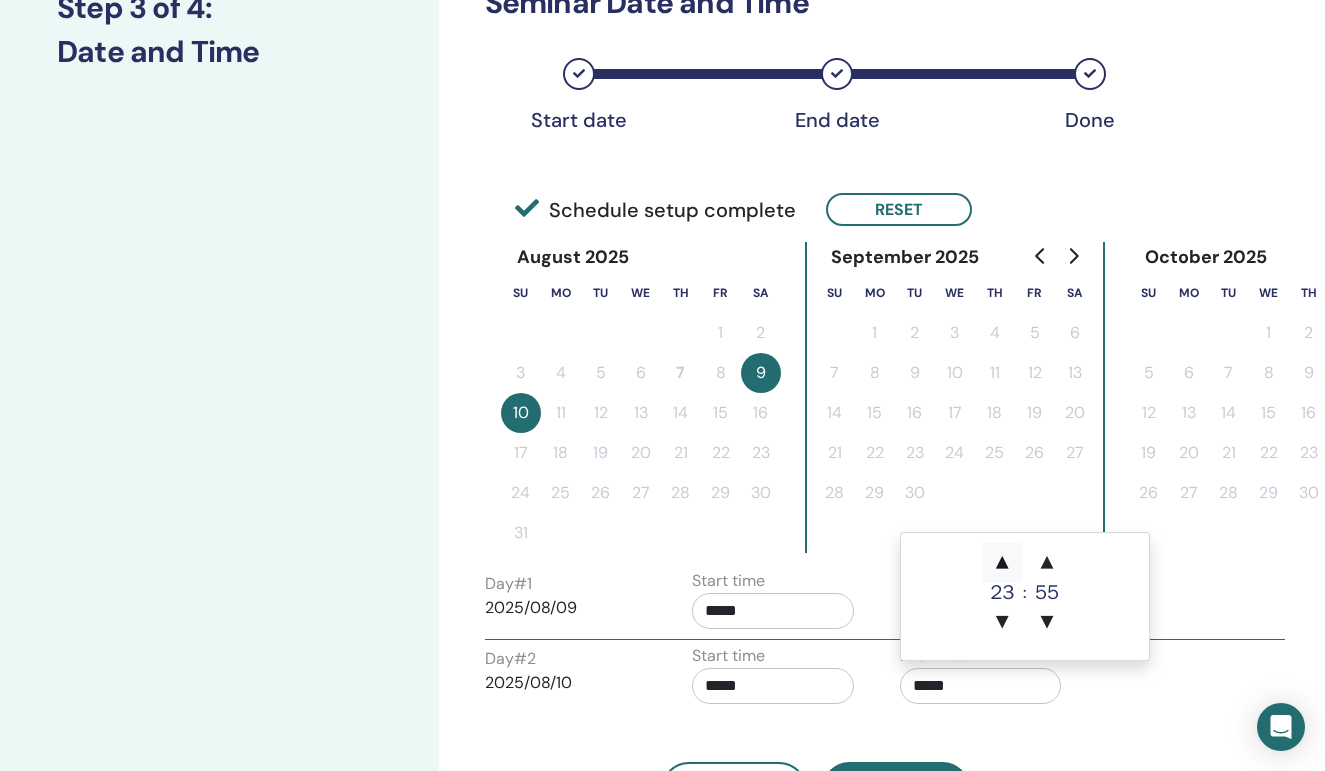 click on "▲" at bounding box center [1002, 563] 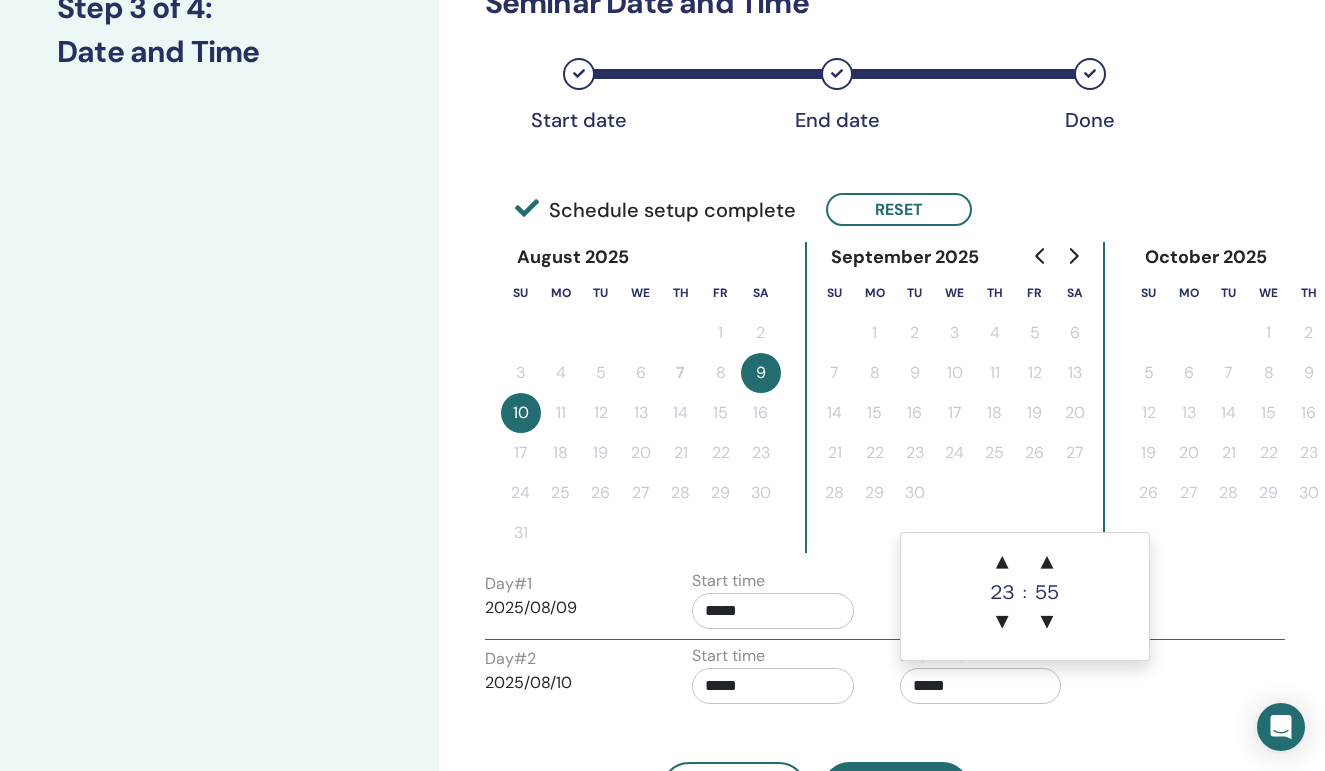 click on "▲ 23 ▼ : ▲ 55 ▼" at bounding box center [1025, 596] 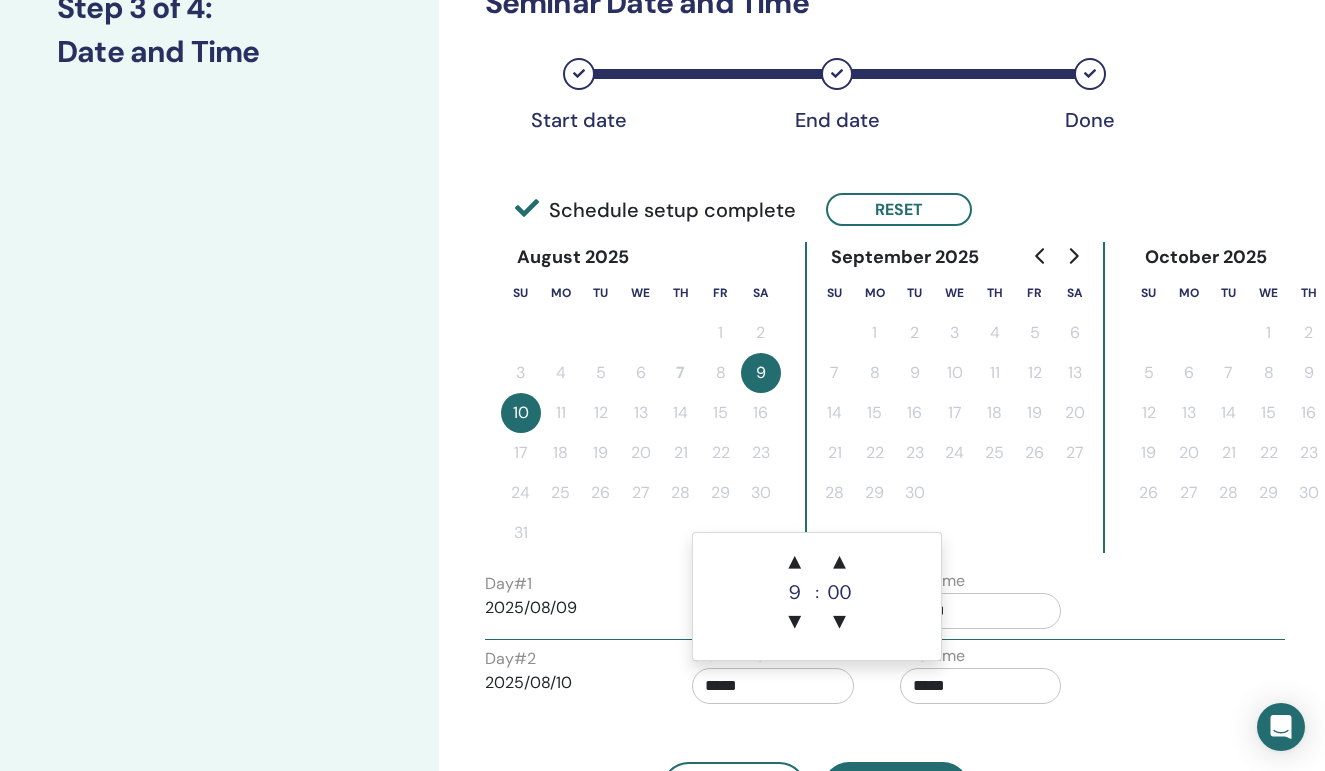 click on "*****" at bounding box center (773, 686) 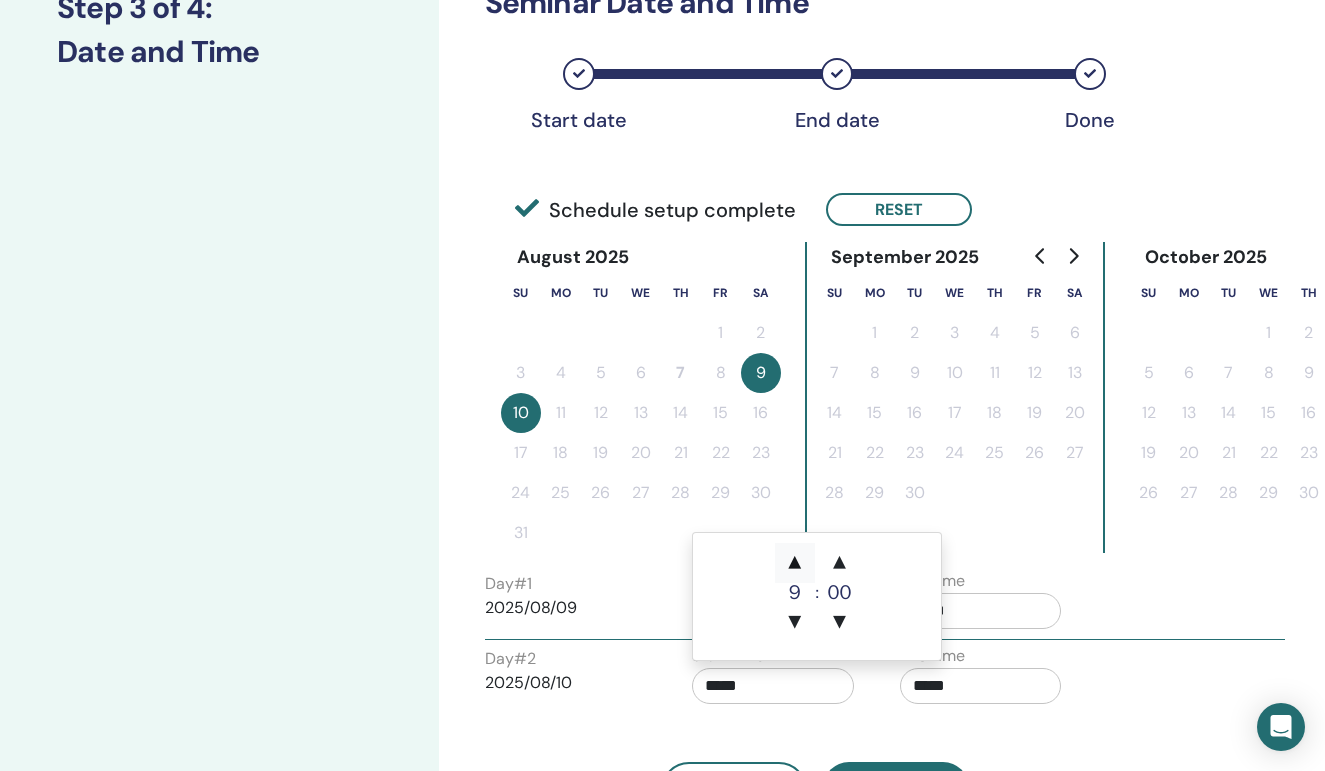 click on "▲" at bounding box center (795, 563) 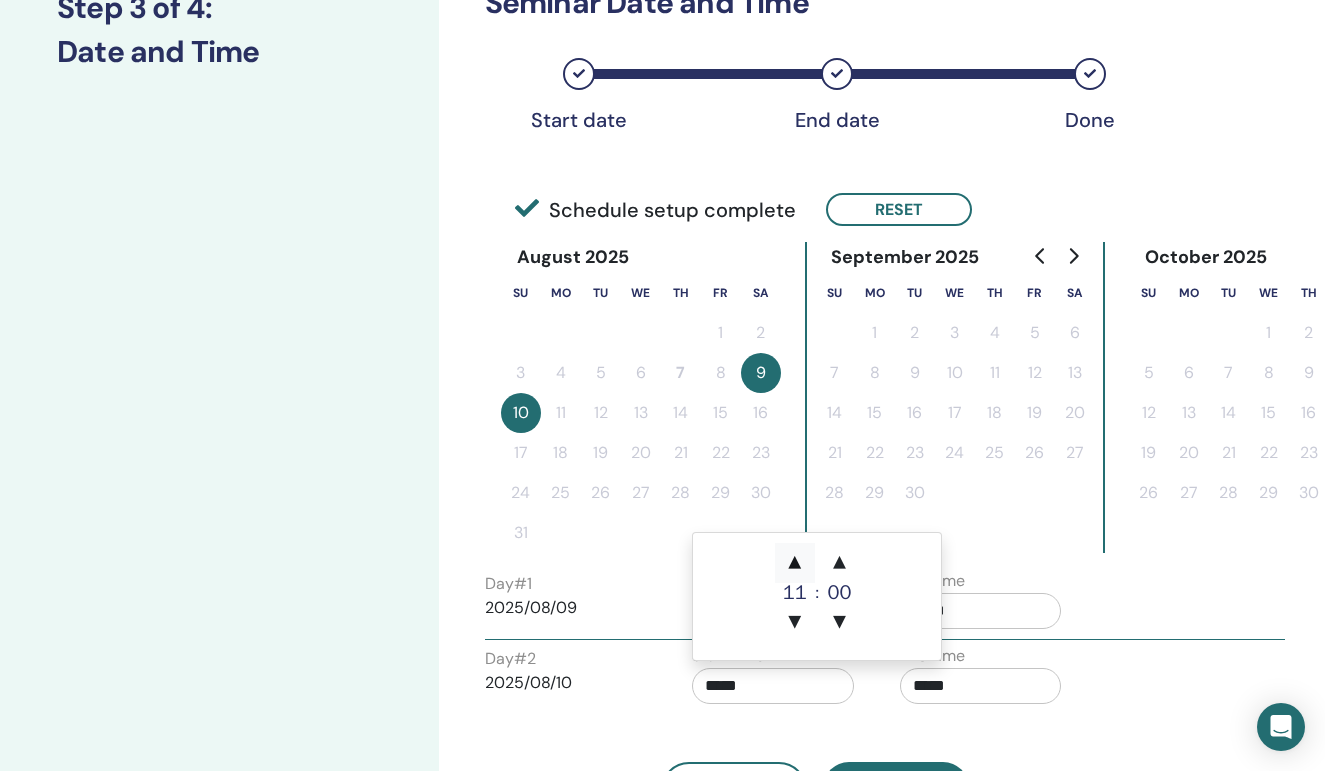 click on "▲" at bounding box center (795, 563) 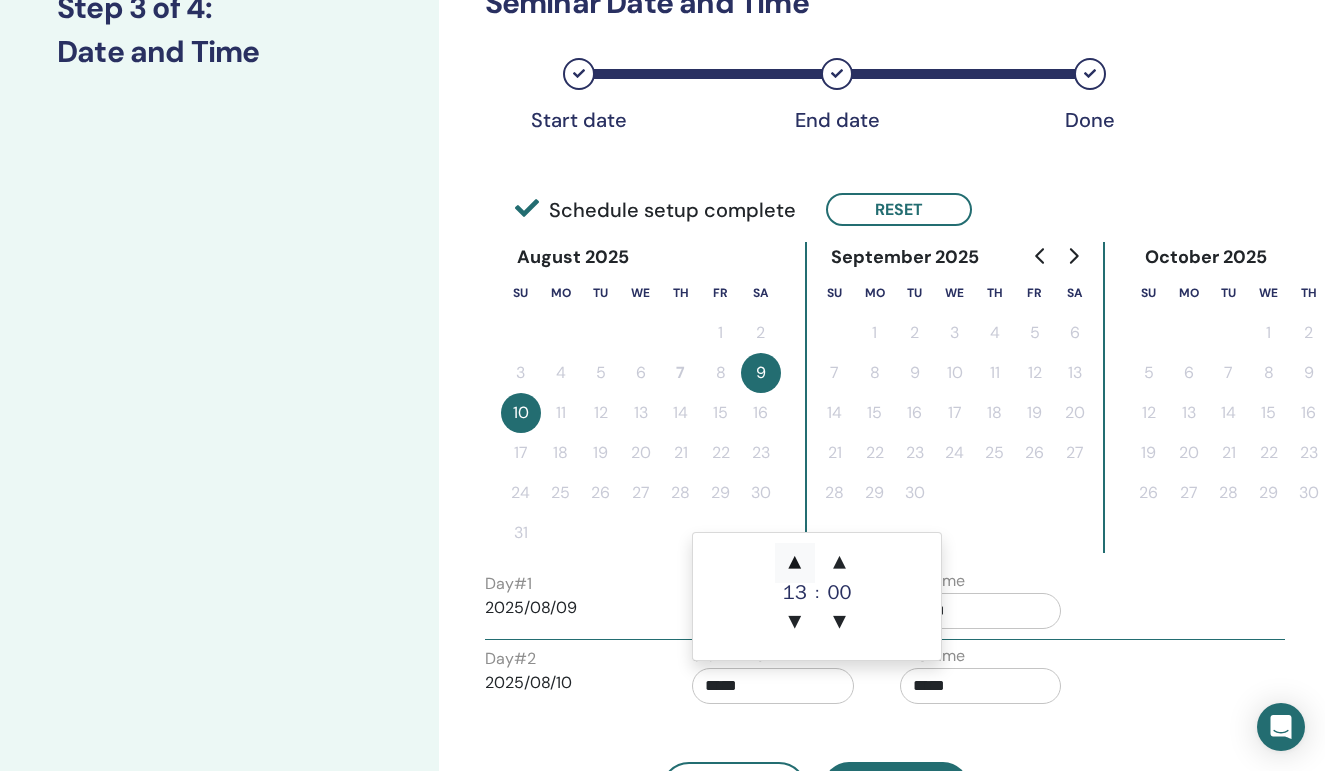 click on "▲" at bounding box center [795, 563] 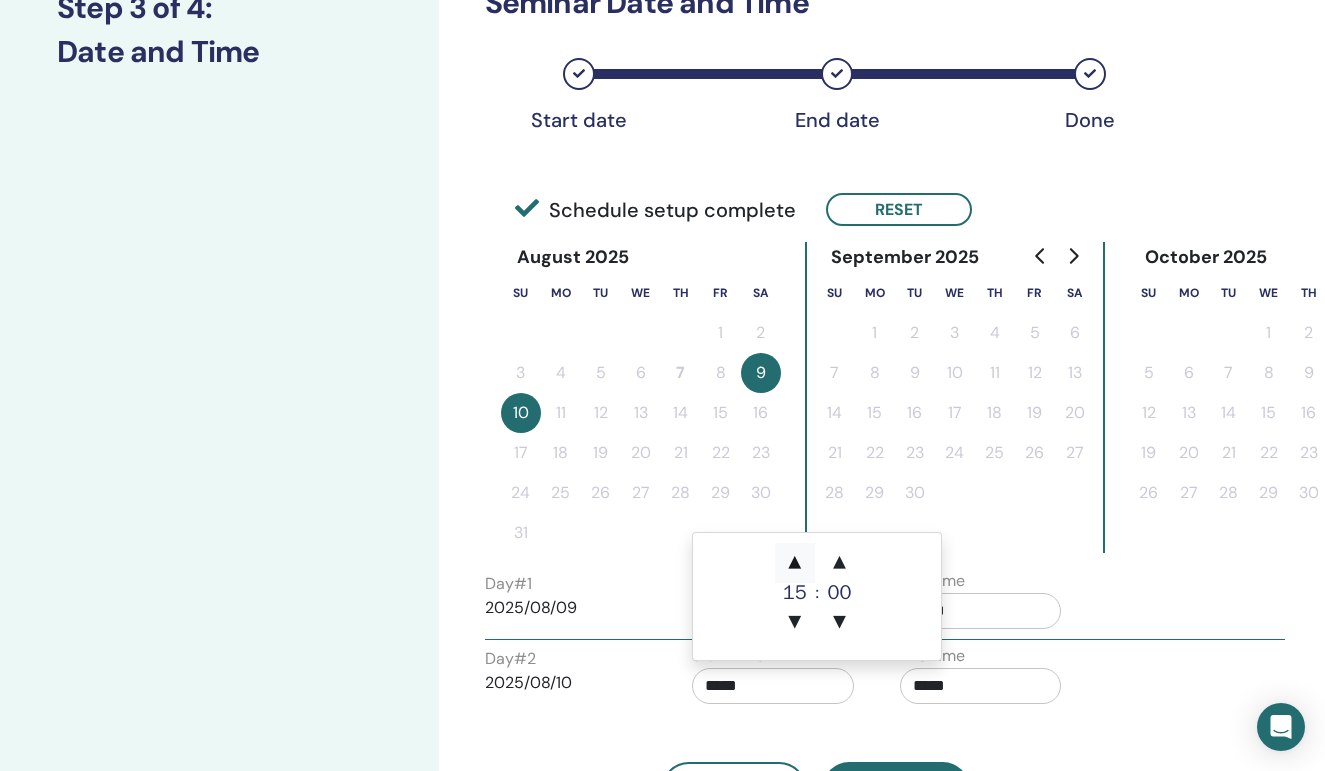 click on "▲" at bounding box center [795, 563] 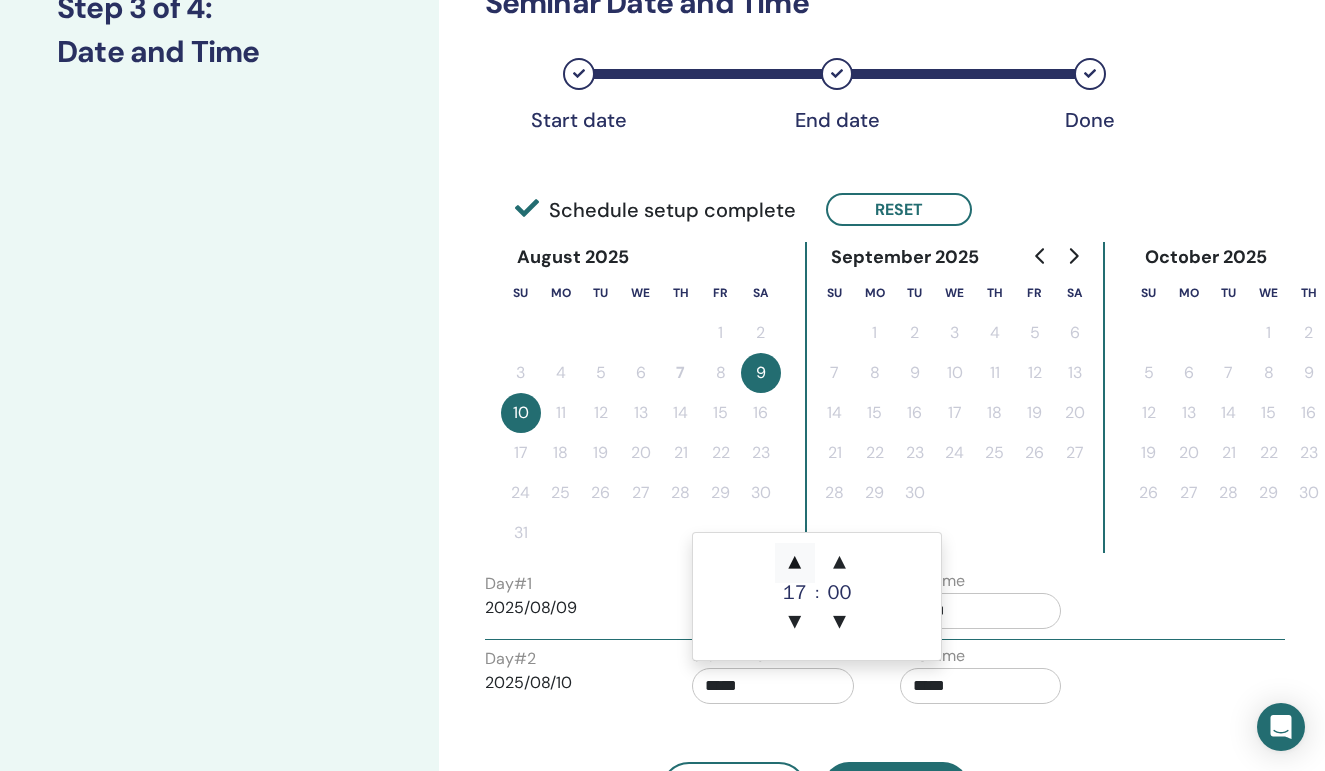 click on "▲" at bounding box center [795, 563] 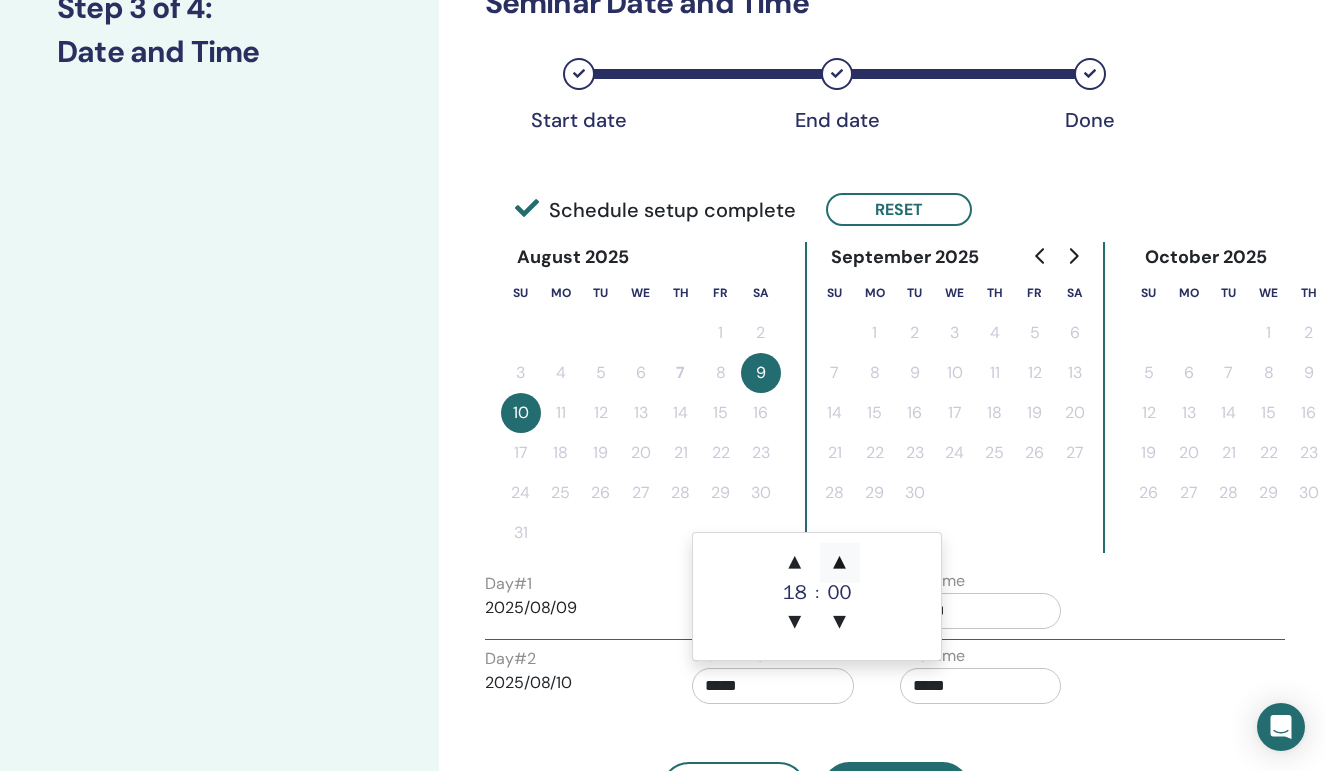 click on "▲" at bounding box center [840, 563] 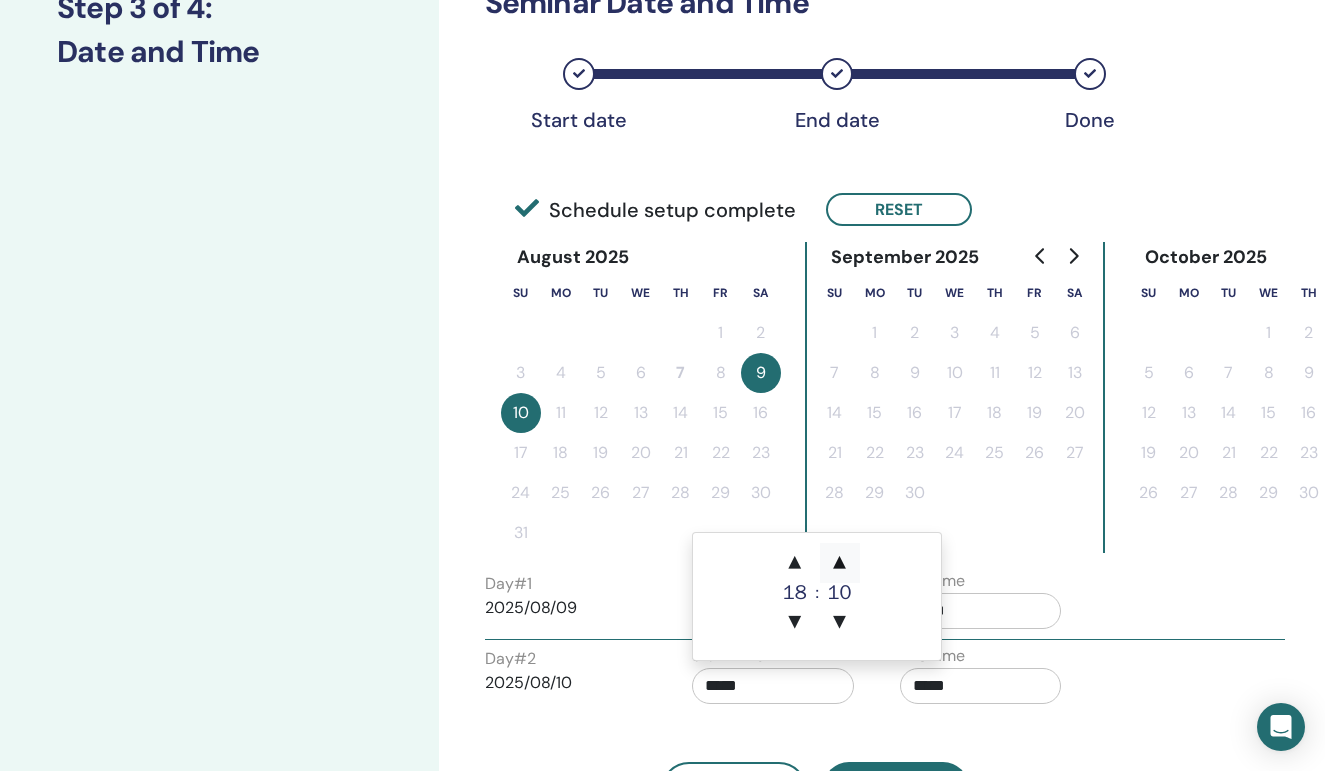 click on "▲" at bounding box center (840, 563) 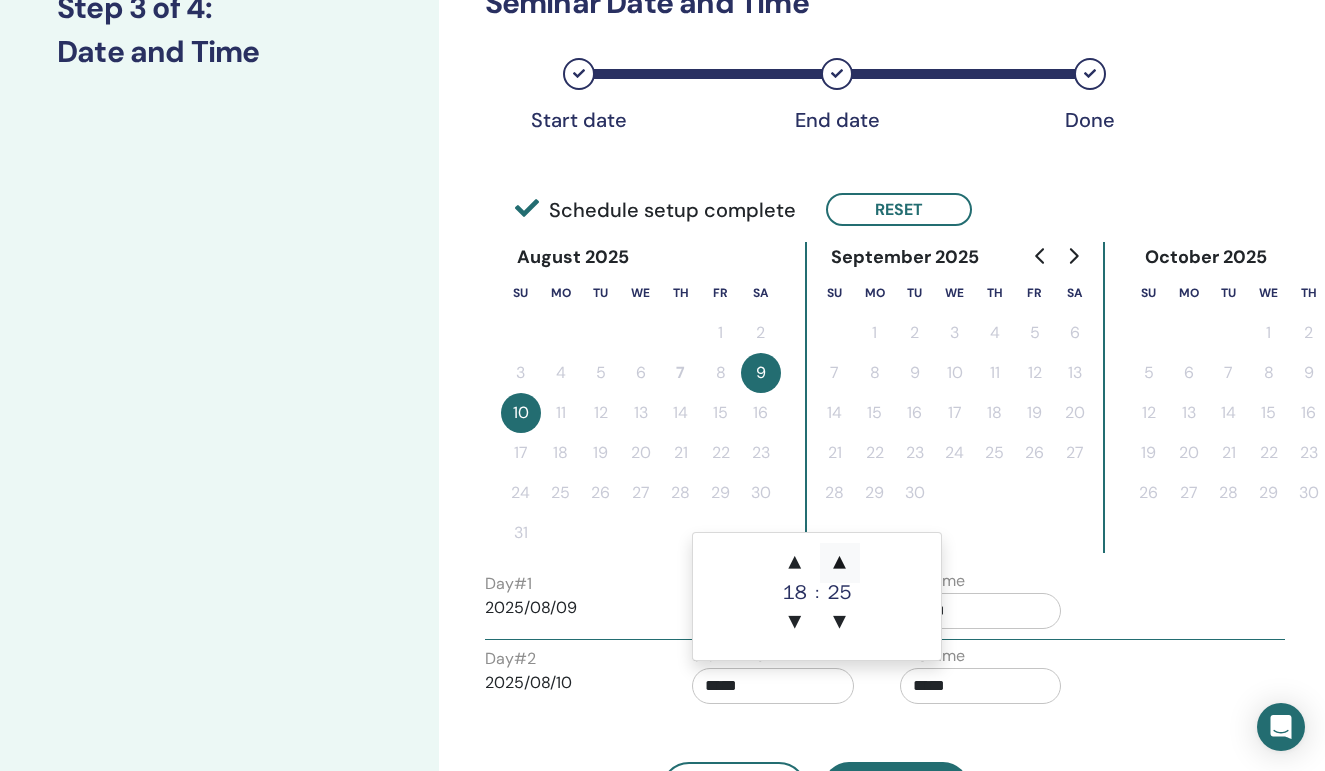 click on "▲" at bounding box center (840, 563) 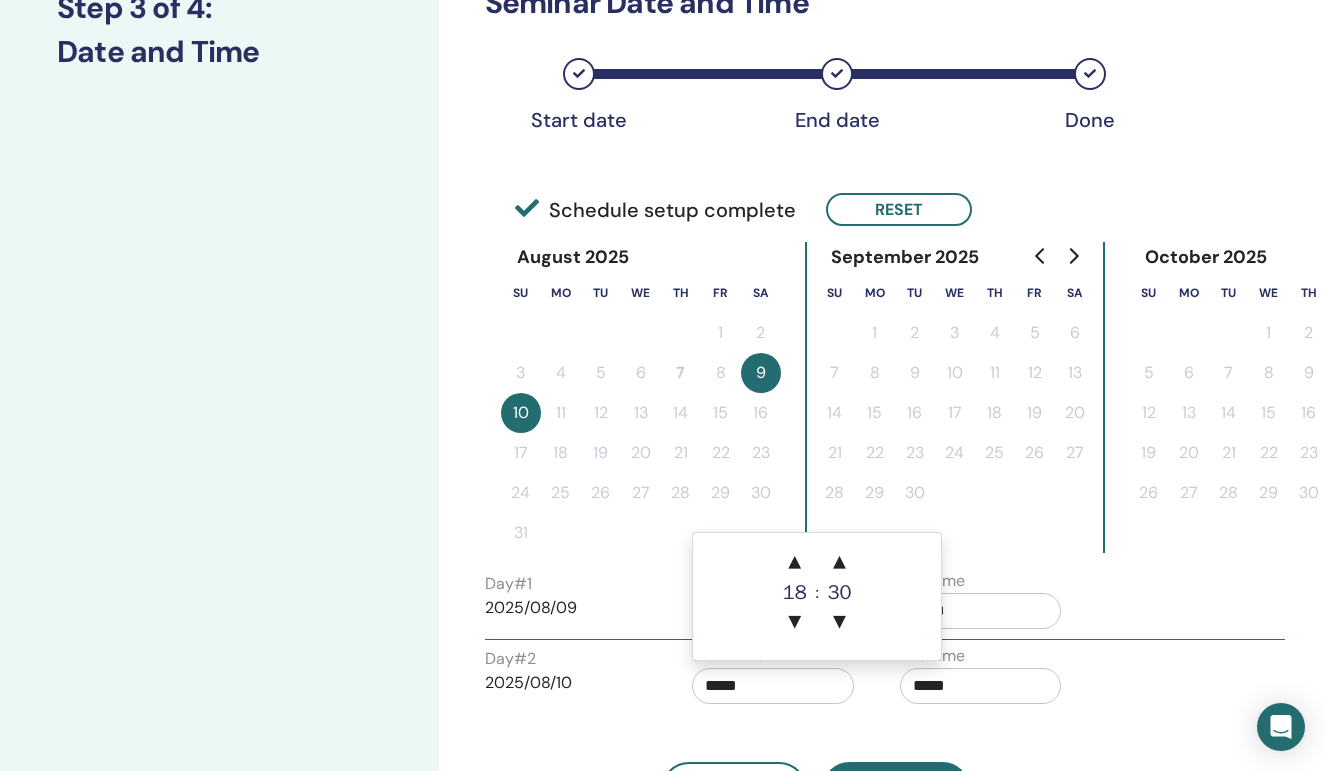 click on "September 2025 Su Mo Tu We Th Fr Sa 1 2 3 4 5 6 7 8 9 10 11 12 13 14 15 16 17 18 19 20 21 22 23 24 25 26 27 28 29 30" at bounding box center (955, 397) 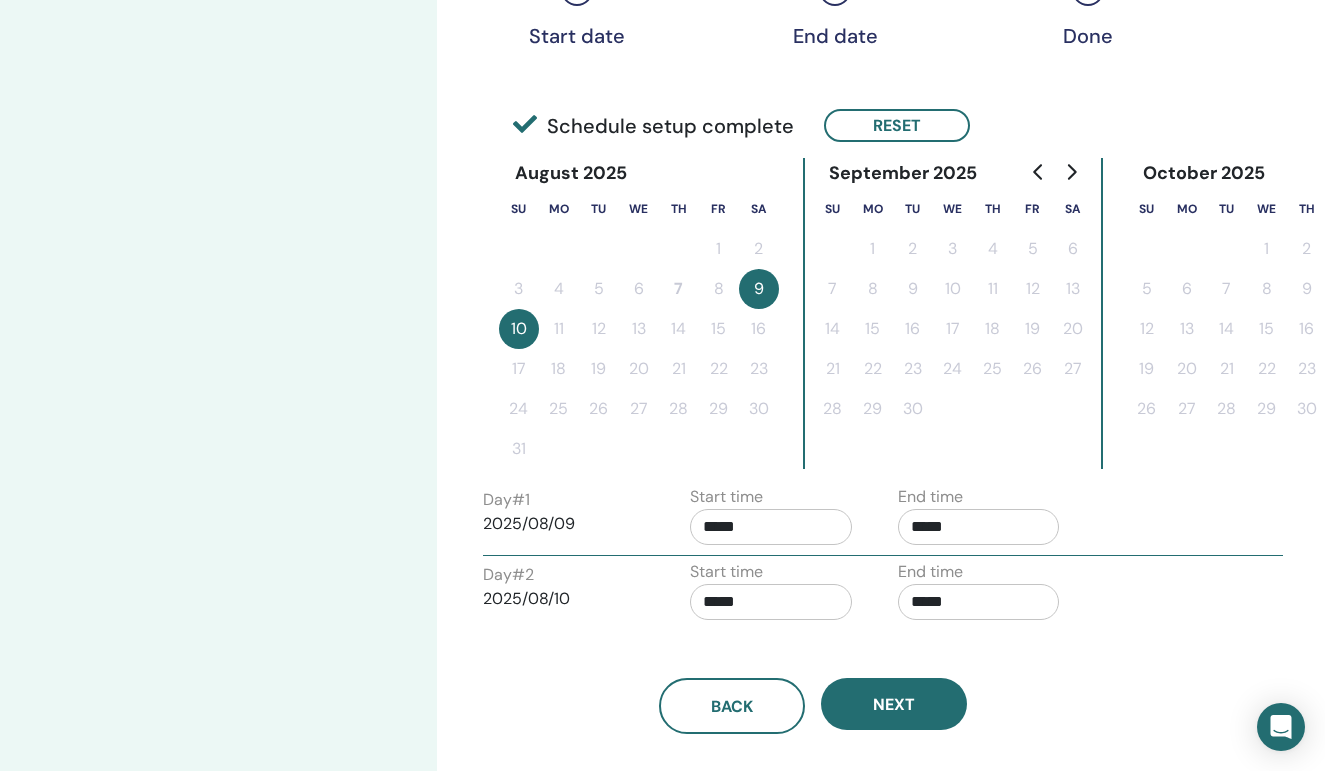 scroll, scrollTop: 359, scrollLeft: 4, axis: both 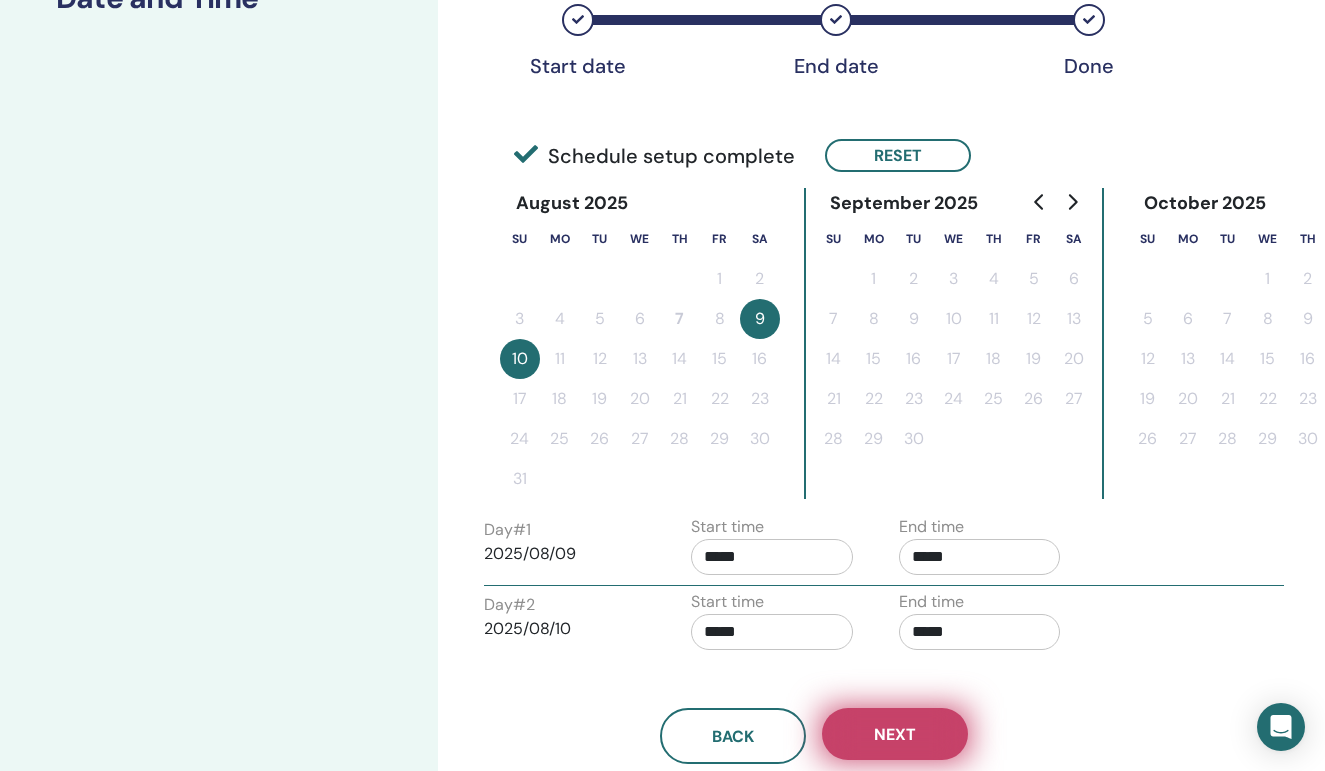 click on "Next" at bounding box center (895, 734) 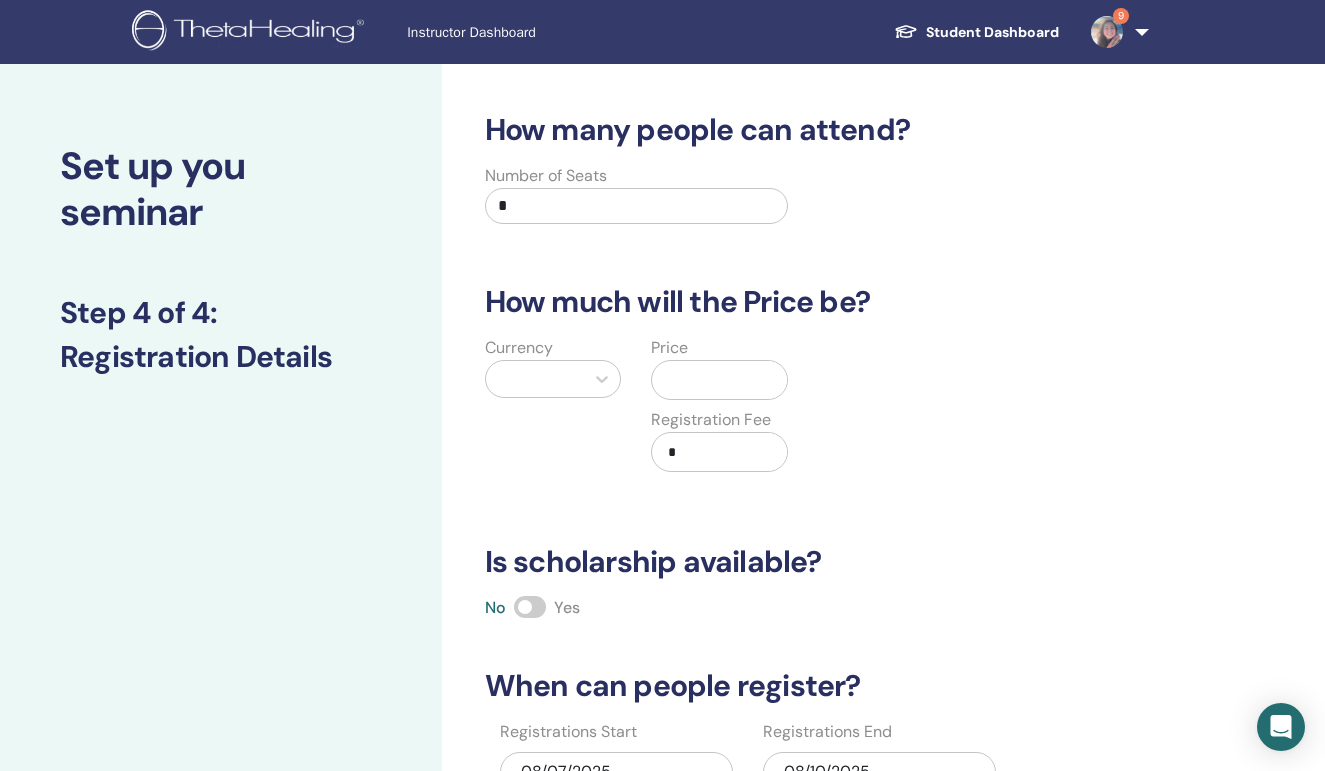 scroll, scrollTop: 0, scrollLeft: 0, axis: both 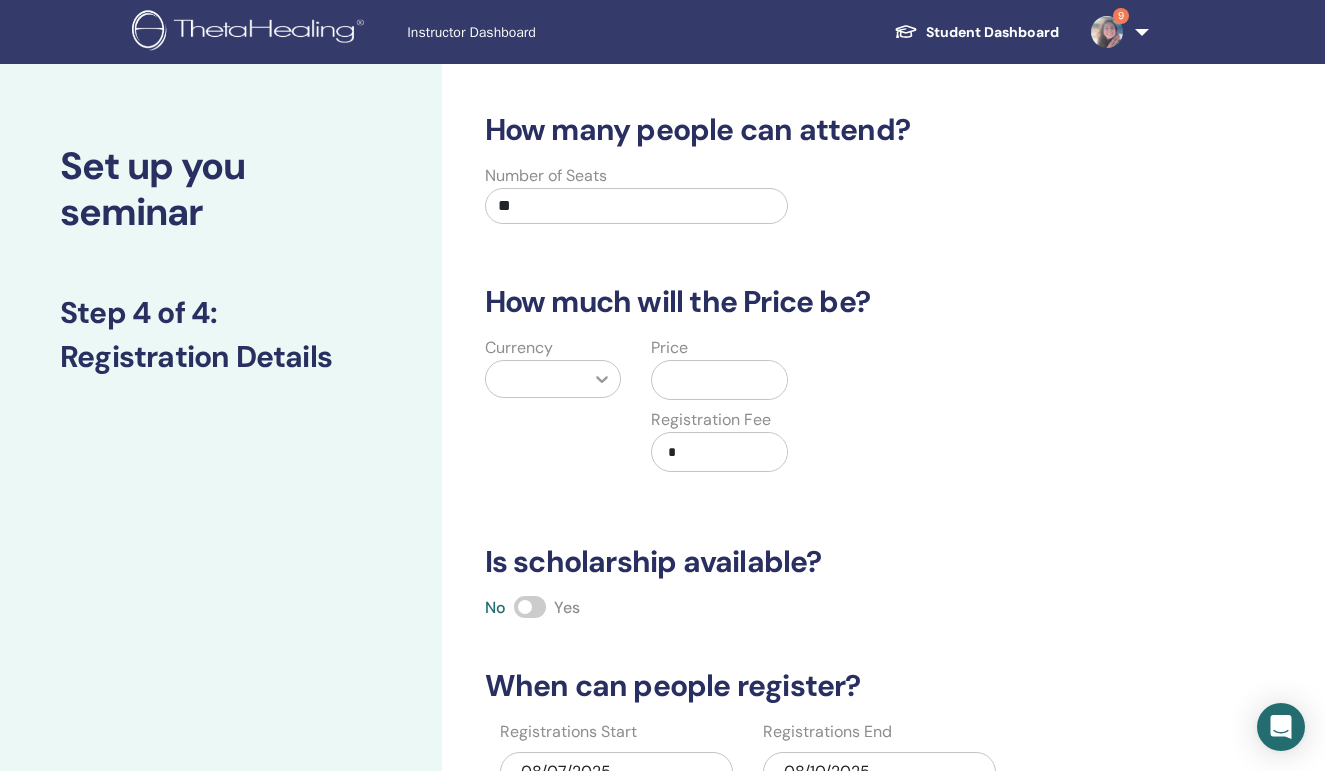 type on "**" 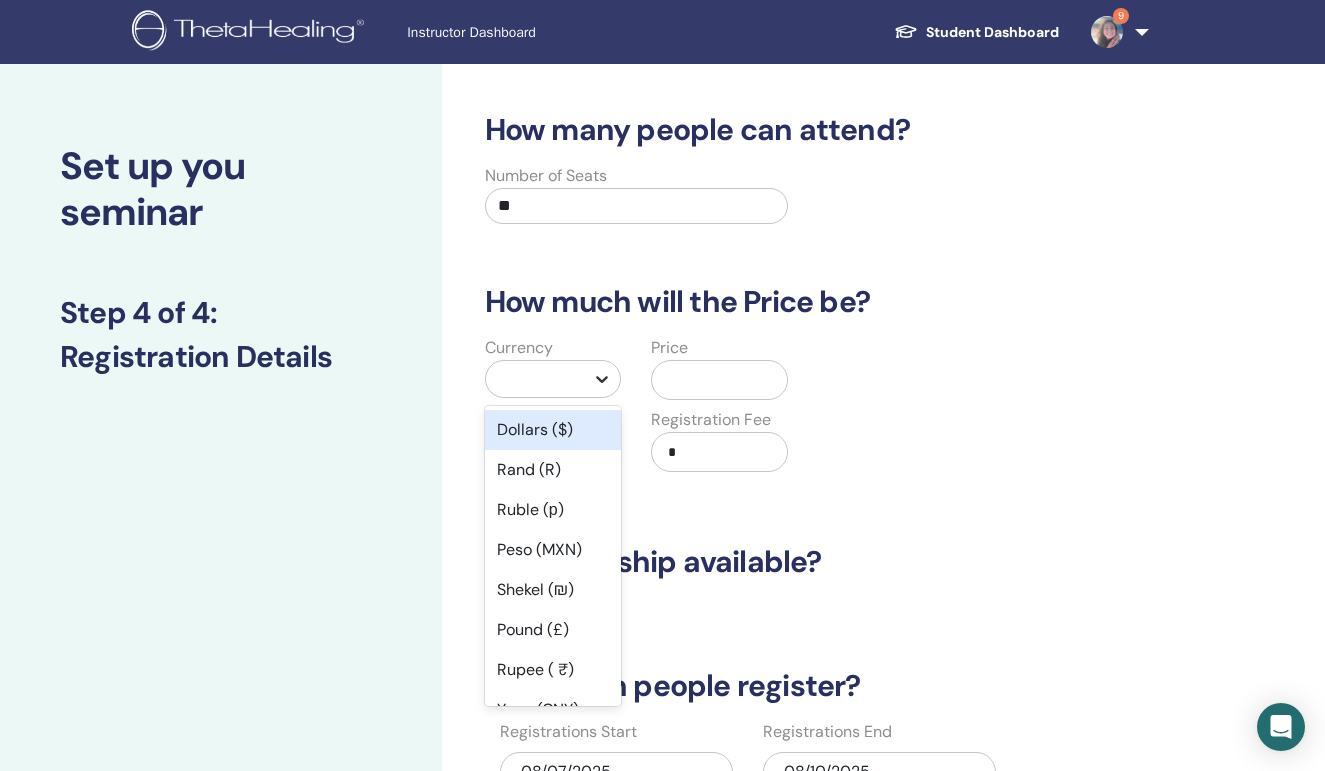 click 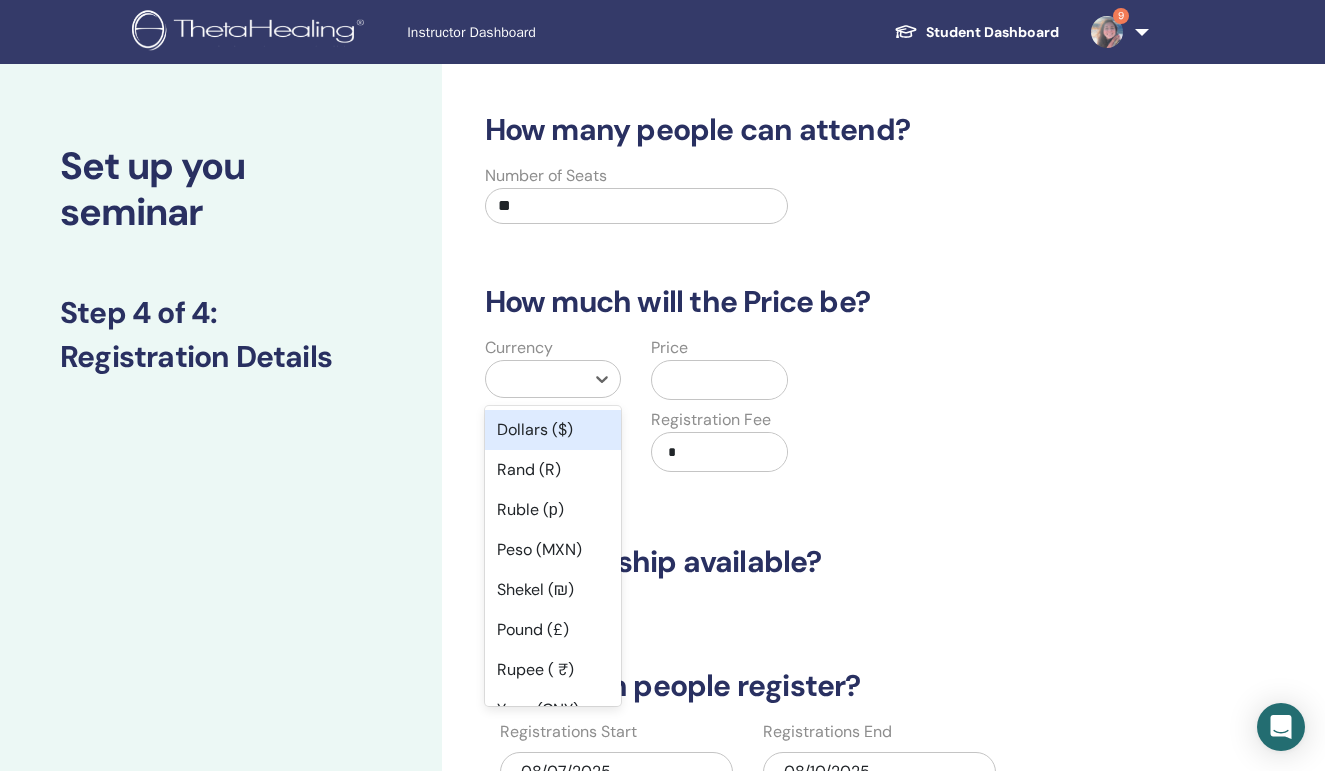 click on "Dollars ($)" at bounding box center [553, 430] 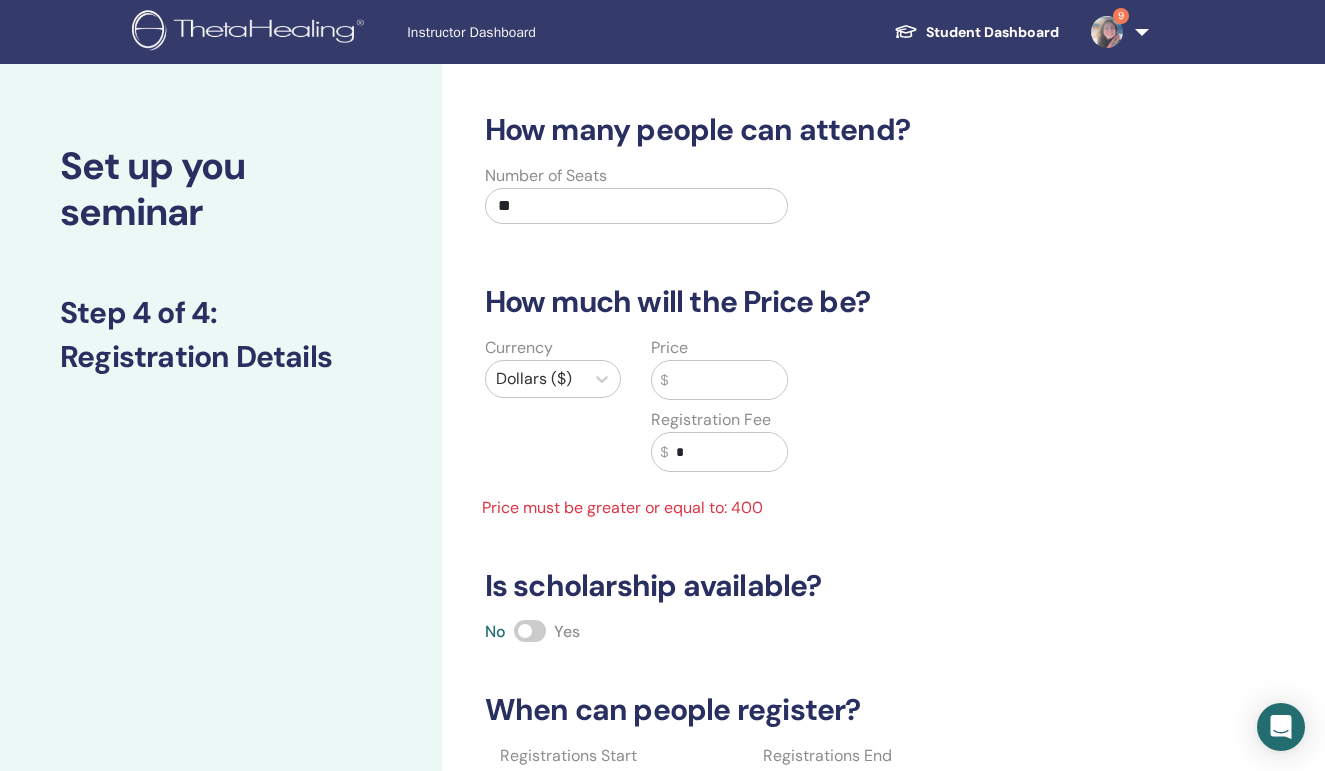click at bounding box center (727, 380) 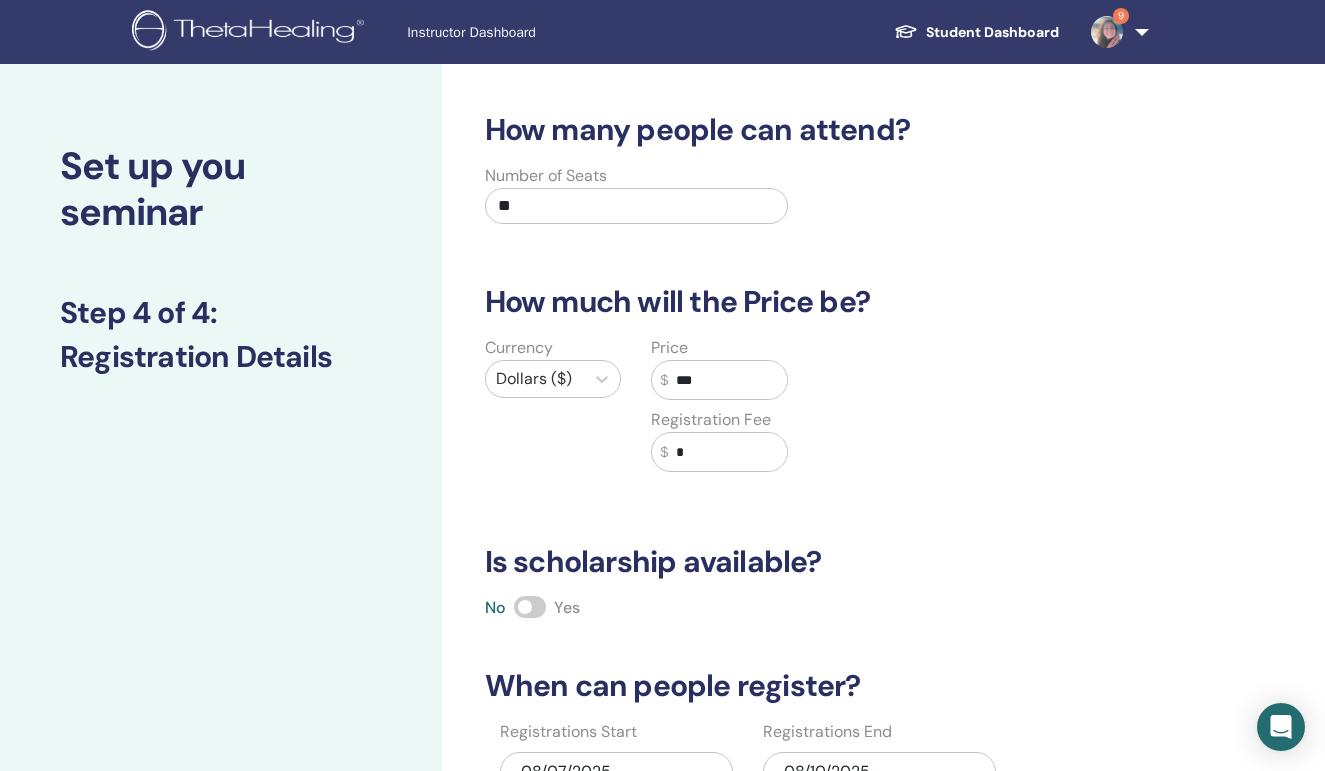type on "***" 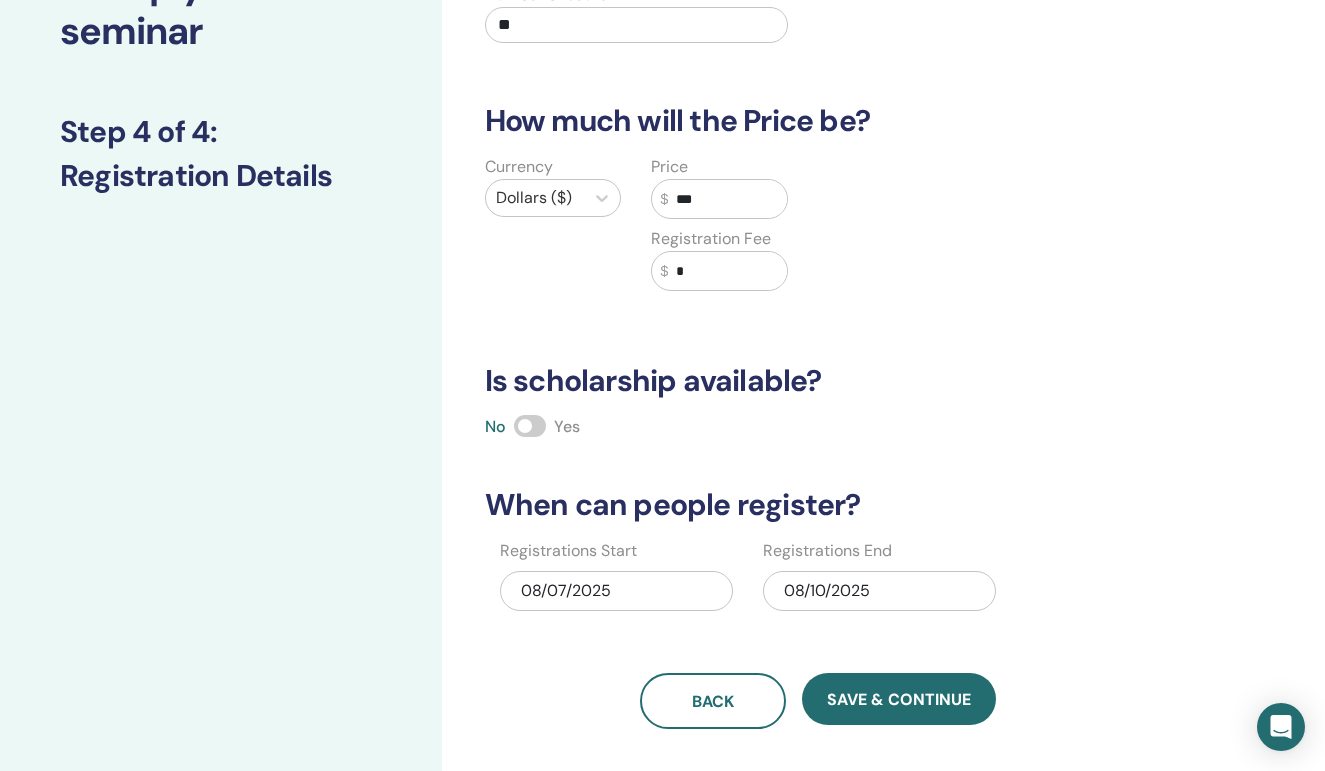 scroll, scrollTop: 185, scrollLeft: 0, axis: vertical 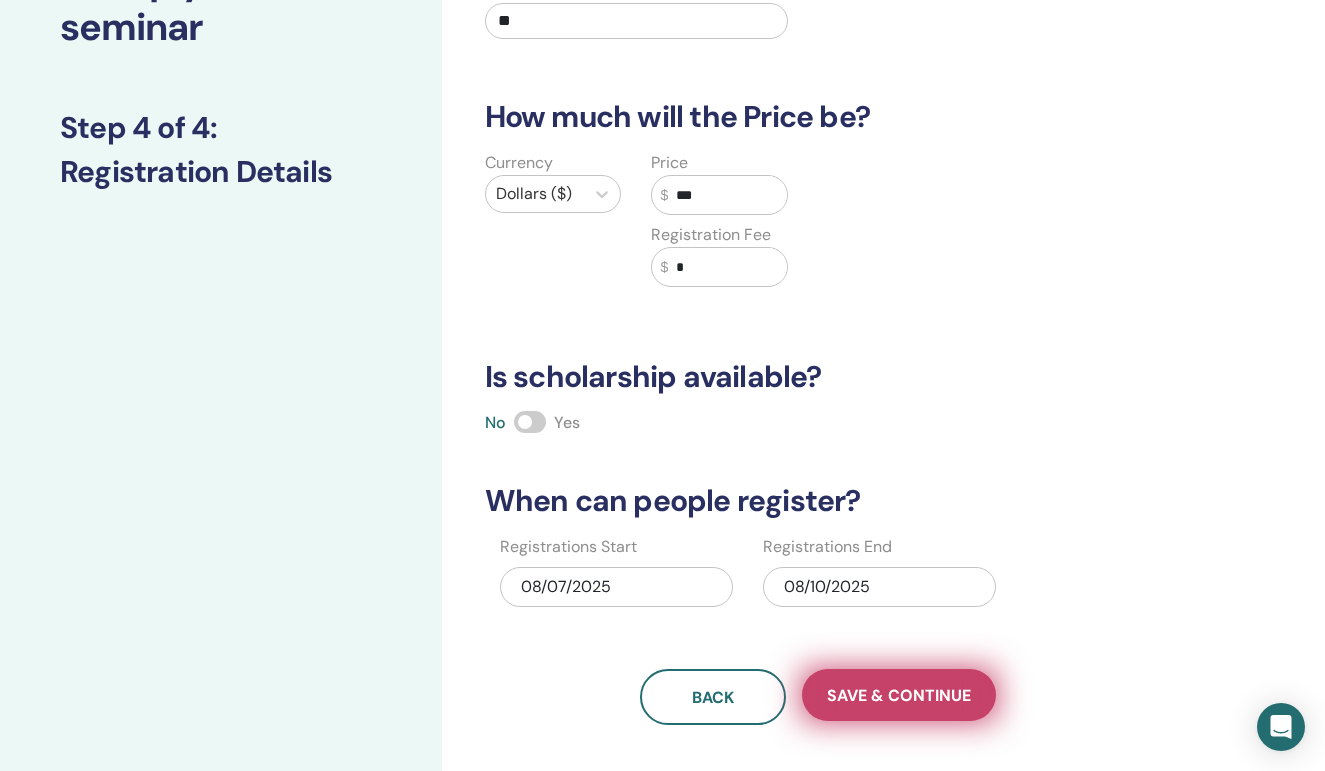 click on "Save & Continue" at bounding box center [899, 695] 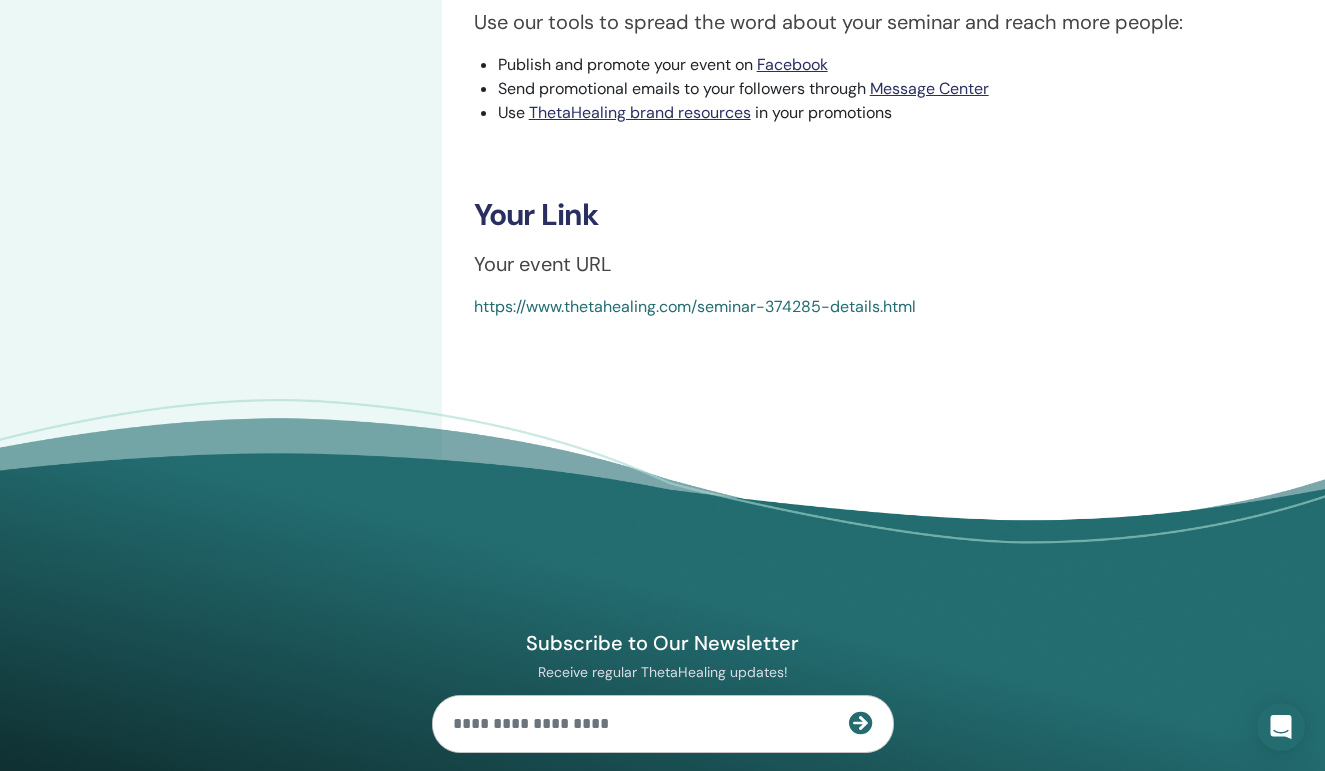 scroll, scrollTop: 665, scrollLeft: 0, axis: vertical 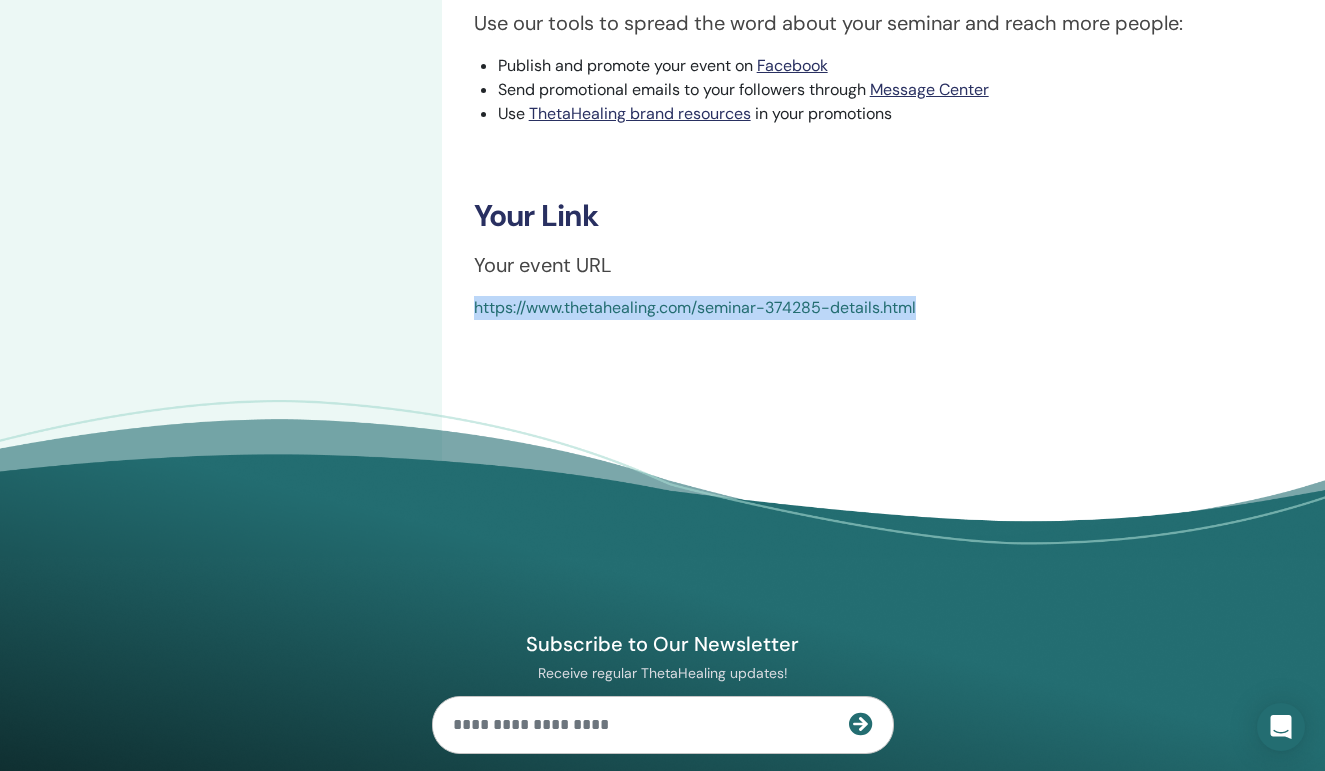 drag, startPoint x: 922, startPoint y: 308, endPoint x: 465, endPoint y: 308, distance: 457 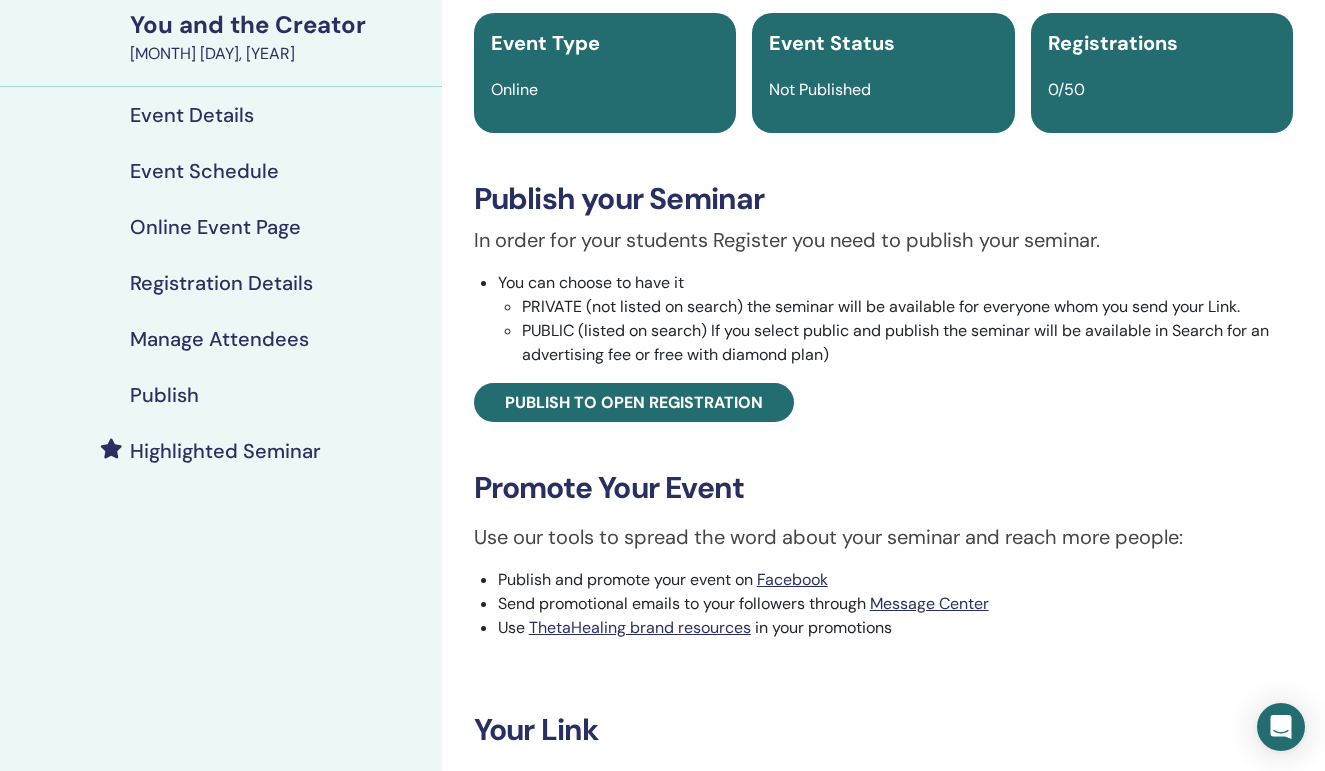 scroll, scrollTop: 66, scrollLeft: 0, axis: vertical 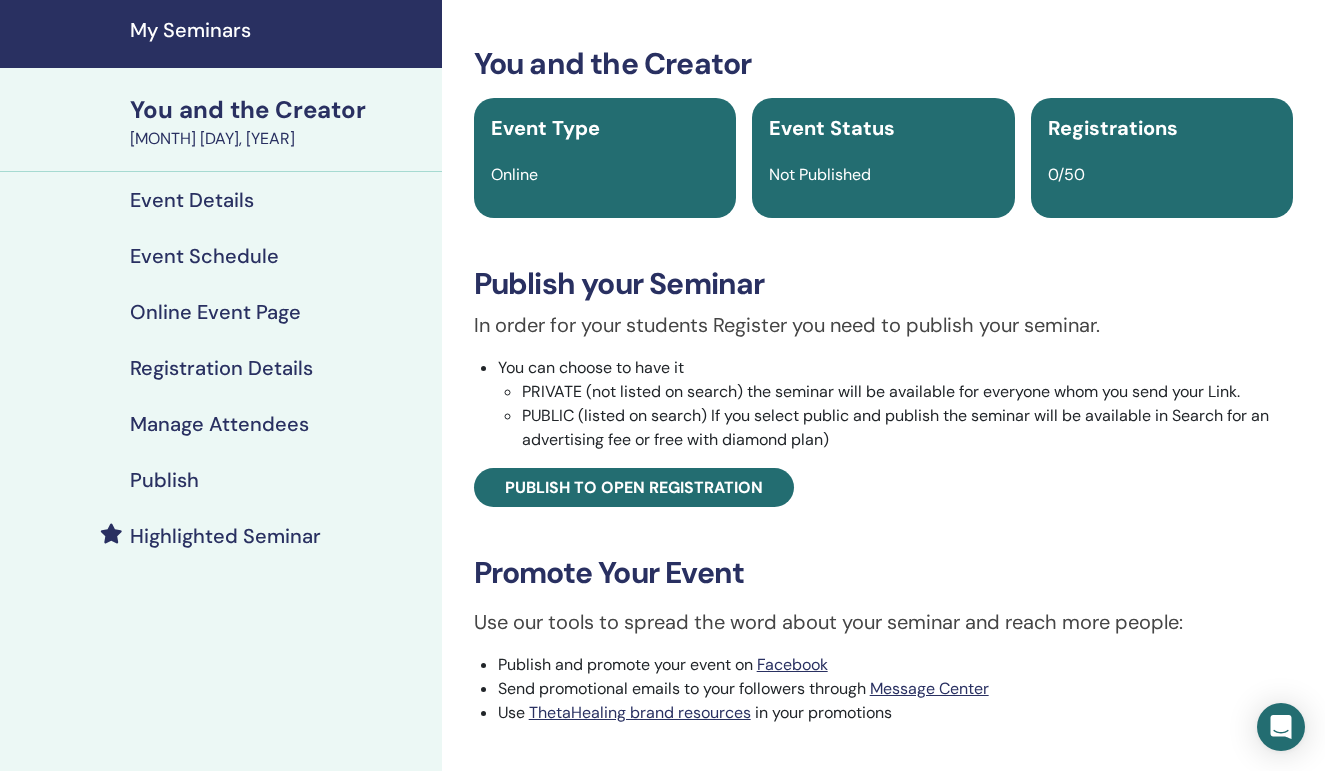 click on "Publish" at bounding box center [221, 480] 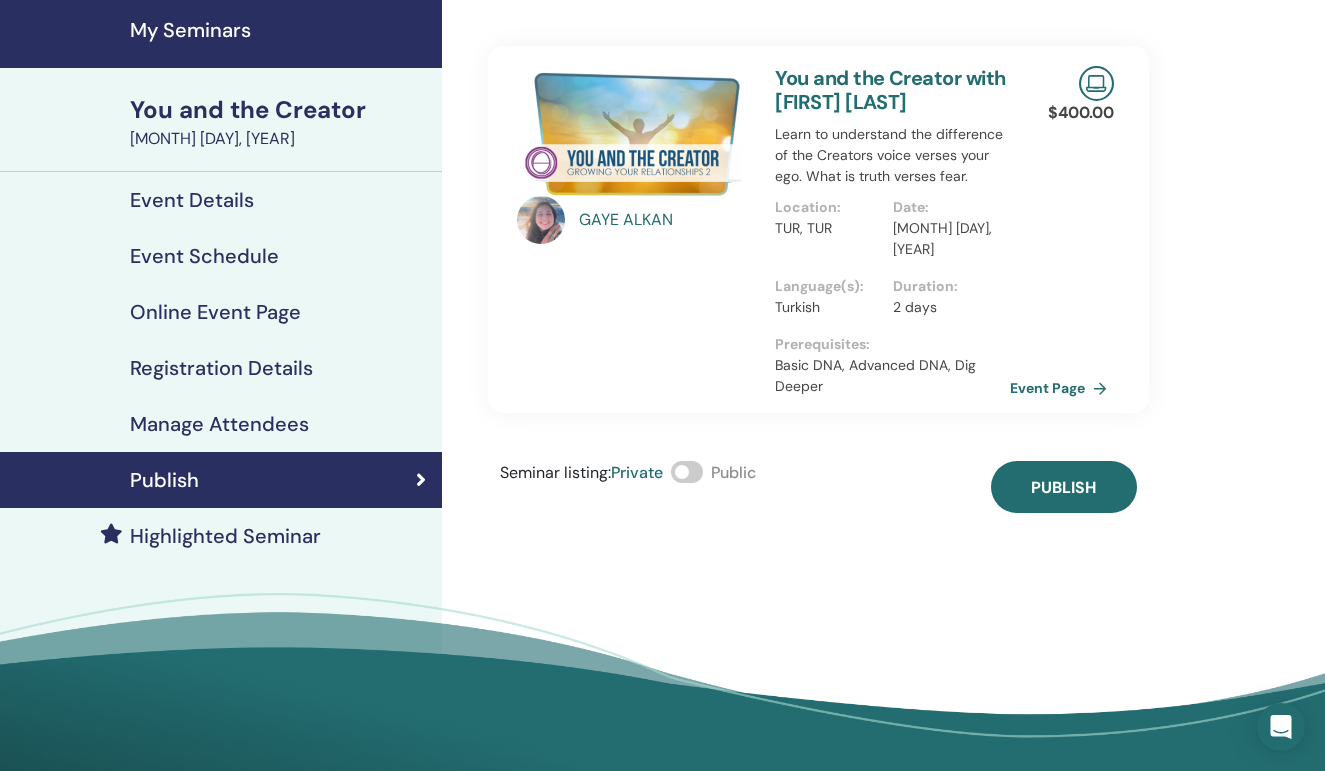 click at bounding box center [687, 472] 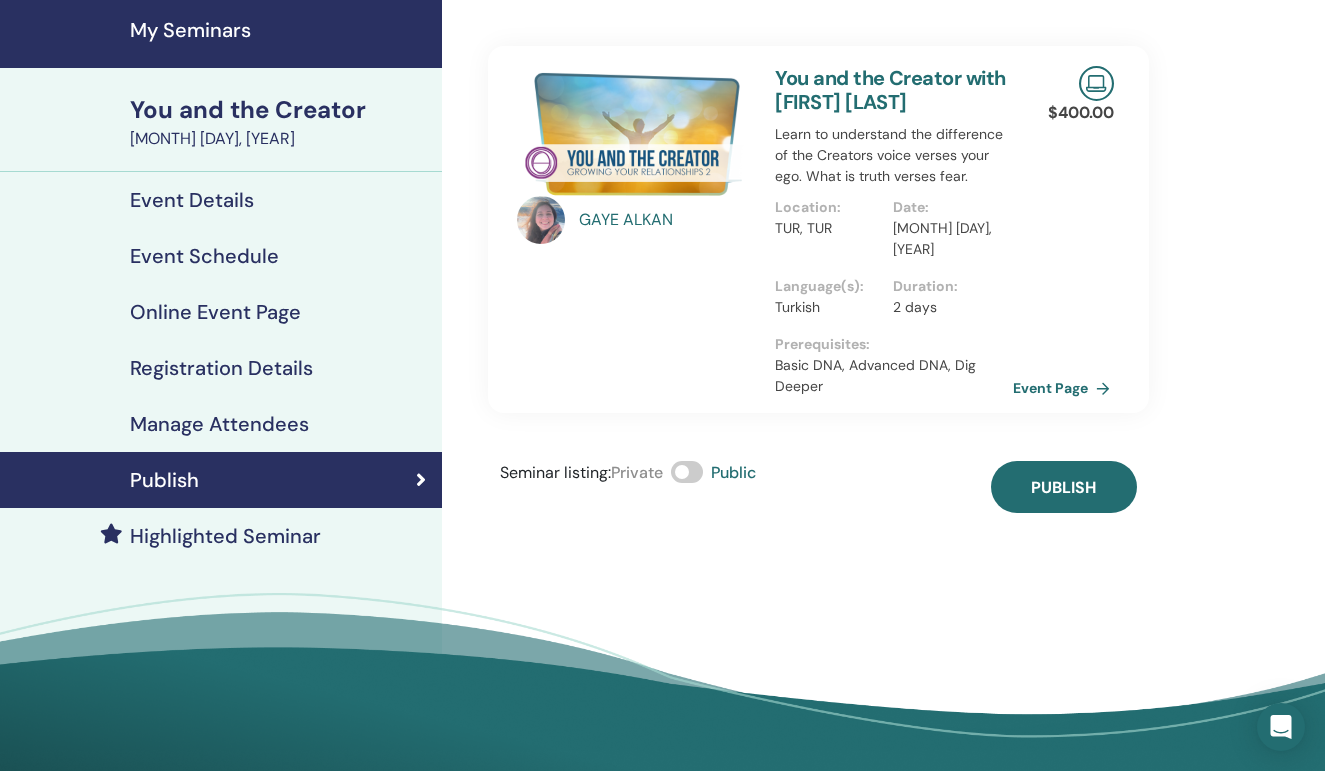 click on "Event Page" at bounding box center [1065, 388] 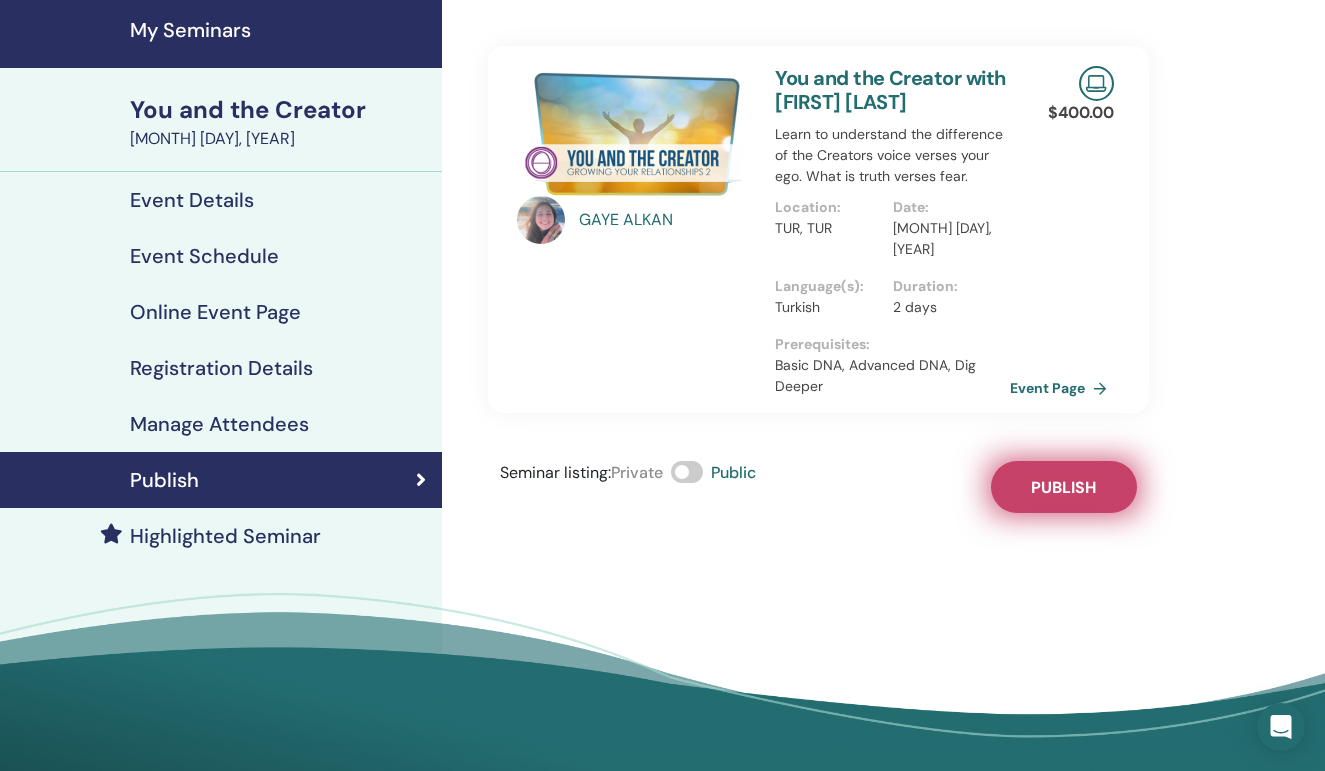 click on "Publish" at bounding box center (1063, 487) 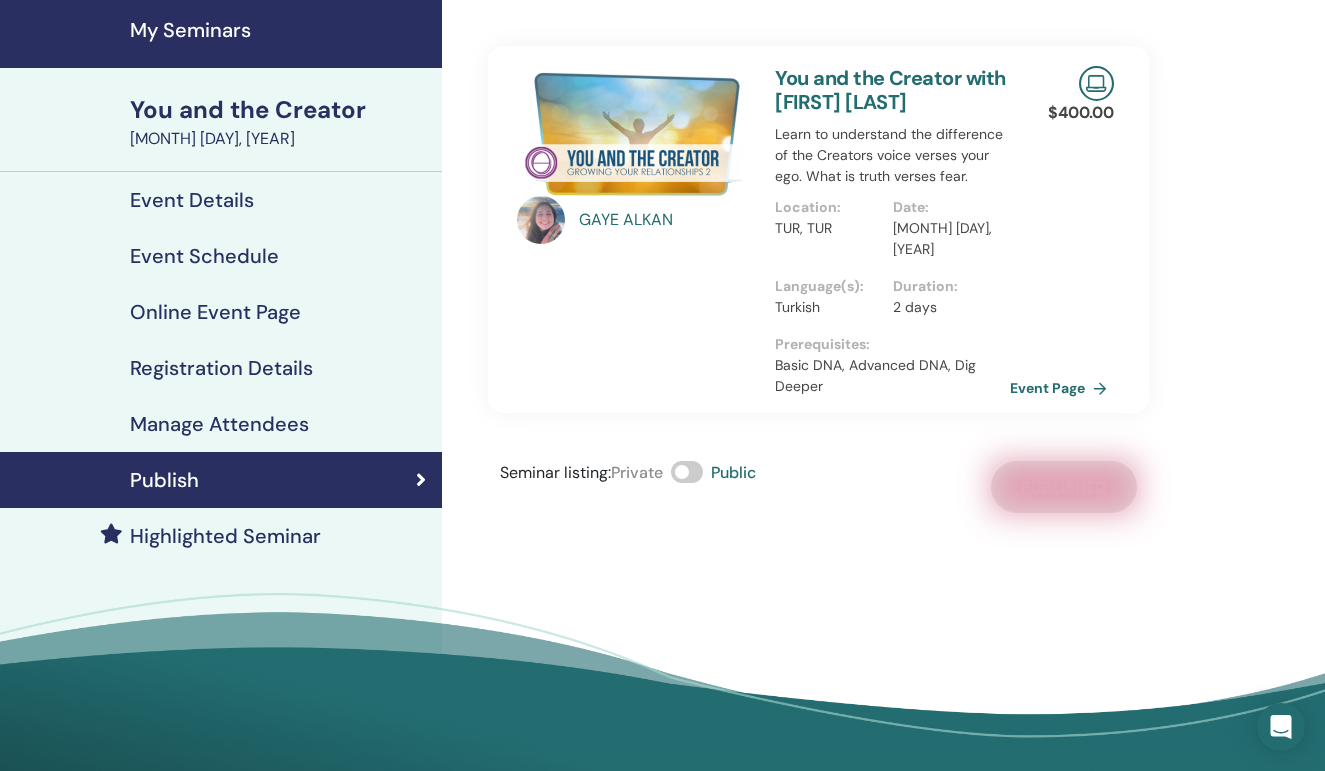 click on "You and the Creator" at bounding box center [280, 110] 